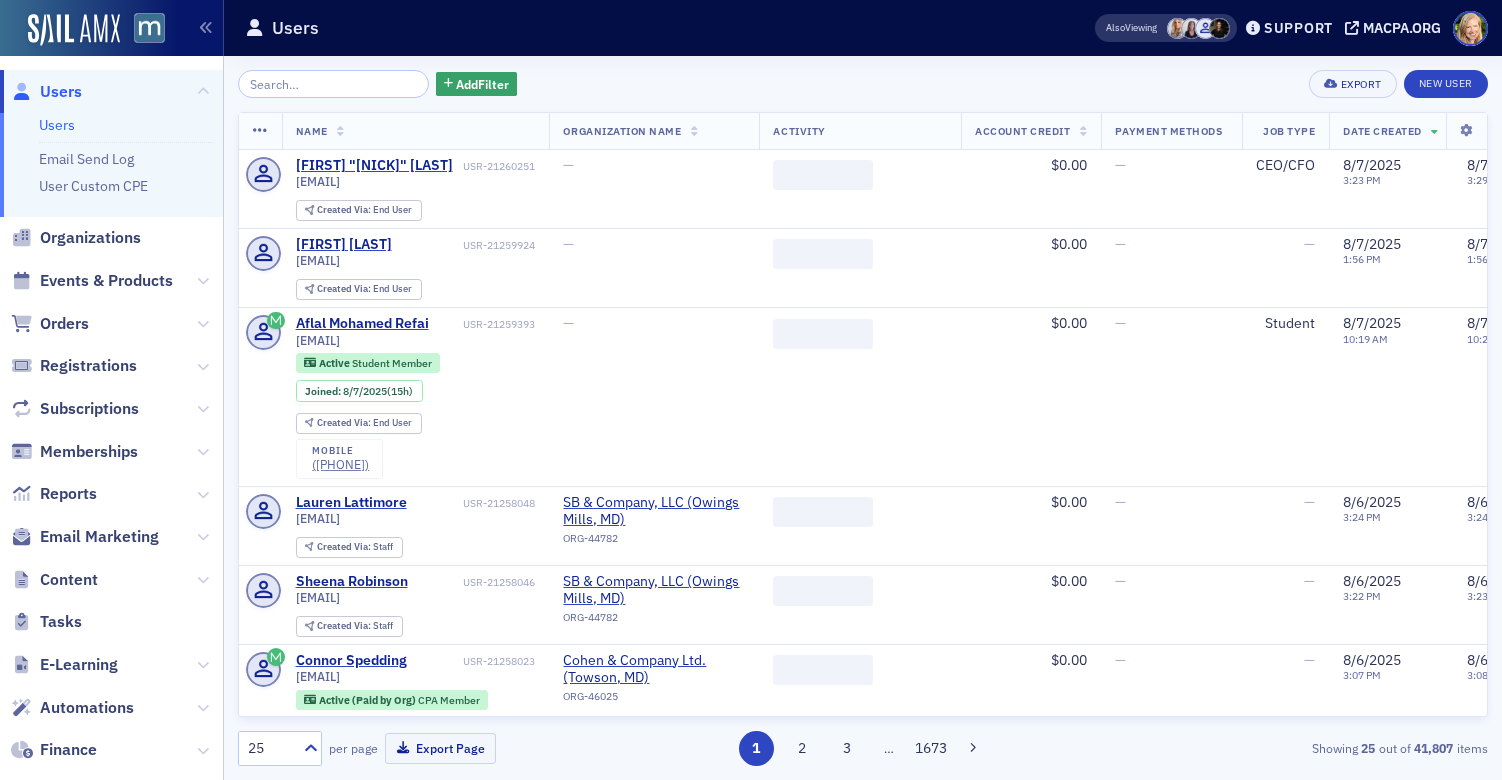 scroll, scrollTop: 0, scrollLeft: 0, axis: both 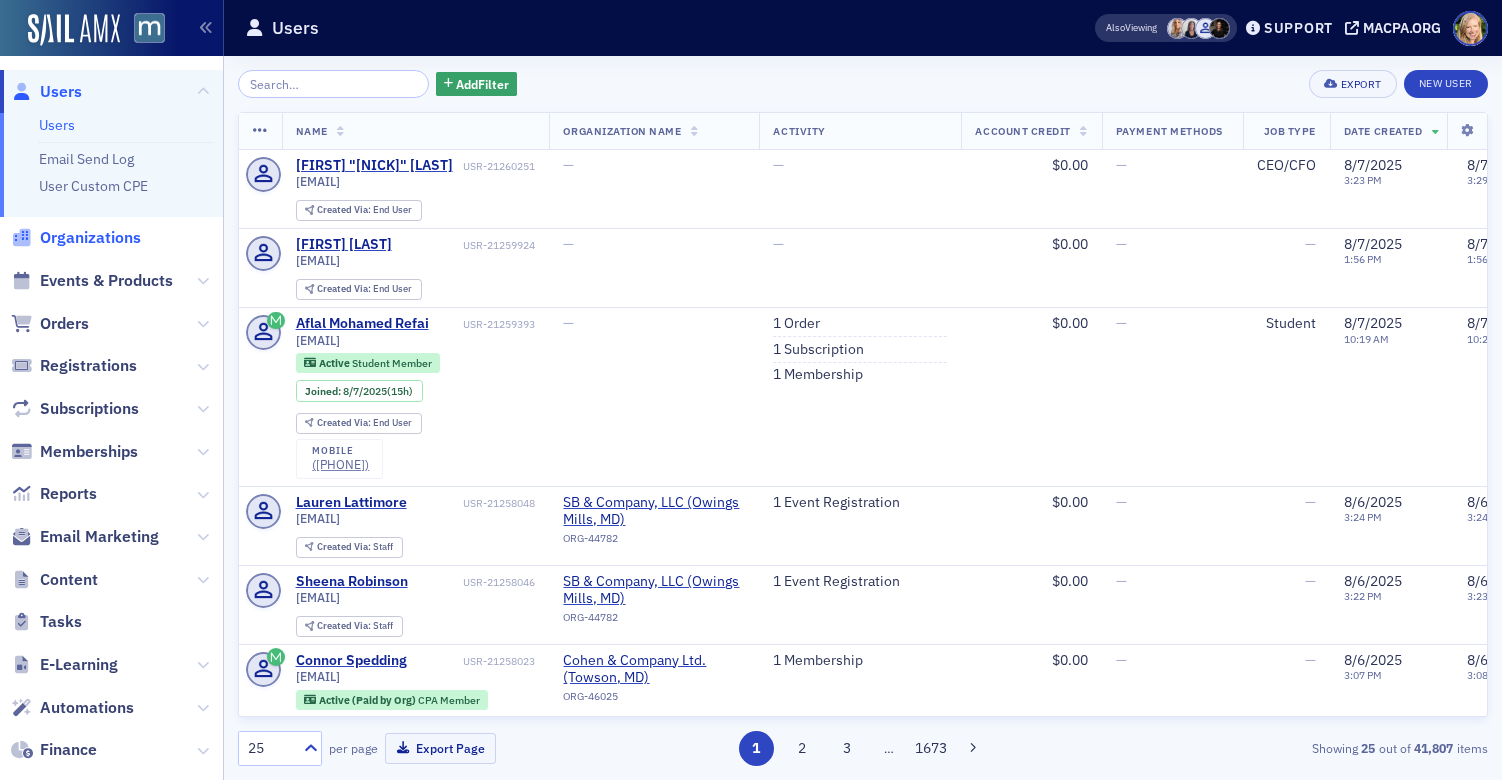 click on "Organizations" 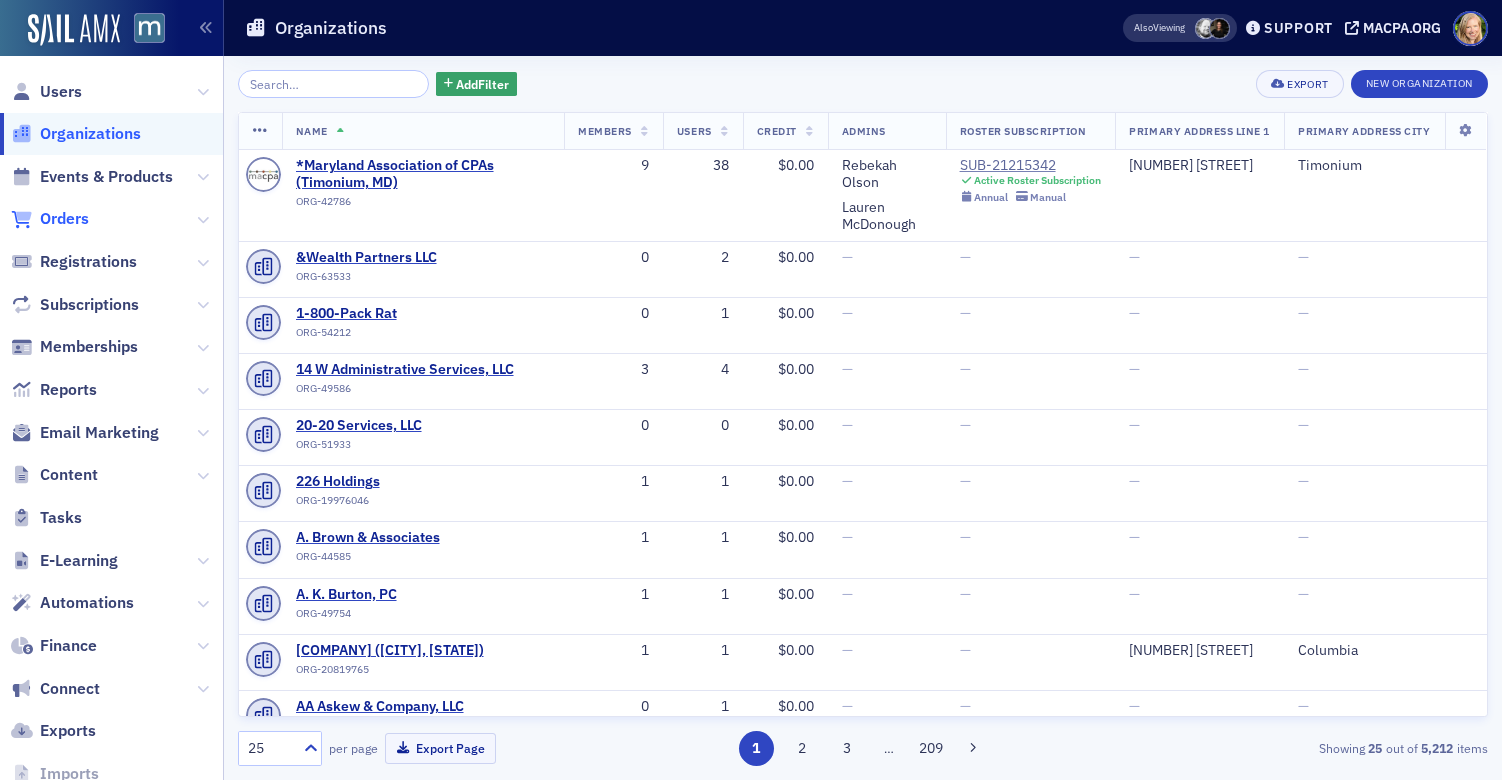 click on "Orders" 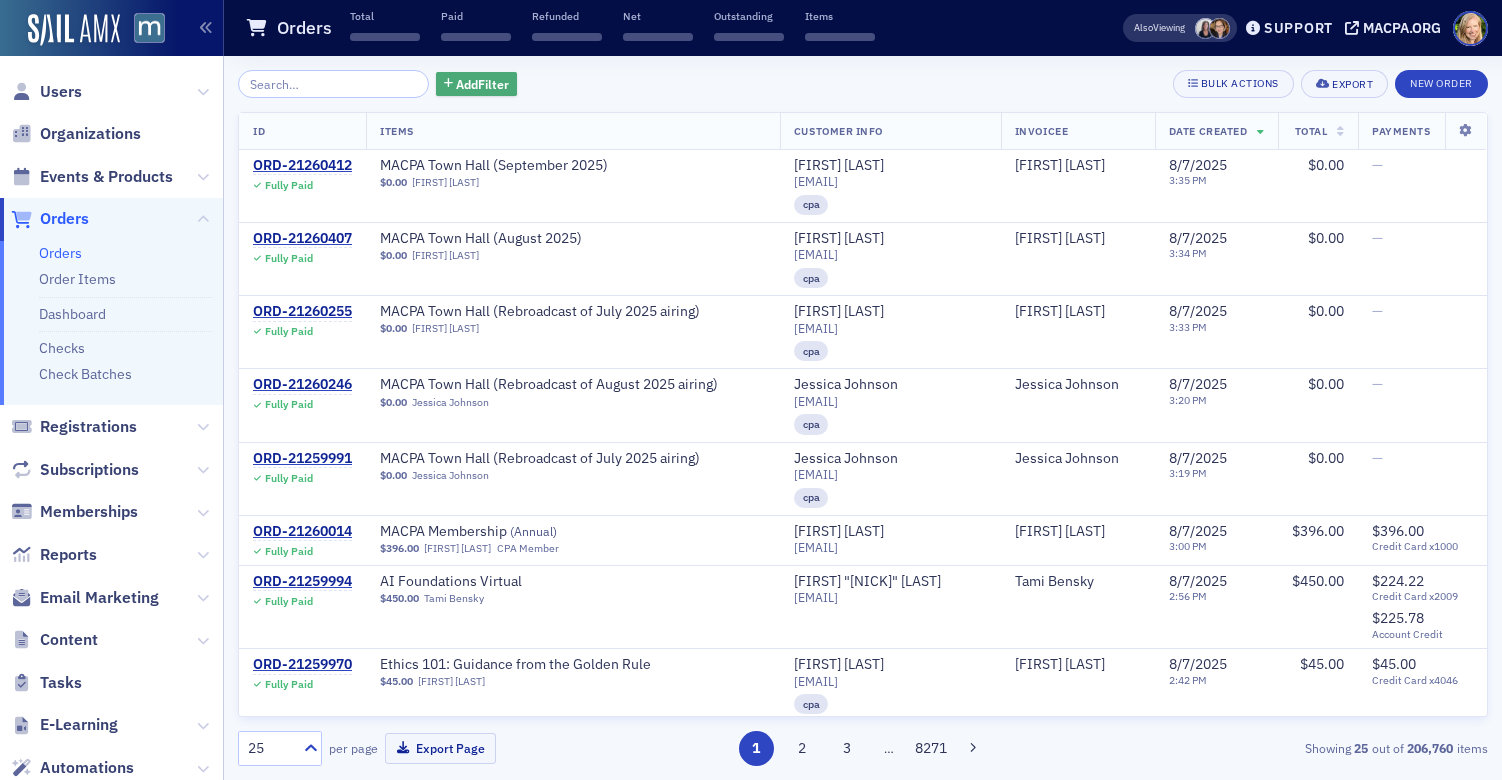 click on "Add  Filter" 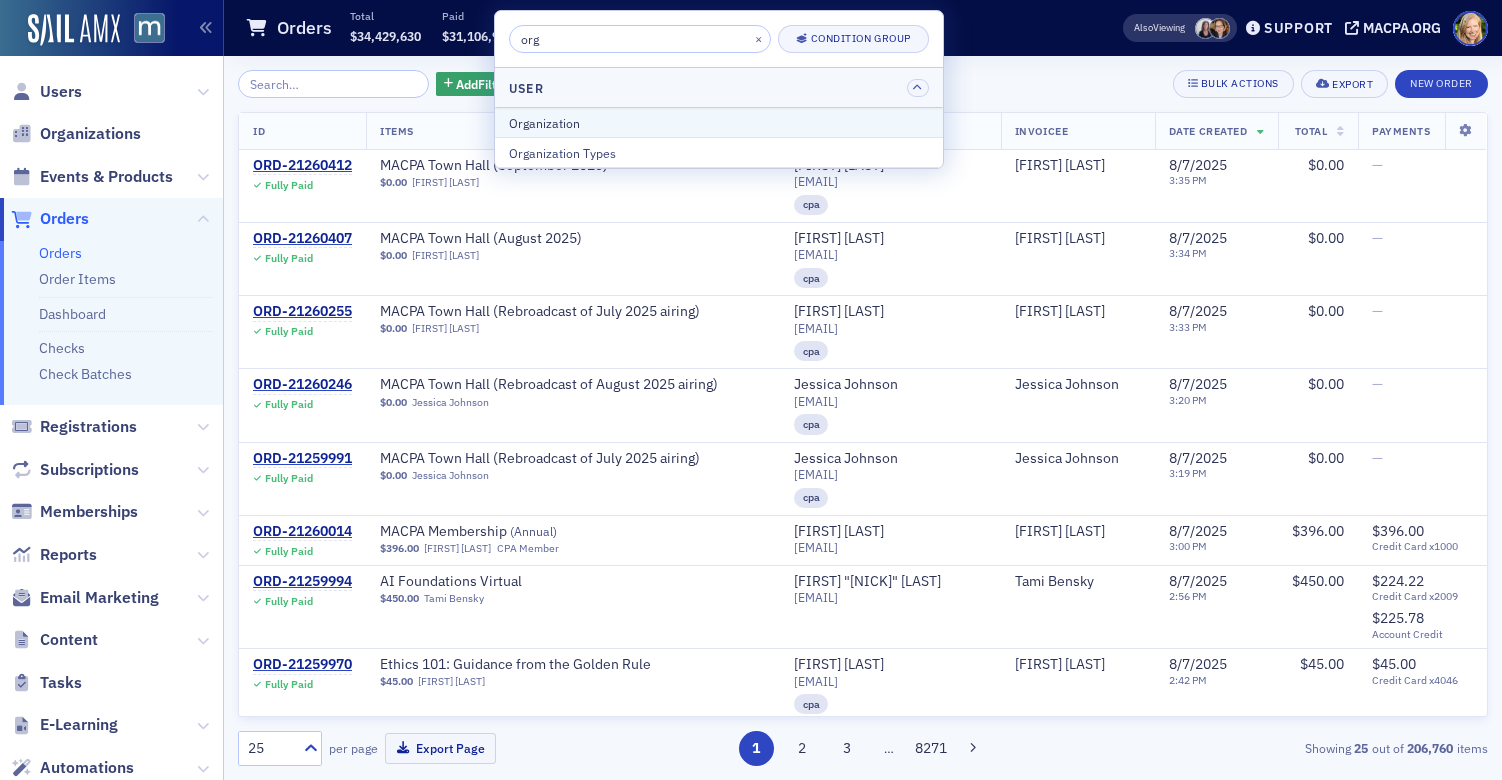 type on "org" 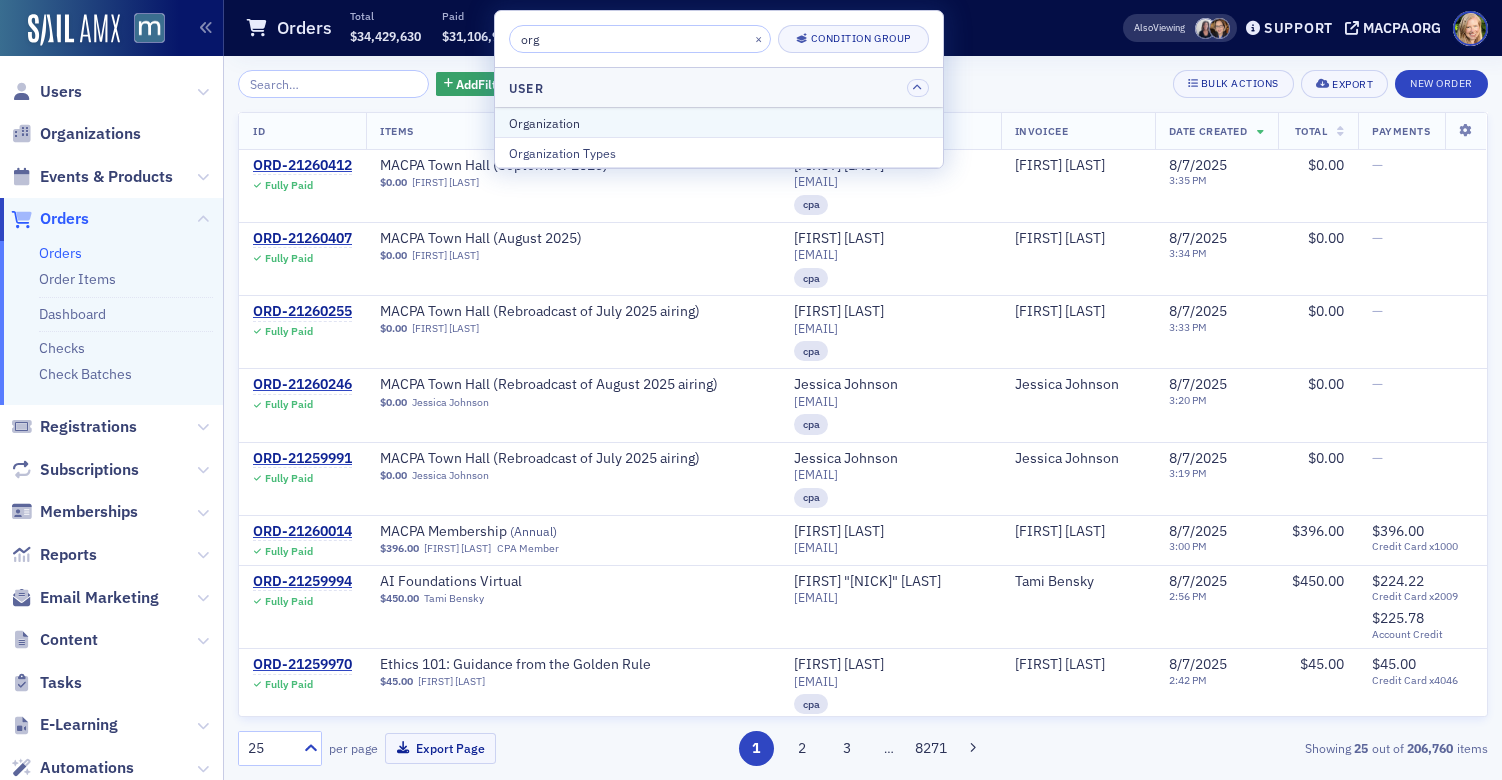 click on "Organization" at bounding box center [719, 122] 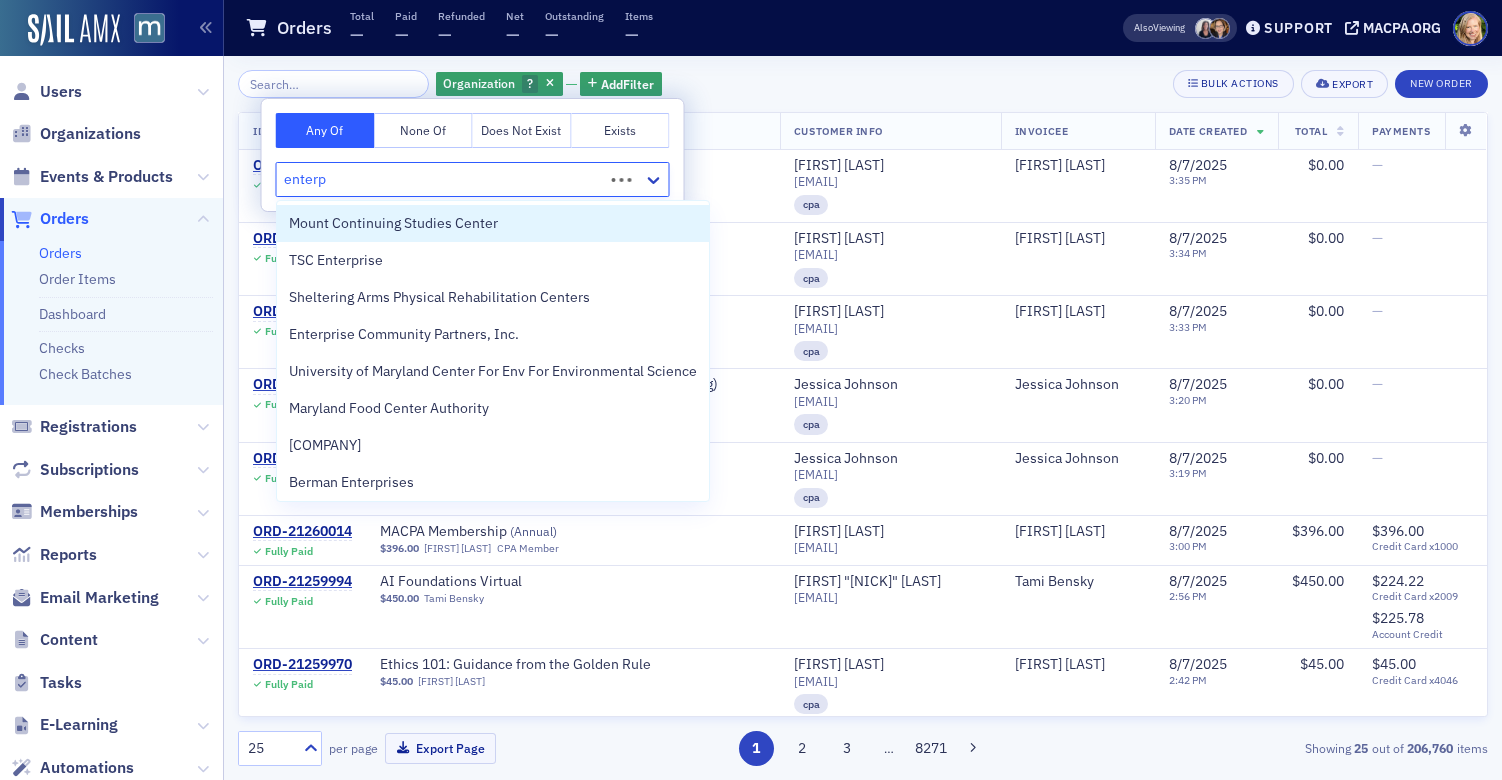 type on "enterpr" 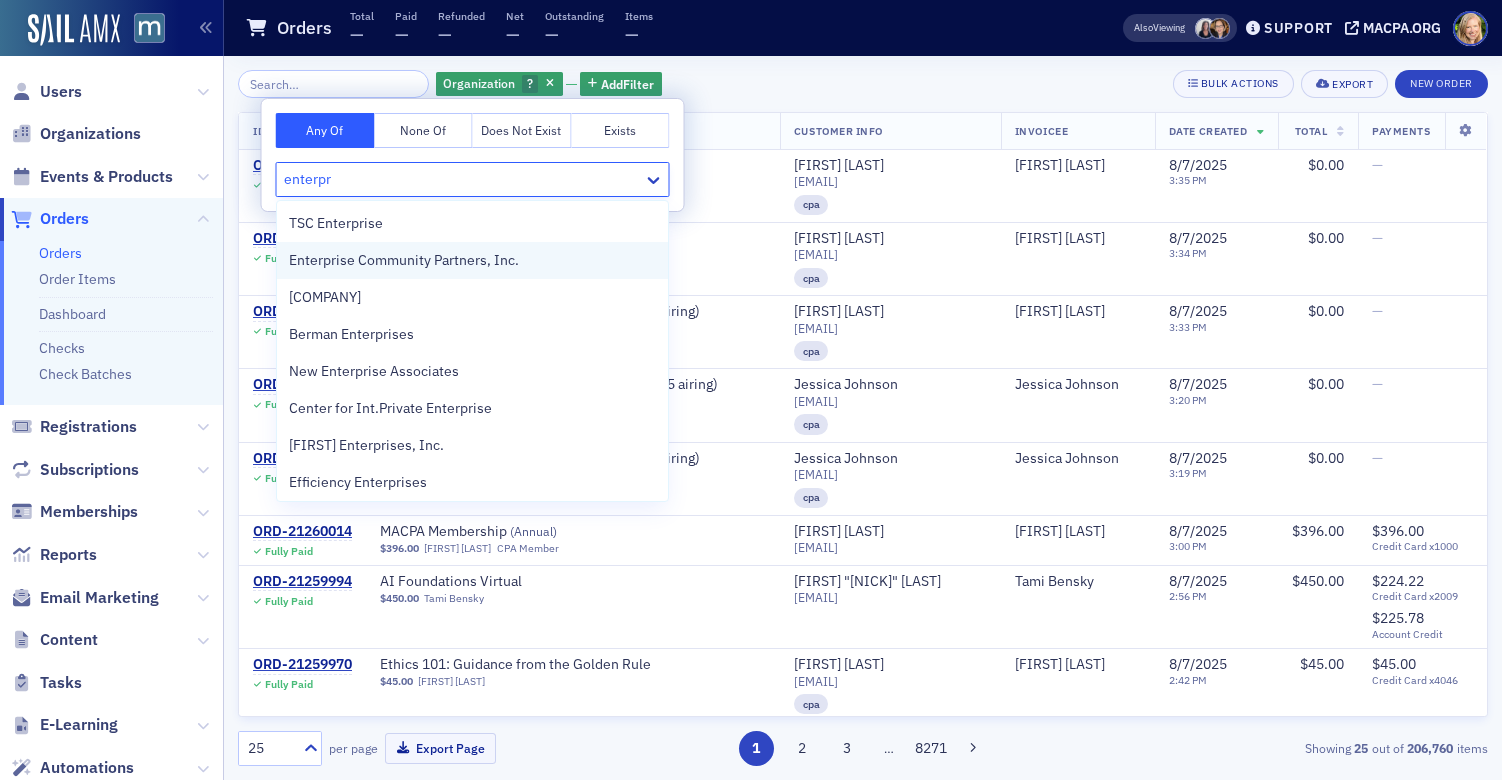 click on "Enterprise Community Partners, Inc." at bounding box center [404, 260] 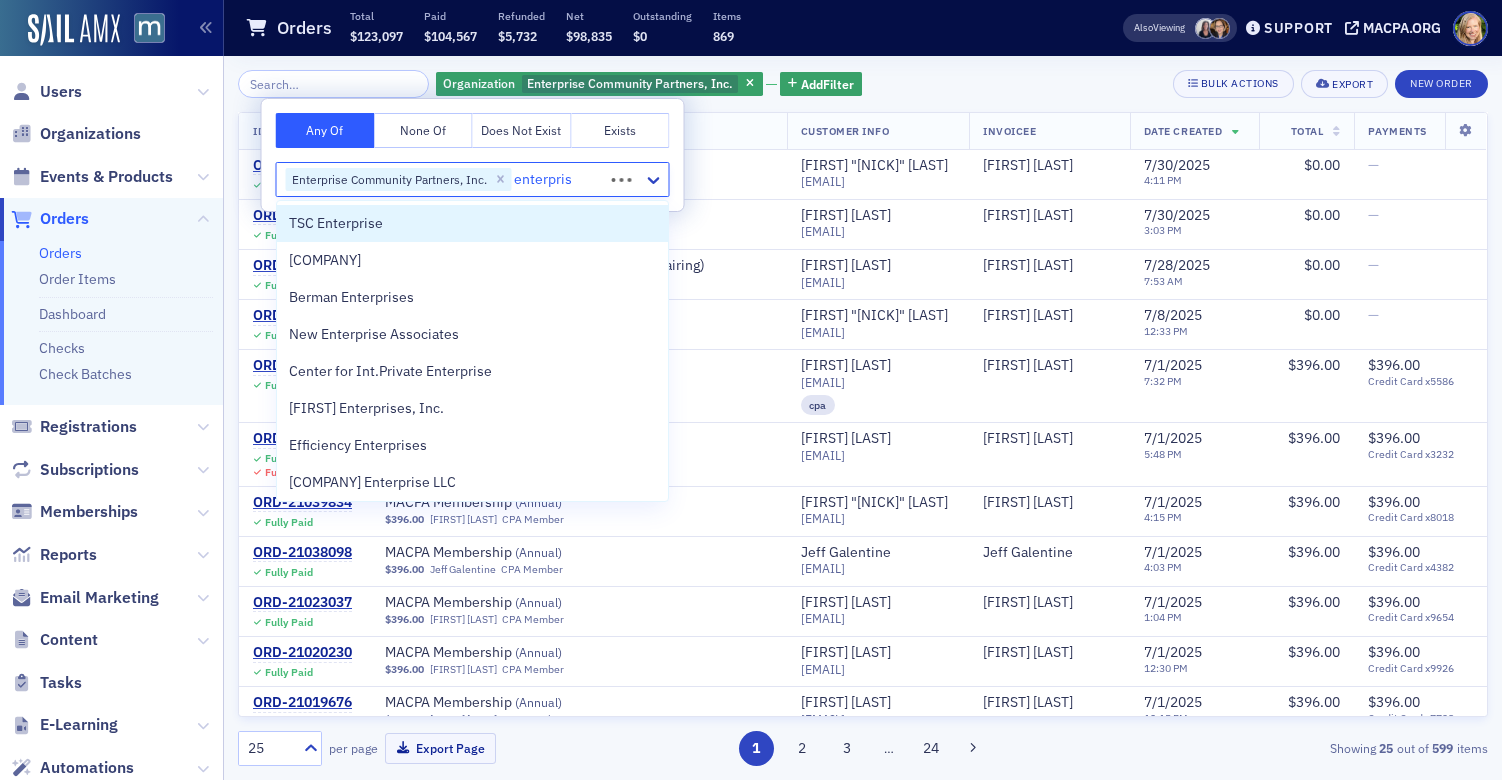 type on "enterprise" 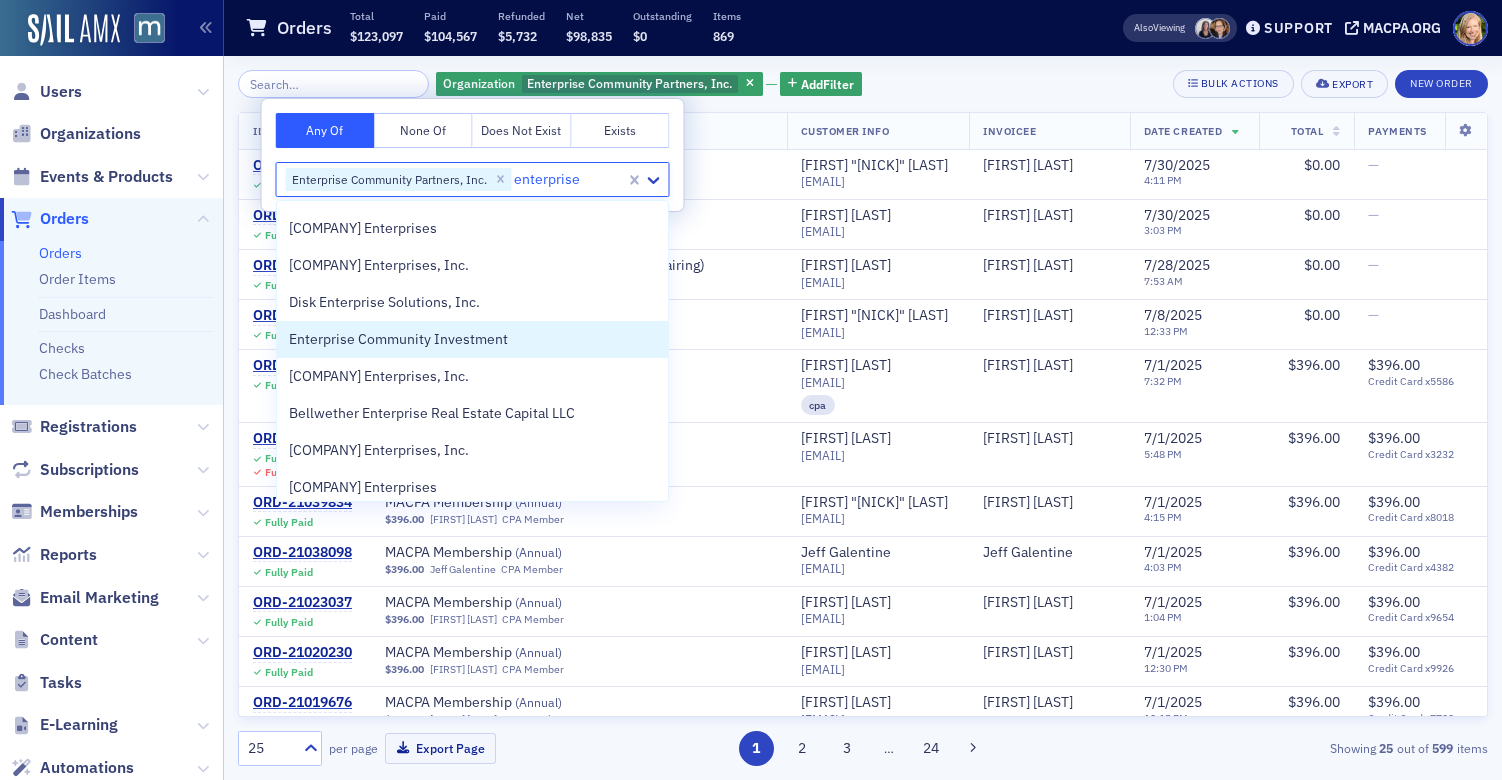 scroll, scrollTop: 440, scrollLeft: 0, axis: vertical 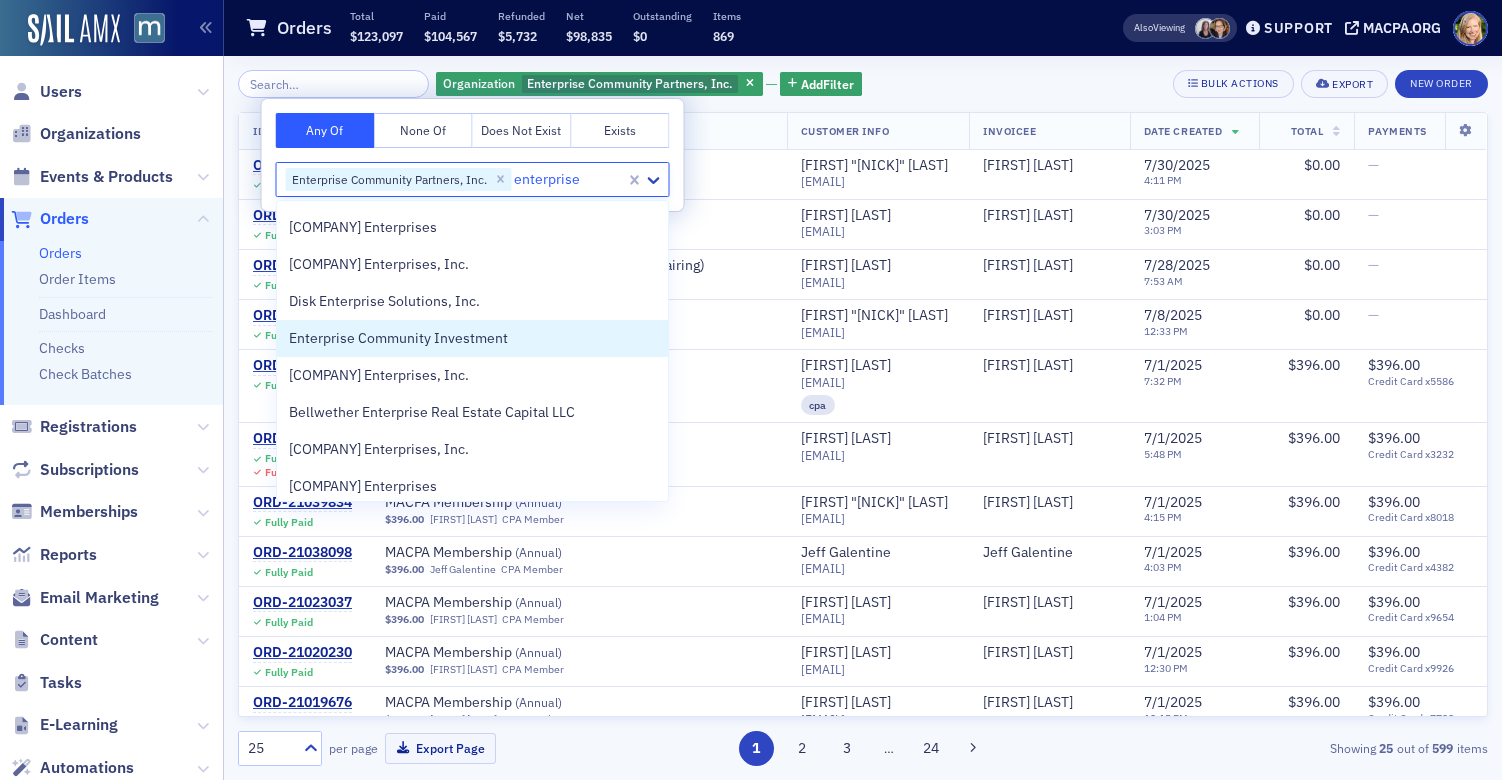 click on "Enterprise Community Investment" at bounding box center [473, 338] 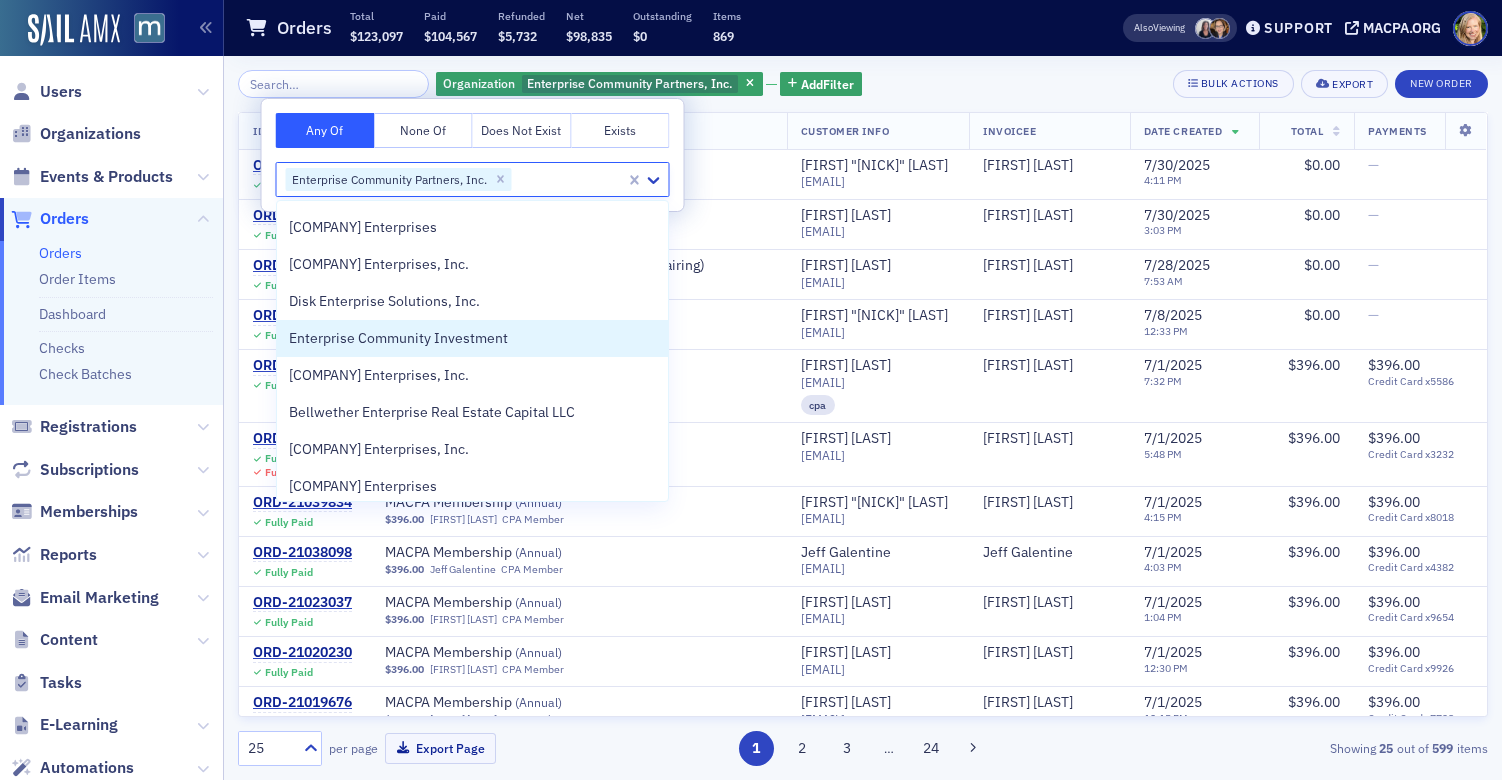 scroll, scrollTop: 0, scrollLeft: 0, axis: both 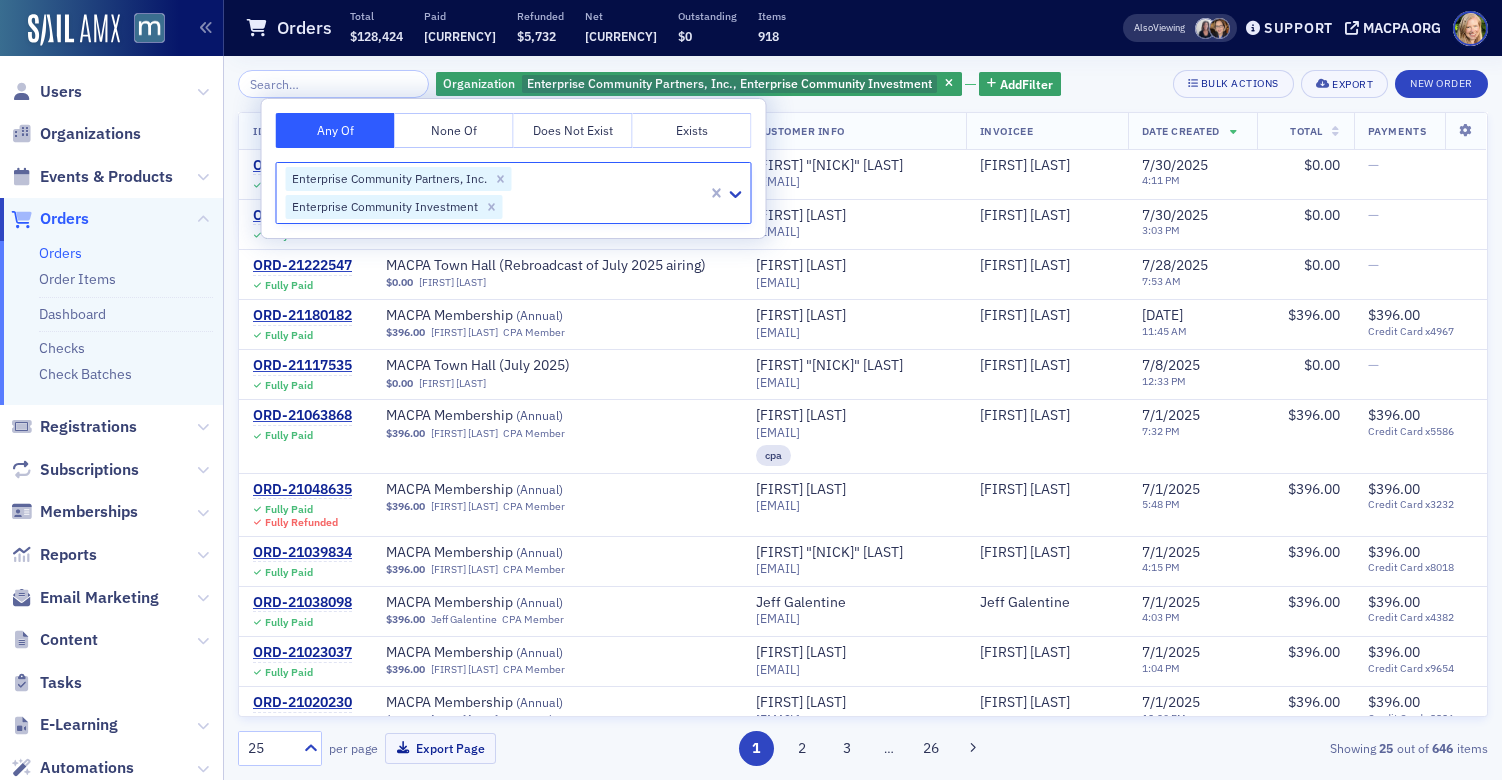 click at bounding box center (605, 206) 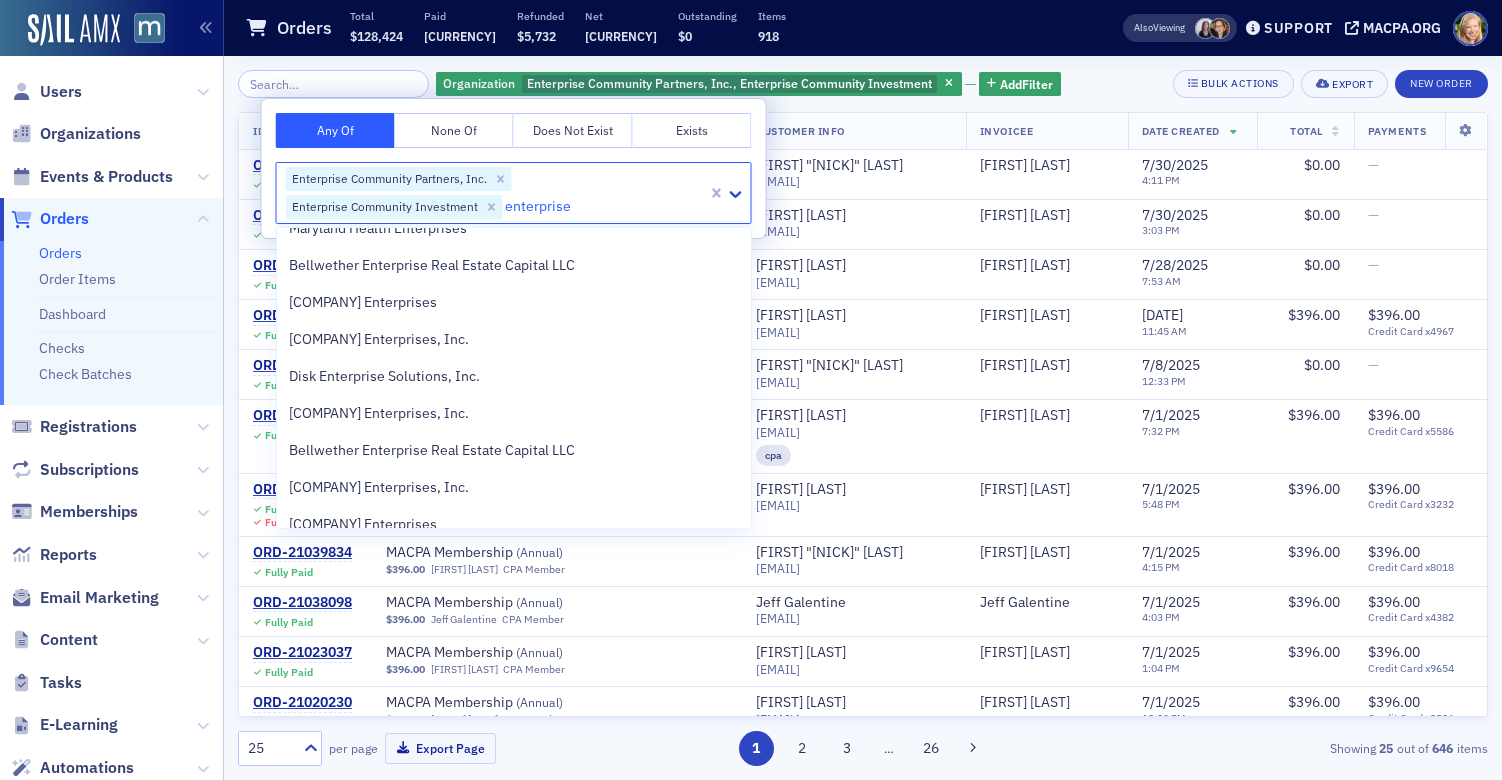 scroll, scrollTop: 0, scrollLeft: 0, axis: both 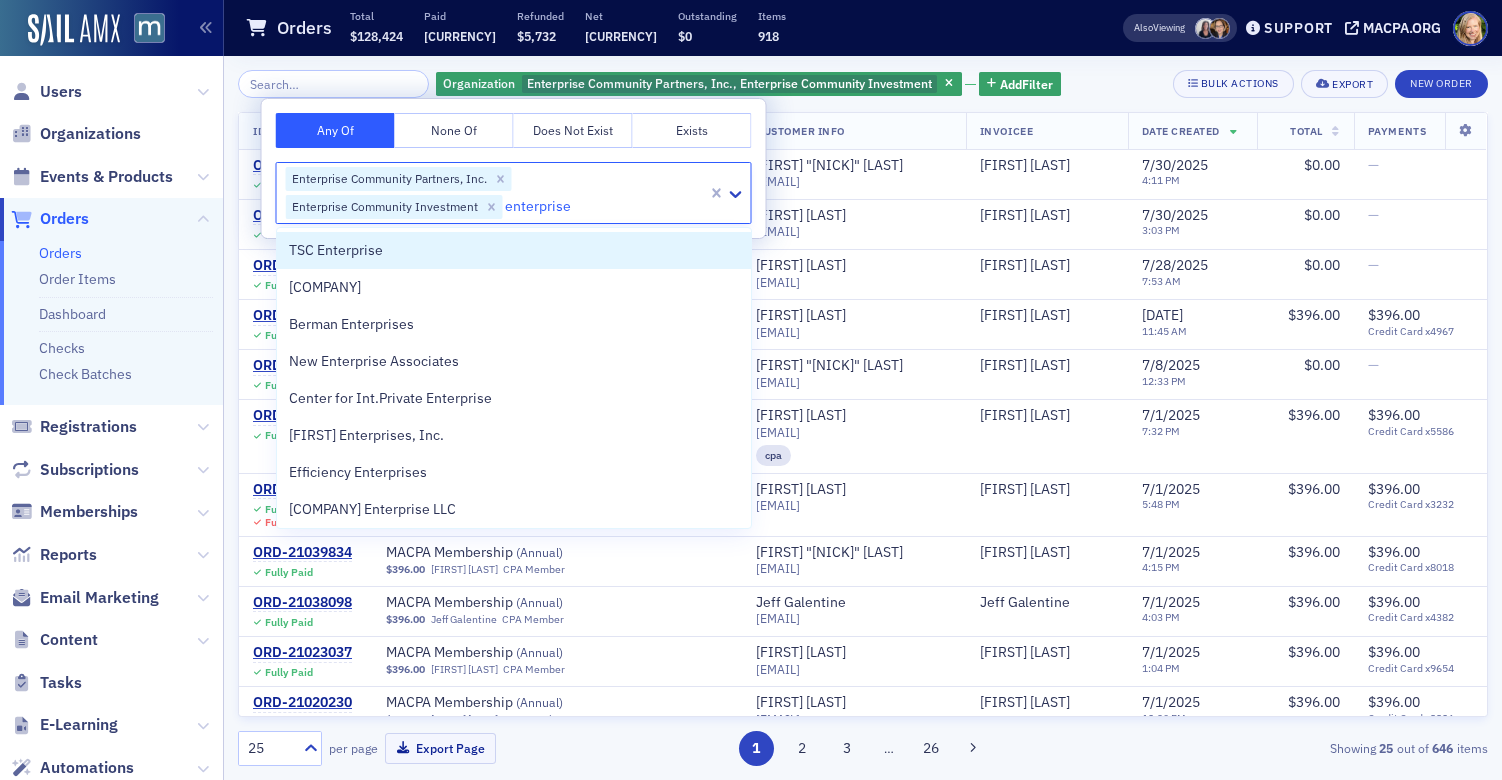 type on "enterprise" 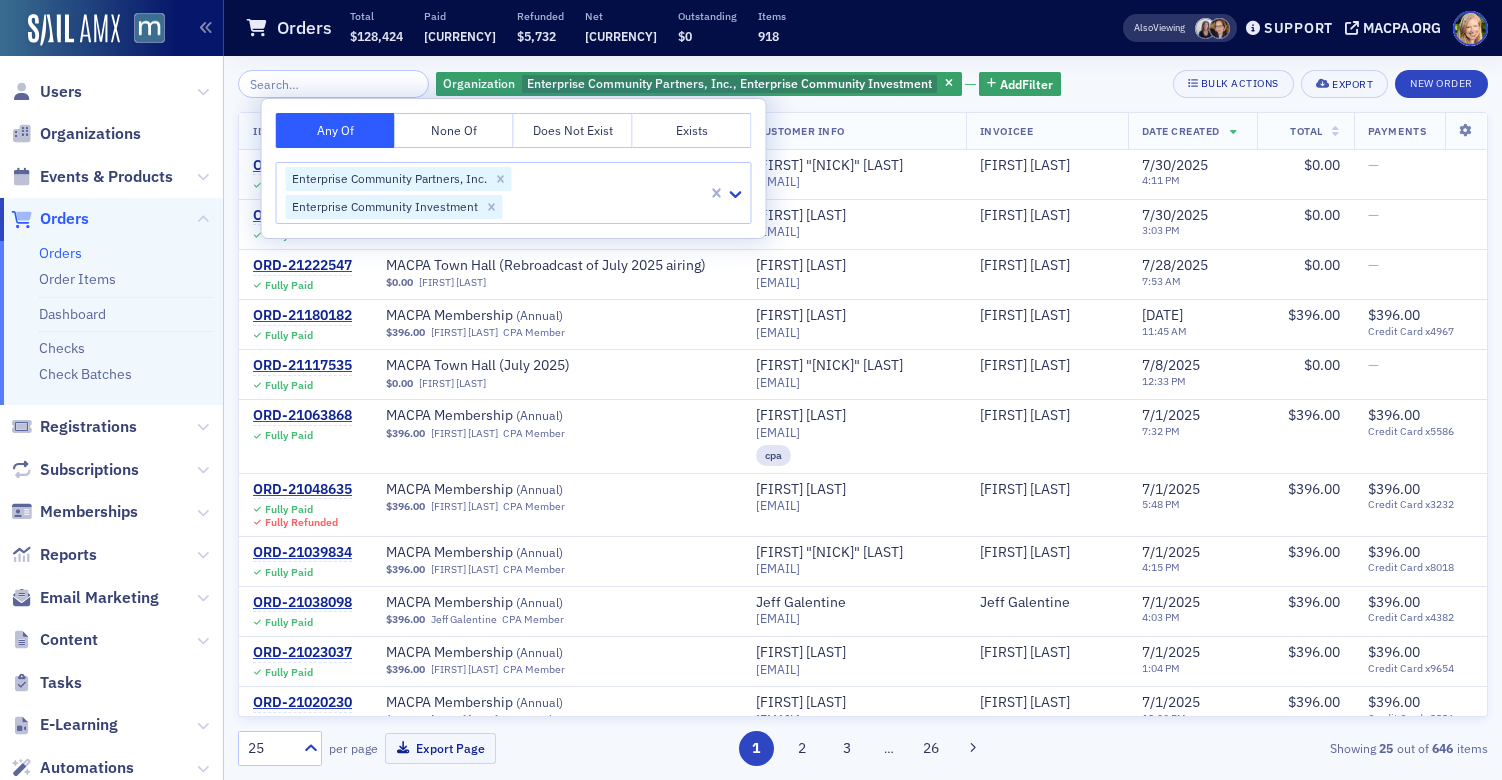 click on "Organization Enterprise Community Partners, Inc., Enterprise Community Investment Add  Filter Bulk Actions Export New Order ID   Items   Customer Info   Invoicee   Date Created   Total   Payments   ORD-21247978 Fully Paid MACPA Town Hall (August 2025)   $0.00 [FIRST] [LAST] [FIRST] "[NICK]" [LAST] [EMAIL] [FIRST] [LAST] 7/30/2025 4:11 PM $0.00 — ORD-21247557 Fully Paid MACPA Town Hall (August 2025)   $0.00 [FIRST] [LAST] [FIRST] [LAST] [EMAIL] [FIRST] [LAST] 7/30/2025 3:03 PM $0.00 — ORD-21222547 Fully Paid MACPA Town Hall (Rebroadcast of July 2025 airing)   $0.00 [FIRST] [LAST] [FIRST] [LAST] [EMAIL] [FIRST] [LAST] 7/28/2025 7:53 AM $0.00 — ORD-21180182 Fully Paid MACPA Membership     ( Annual ) $396.00 [FIRST] [LAST] [TITLE] [FIRST] [LAST] [EMAIL] [FIRST] [LAST] 7/19/2025 11:45 AM $396.00 $396.00 Credit Card    x4967 ORD-21117535 Fully Paid MACPA Town Hall (July 2025)   $0.00 [FIRST] [LAST] [FIRST] "[NICK]" [LAST] [FIRST] [LAST]" 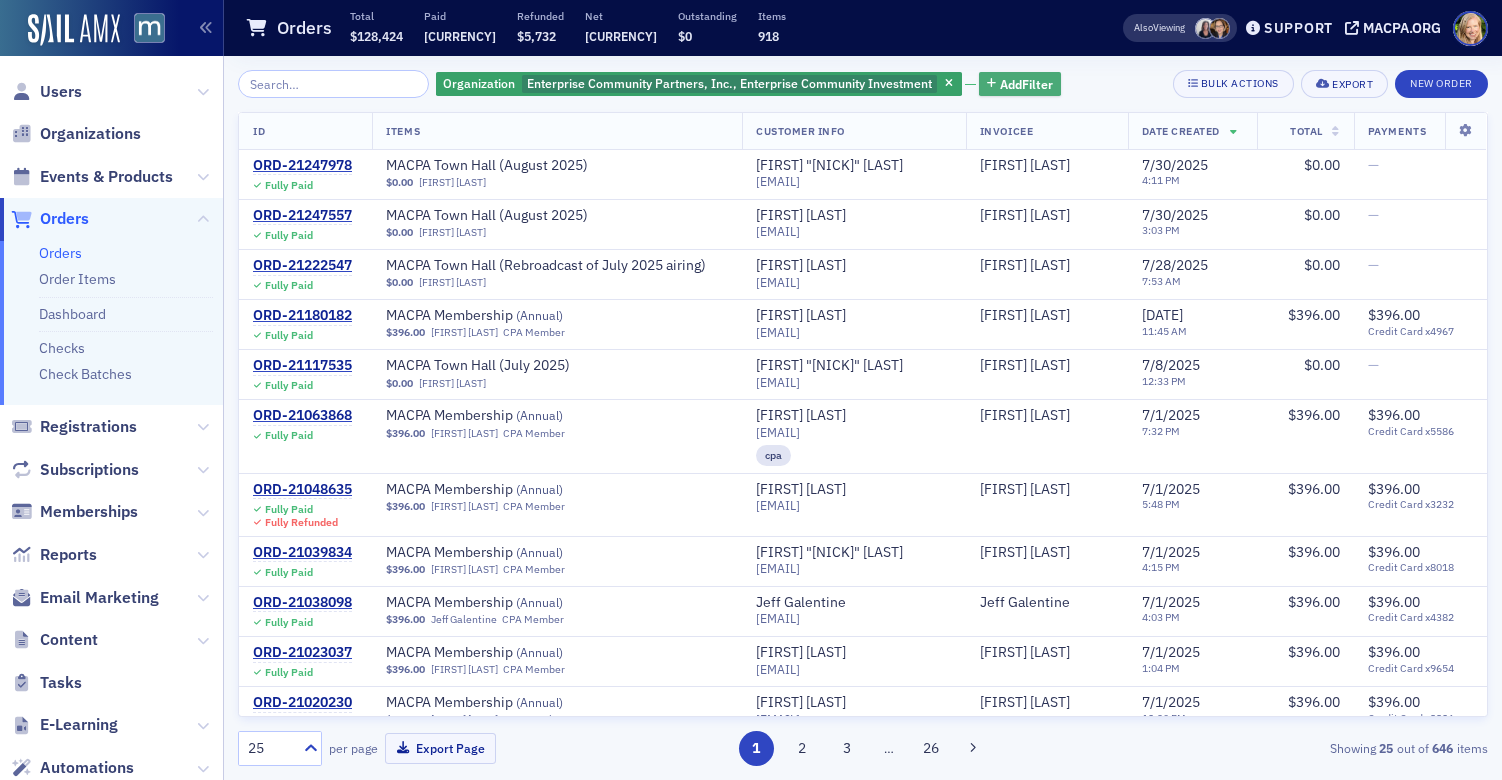 click on "Add  Filter" 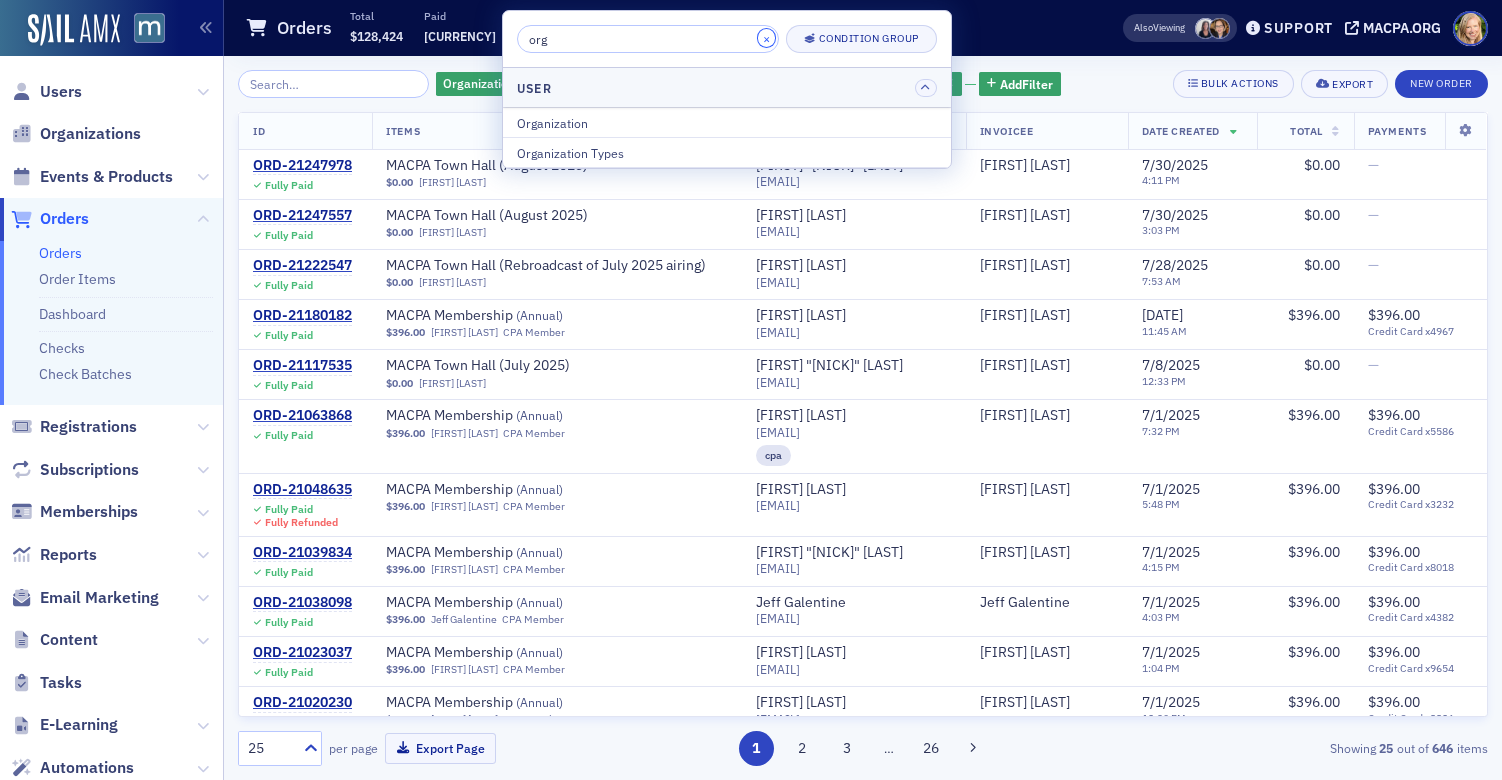 click on "×" at bounding box center [767, 38] 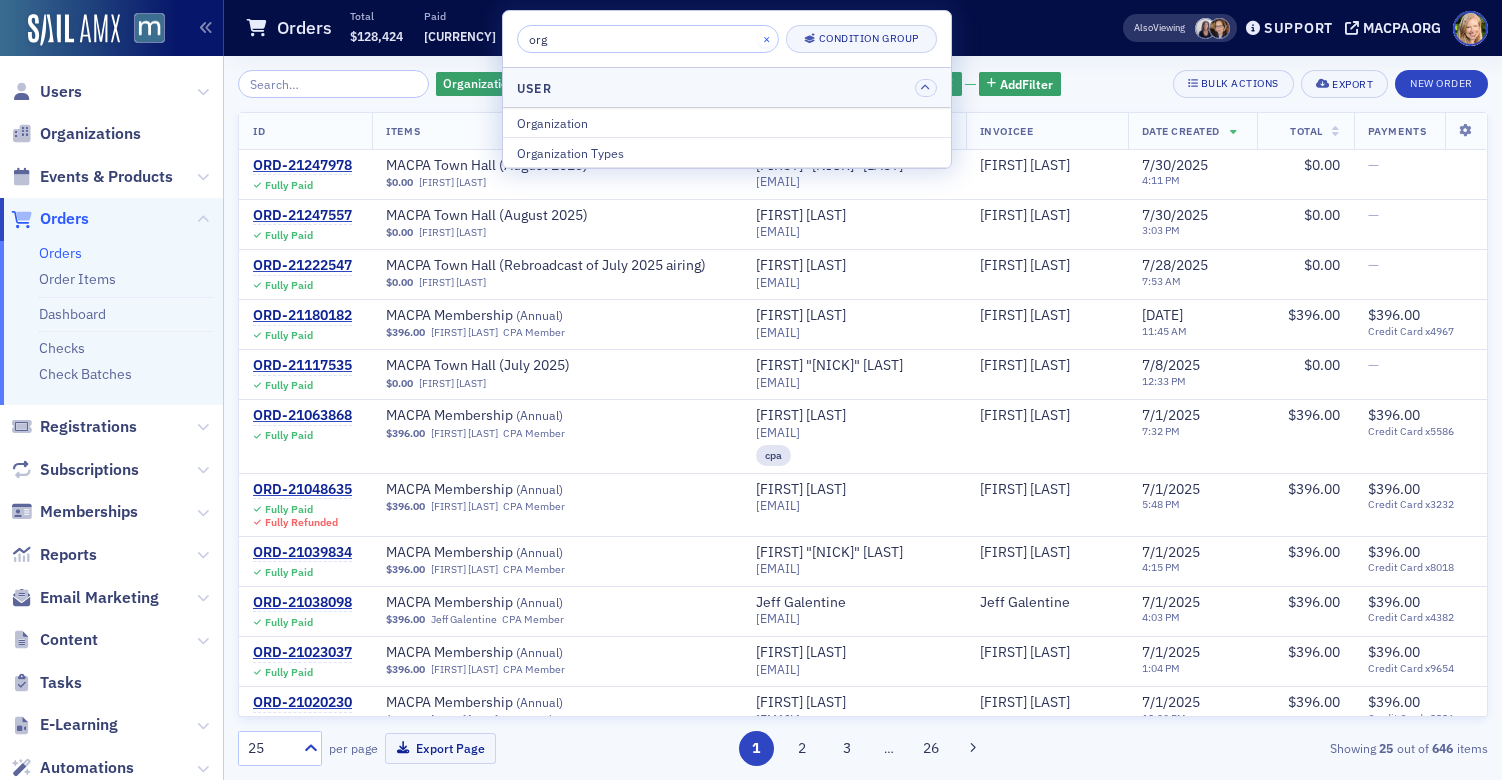 type 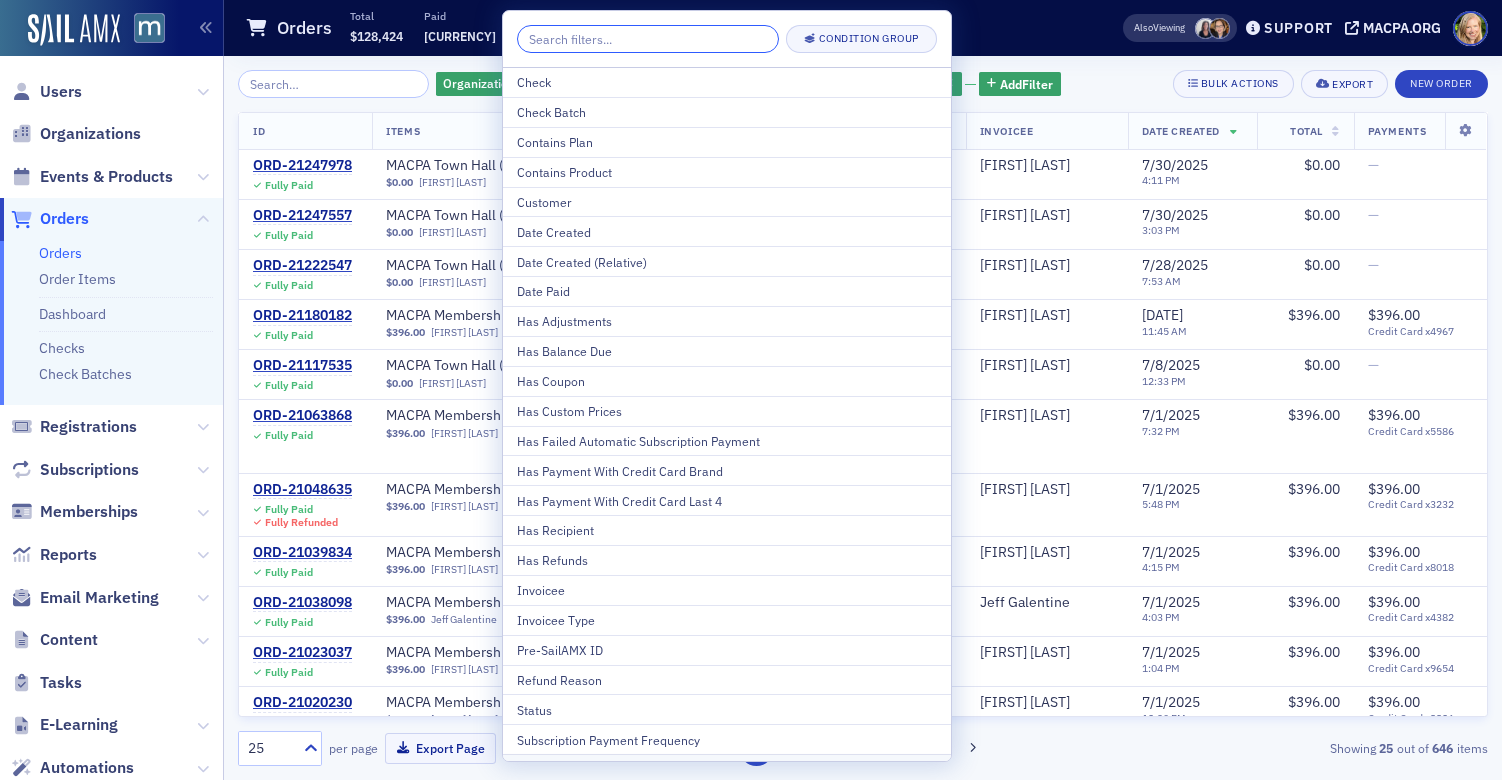 click at bounding box center [648, 39] 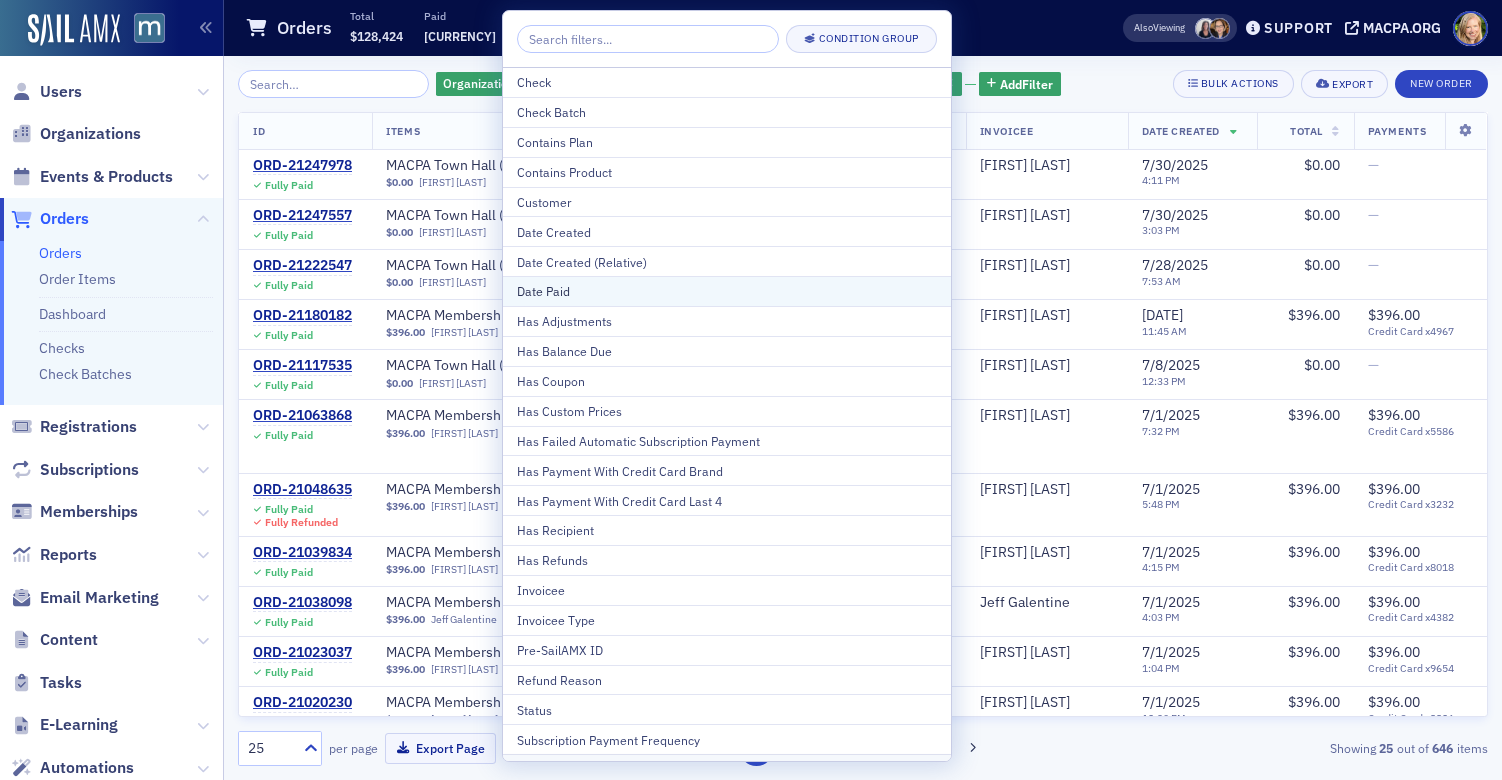 click on "Date Paid" at bounding box center [727, 291] 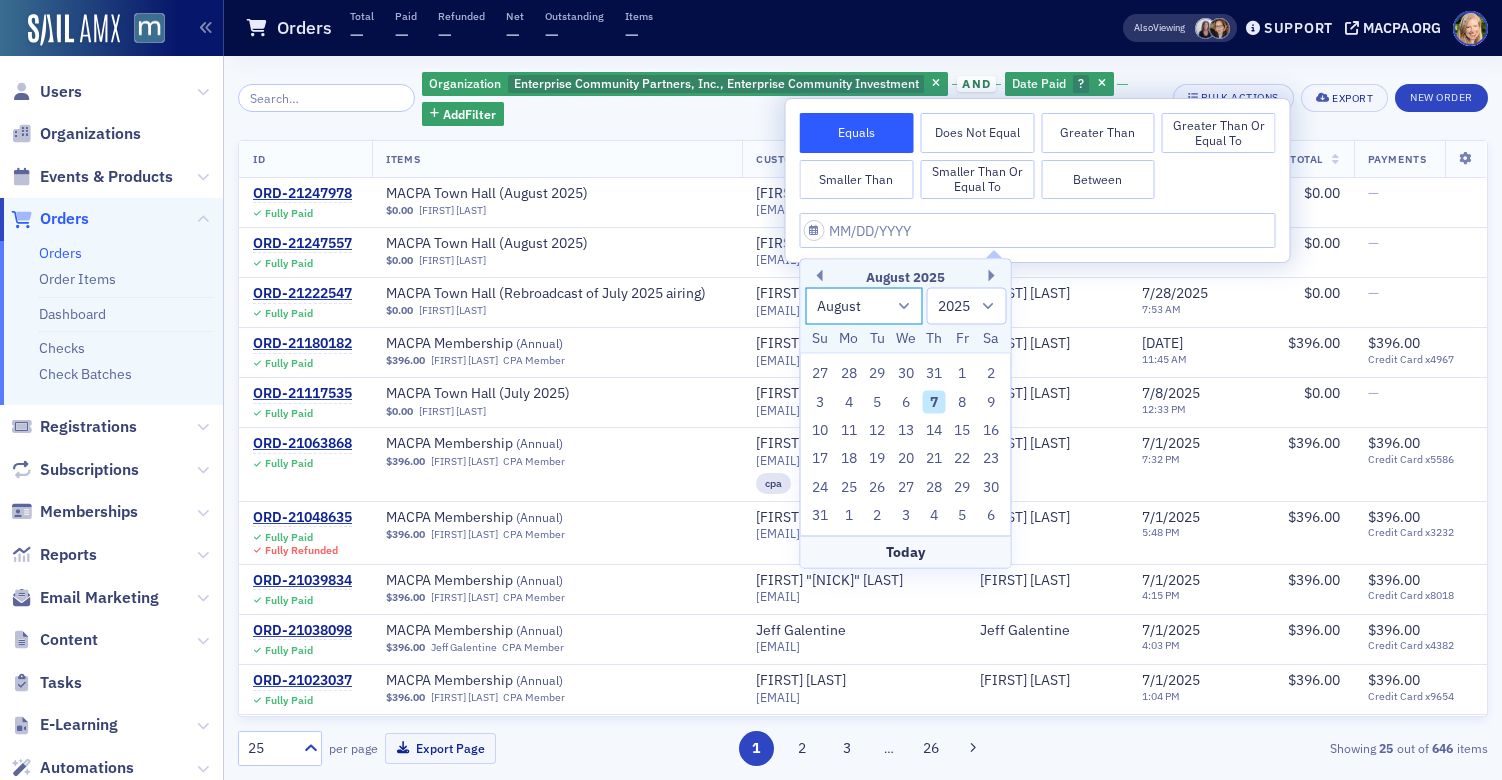 click on "January February March April May June July August September October November December" at bounding box center [864, 305] 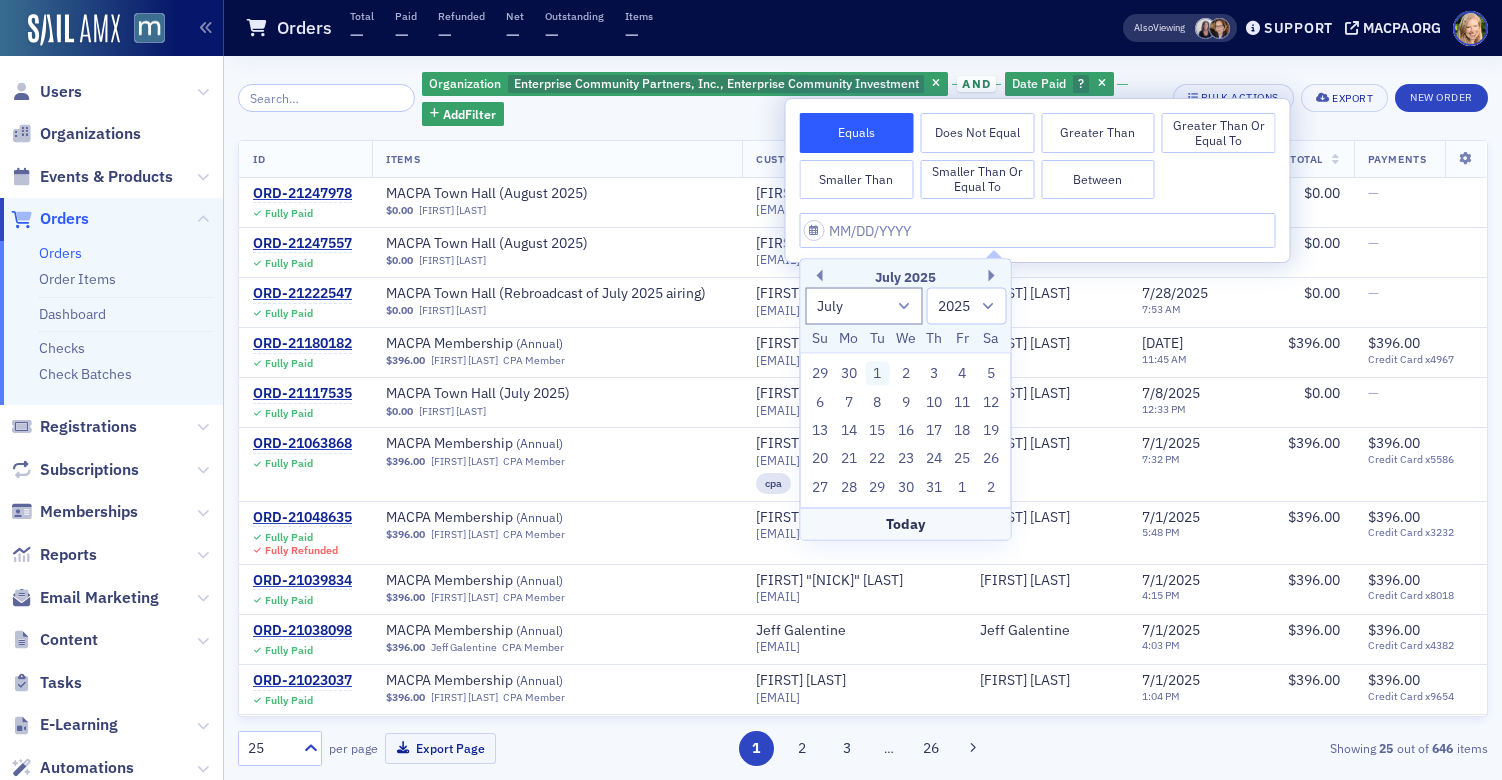 click on "1" at bounding box center (877, 374) 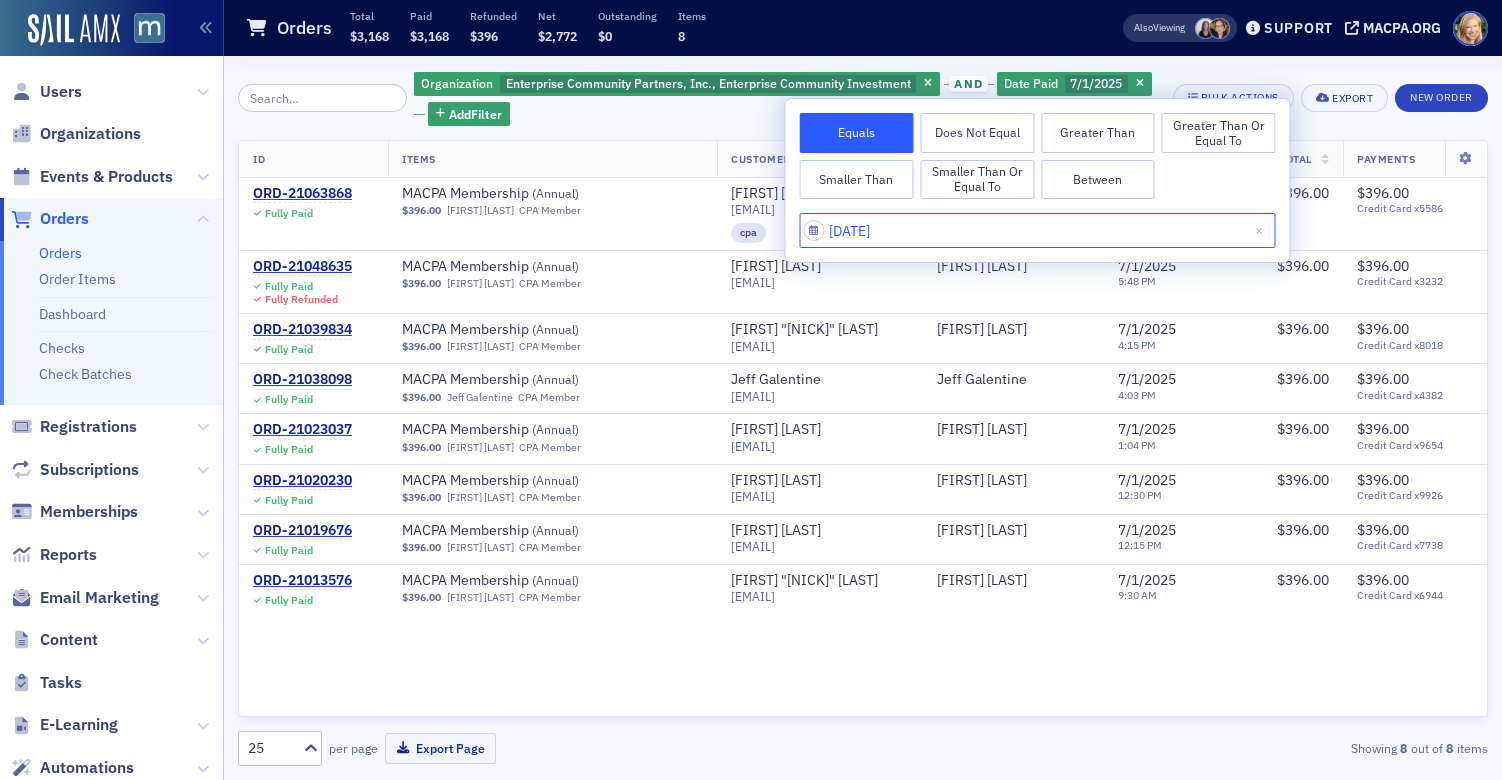 select on "6" 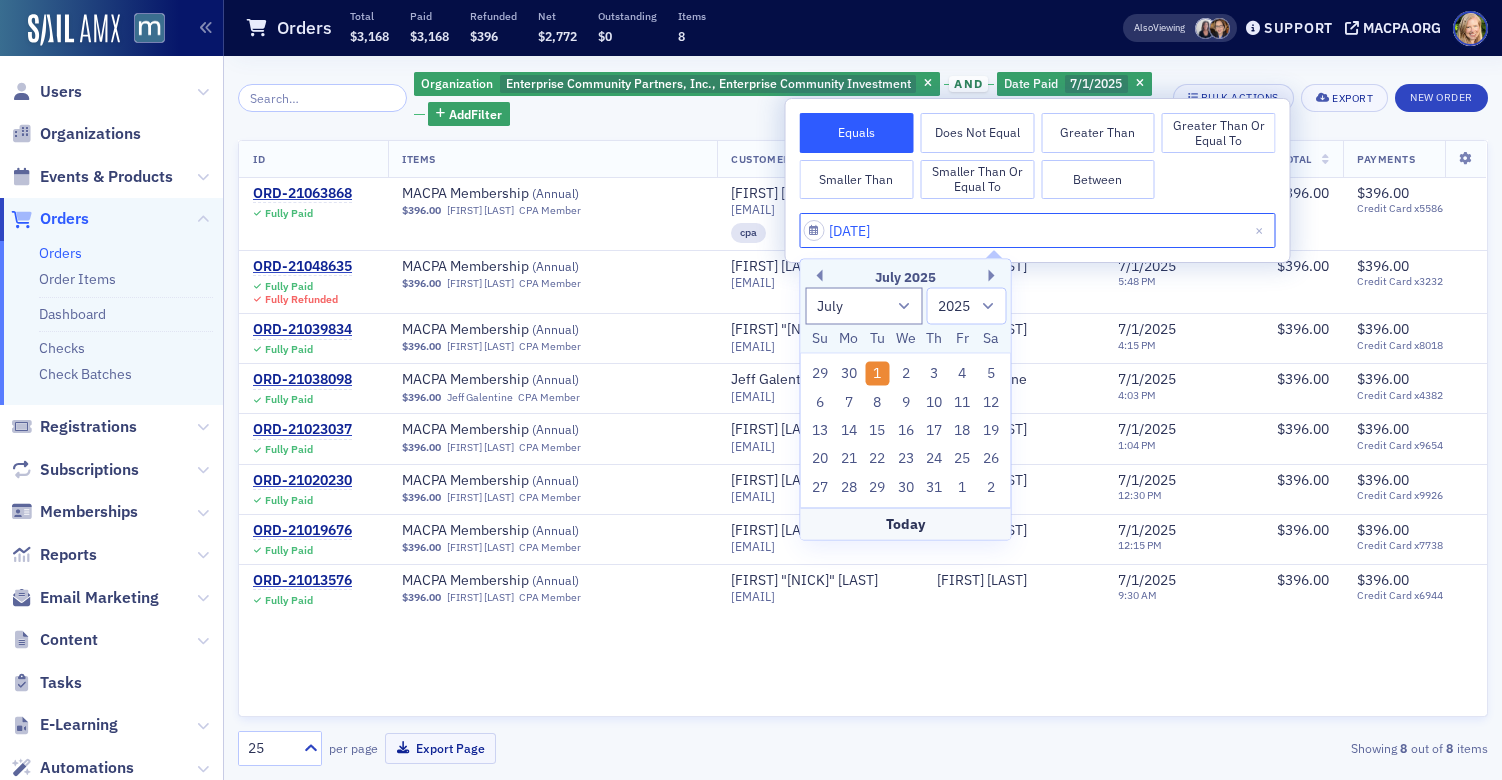 click on "[DATE]" at bounding box center (1038, 230) 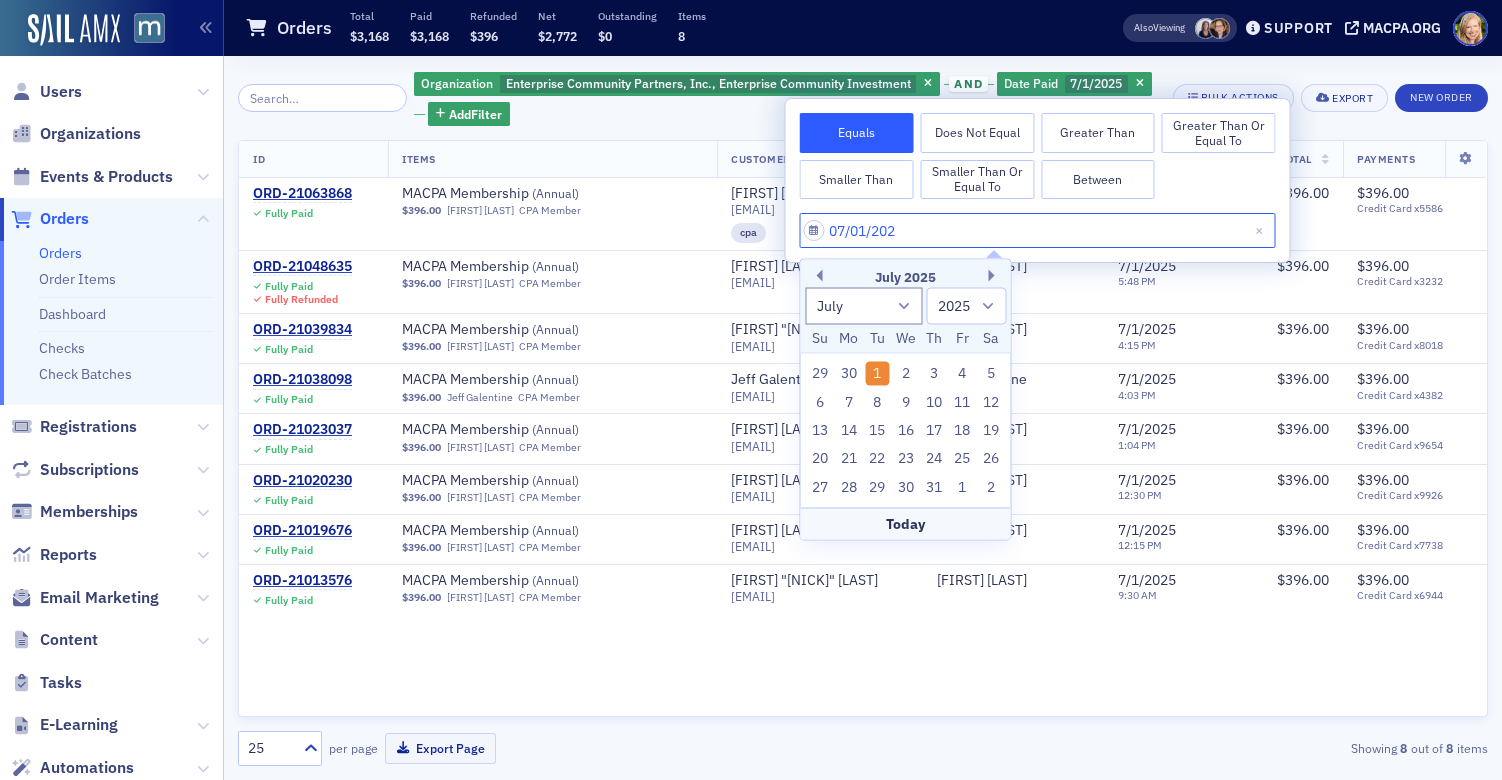 type on "[DATE]" 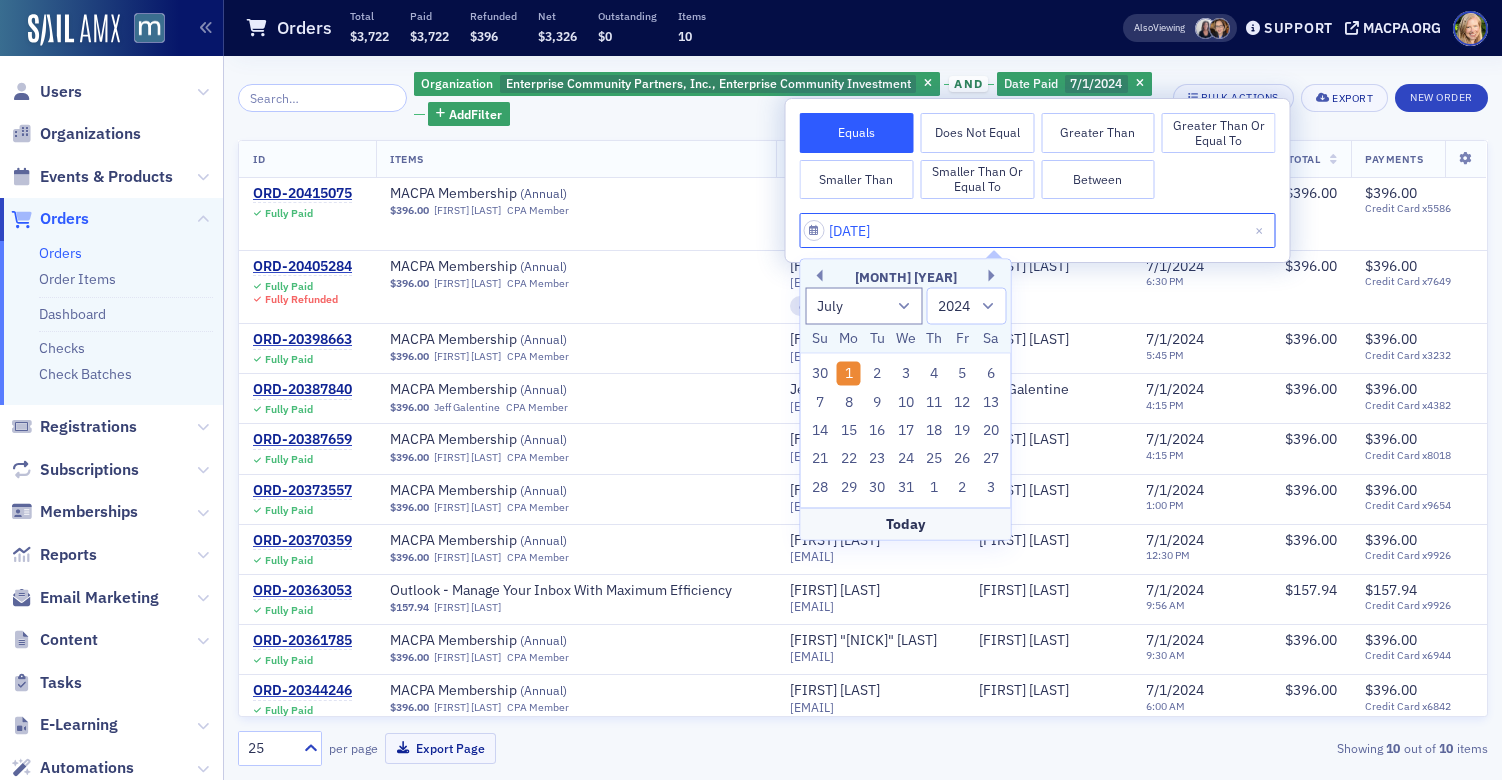 type on "[DATE]" 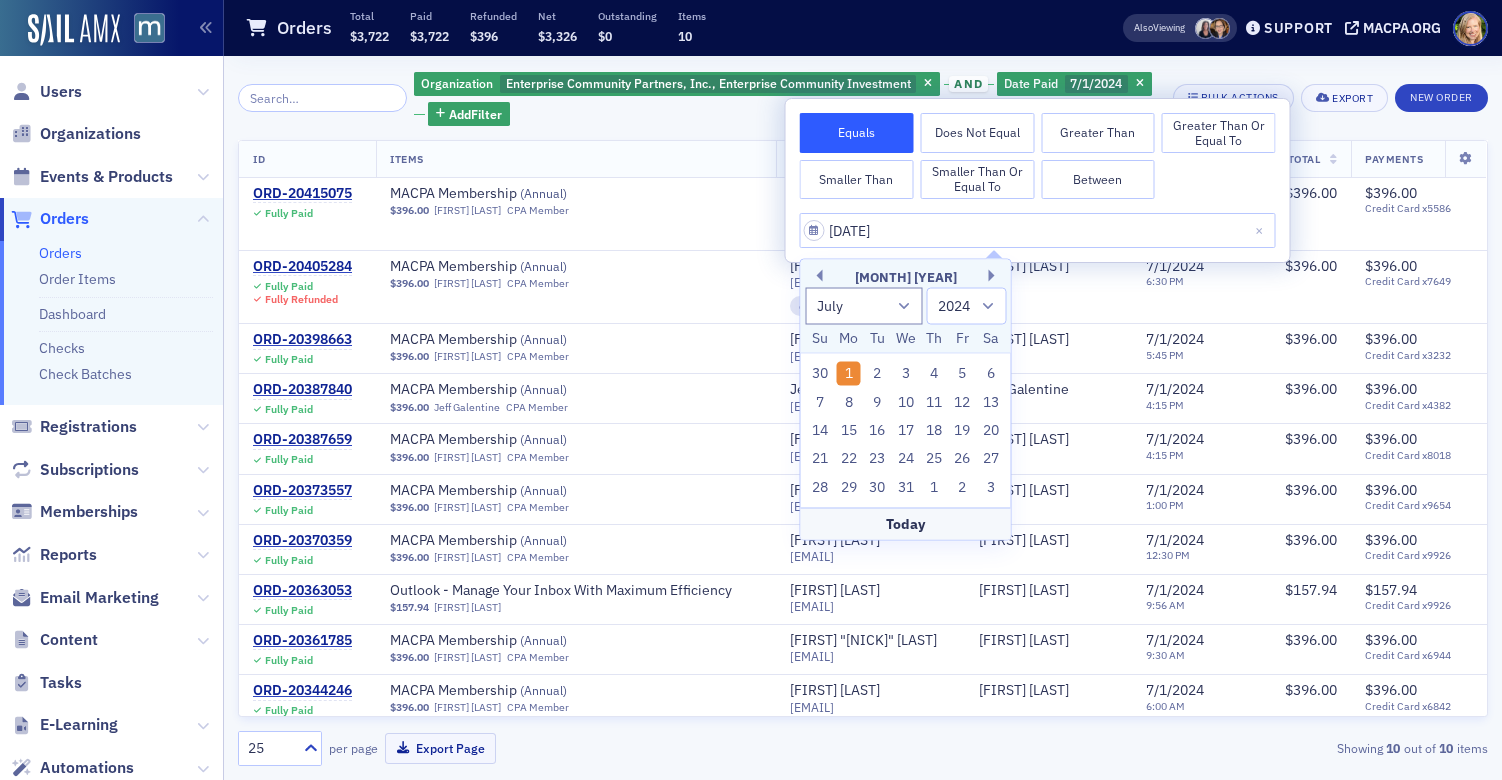 click on "Between" at bounding box center [1098, 180] 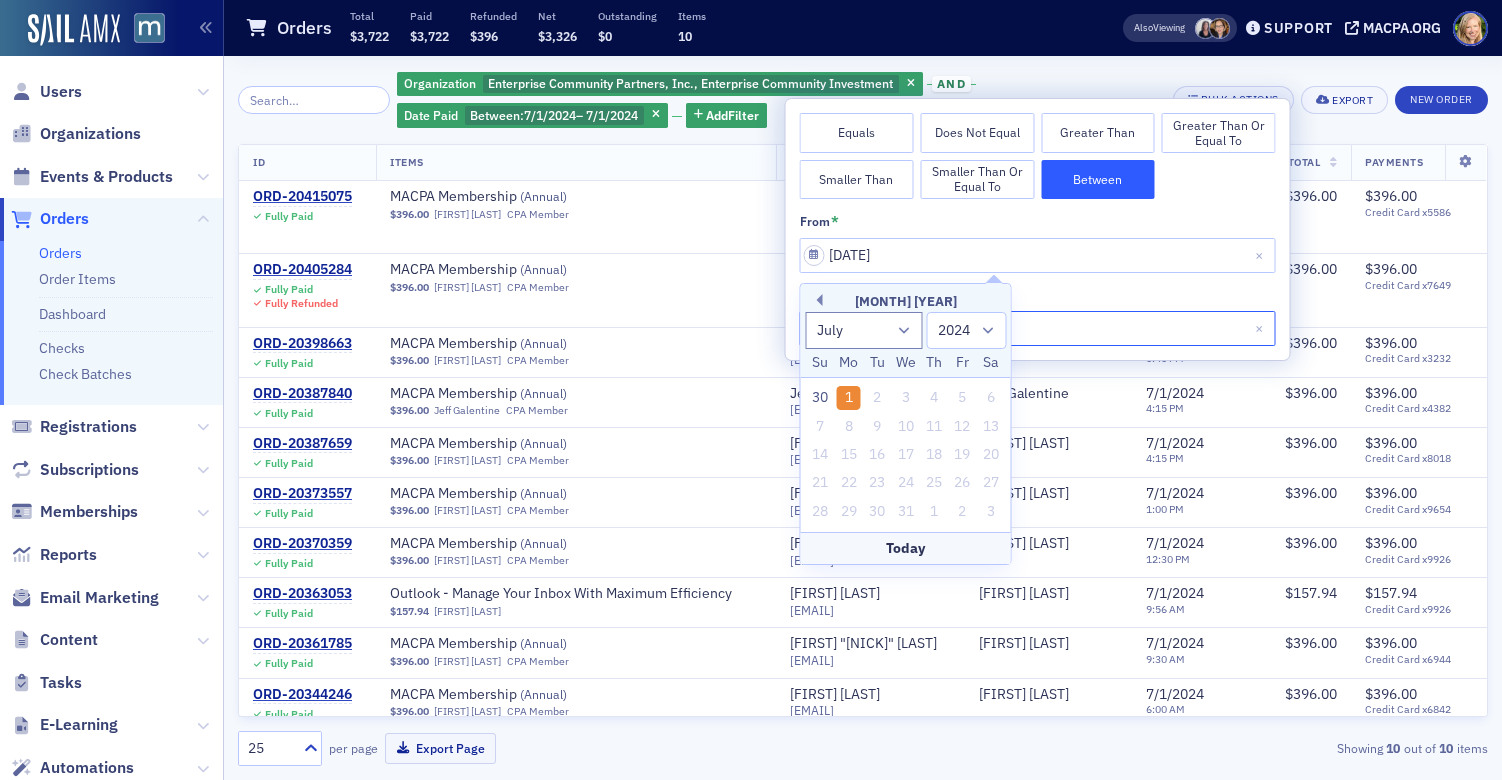 click on "[DATE]" at bounding box center [1038, 328] 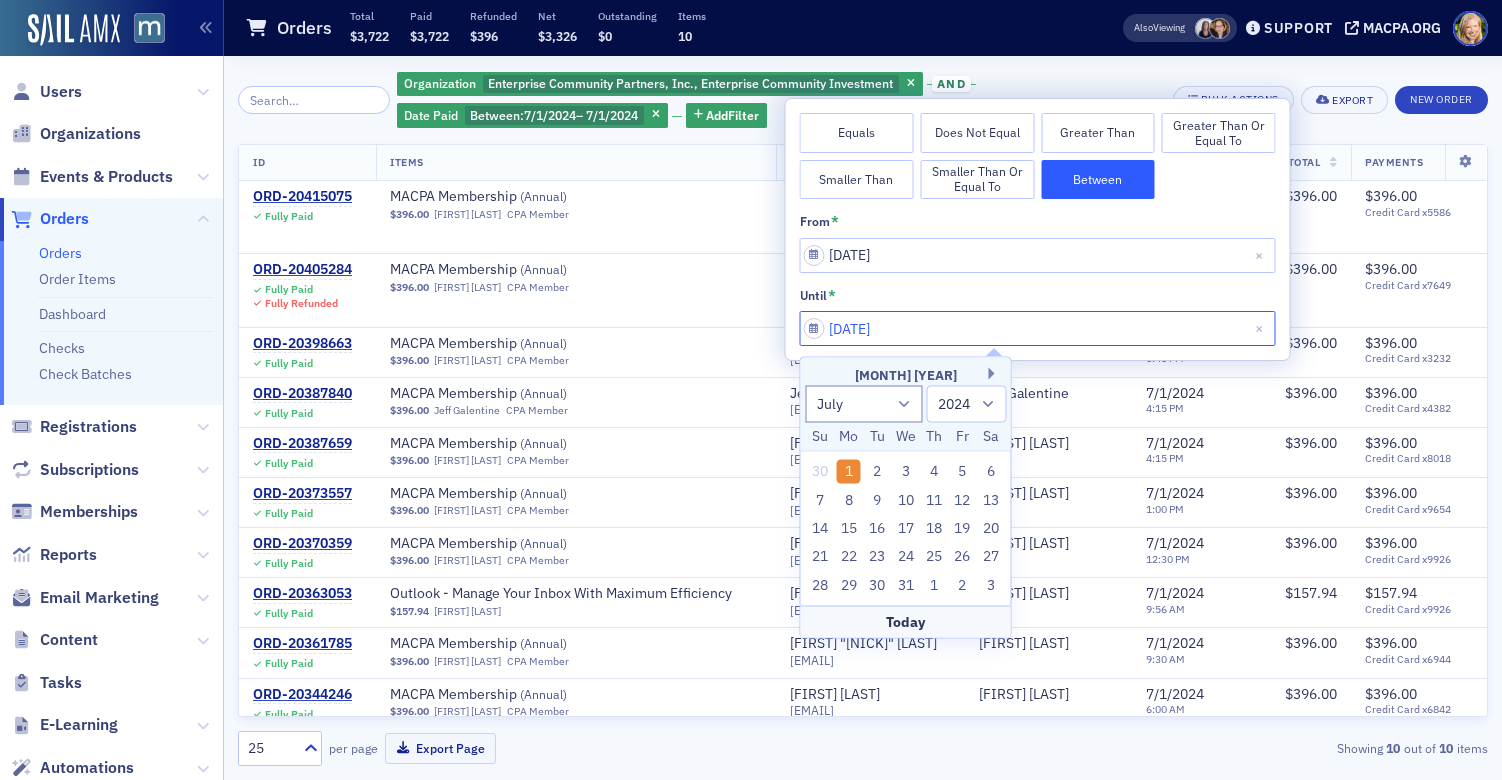 click on "[DATE]" at bounding box center (1038, 328) 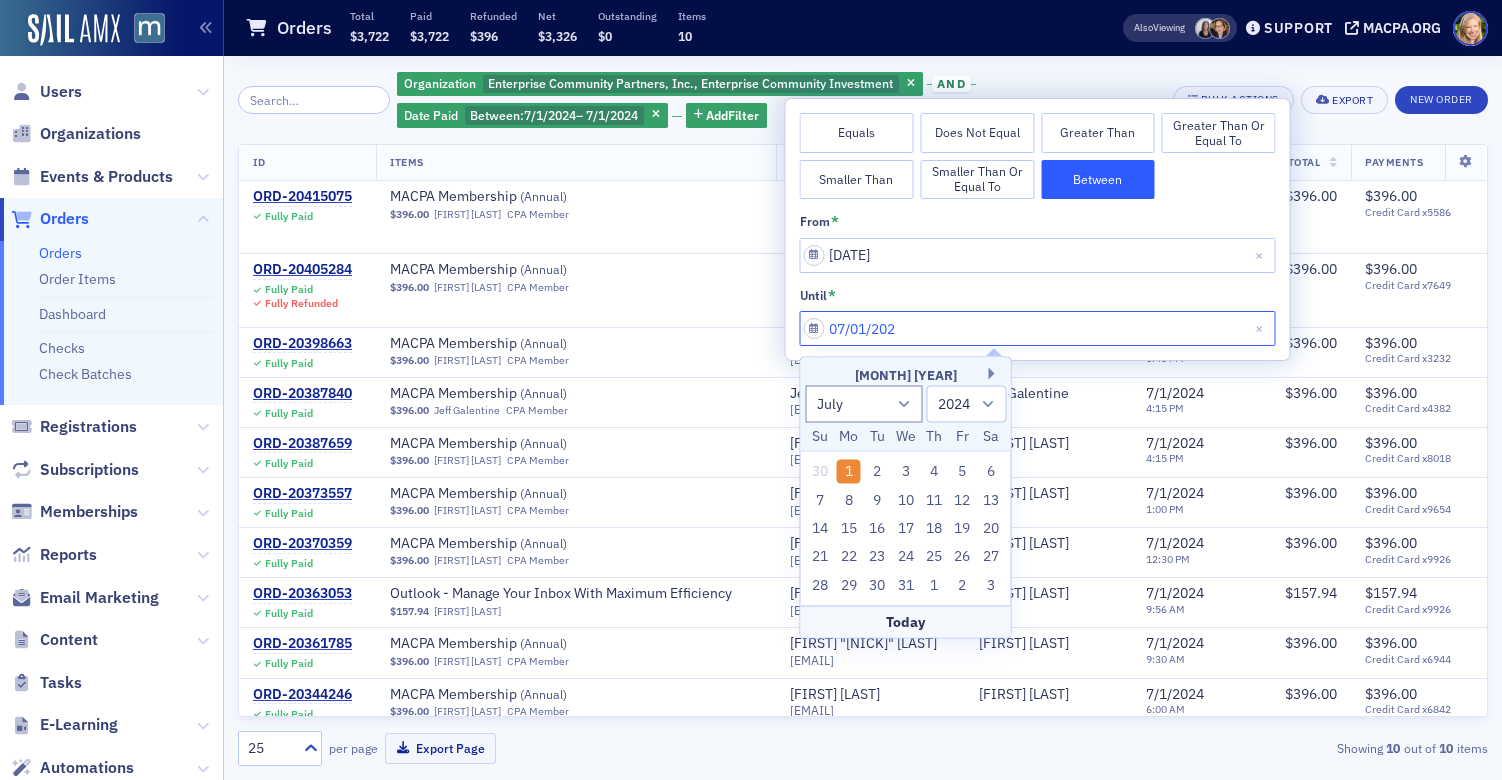 type on "[DATE]" 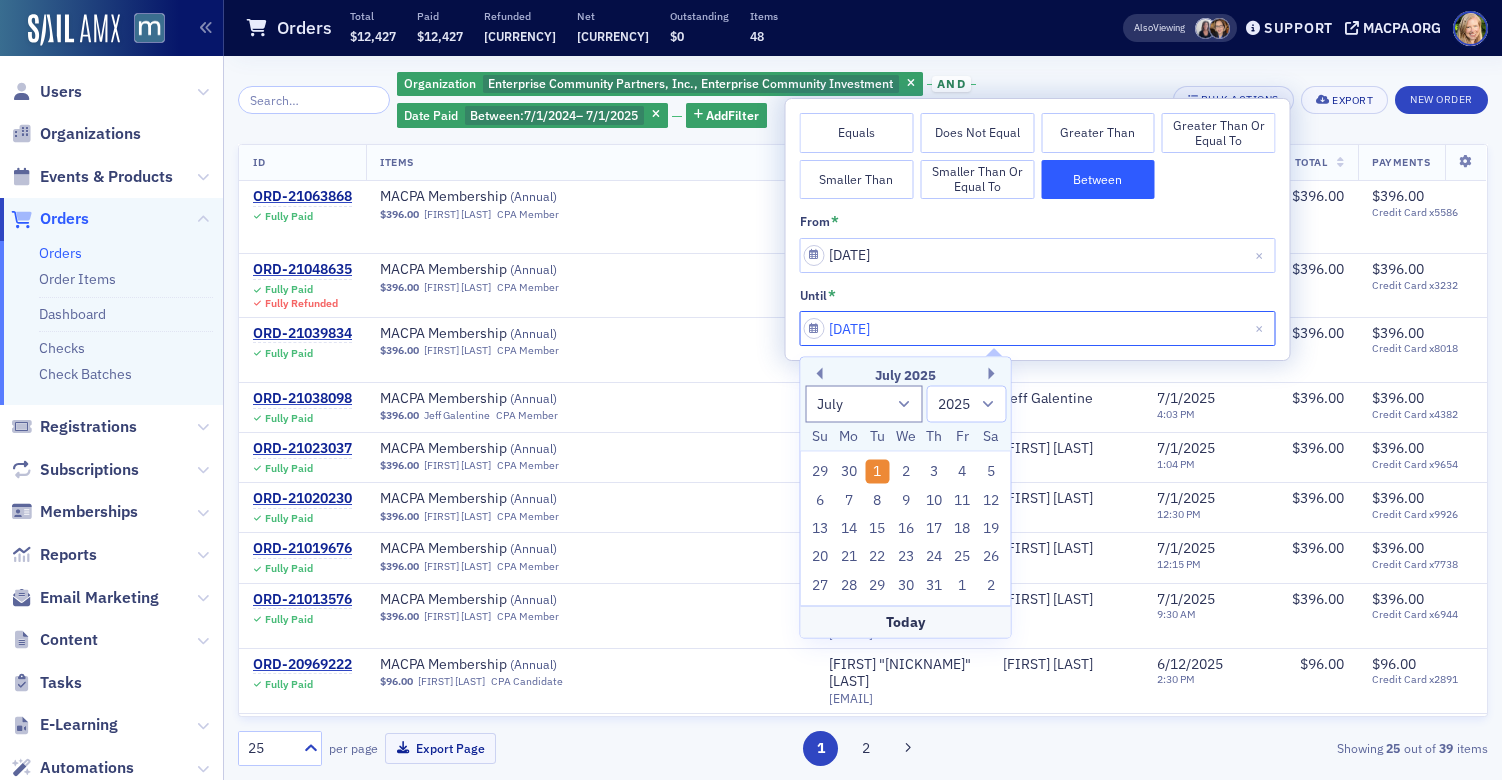 type on "[DATE]" 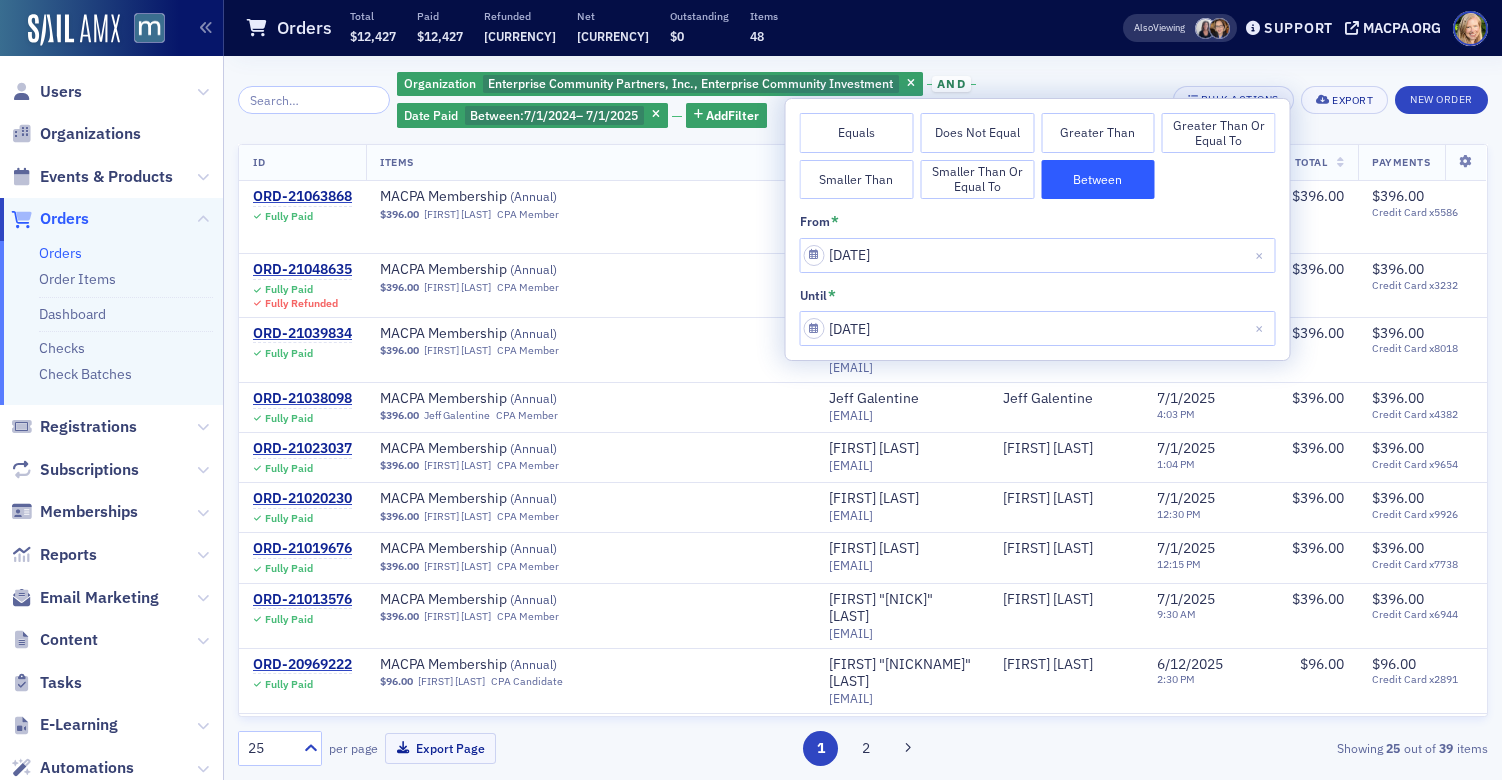 click on "Organization [COMPANY], [COMPANY] and Date Paid Between : [DATE] – [DATE] Add Filter" 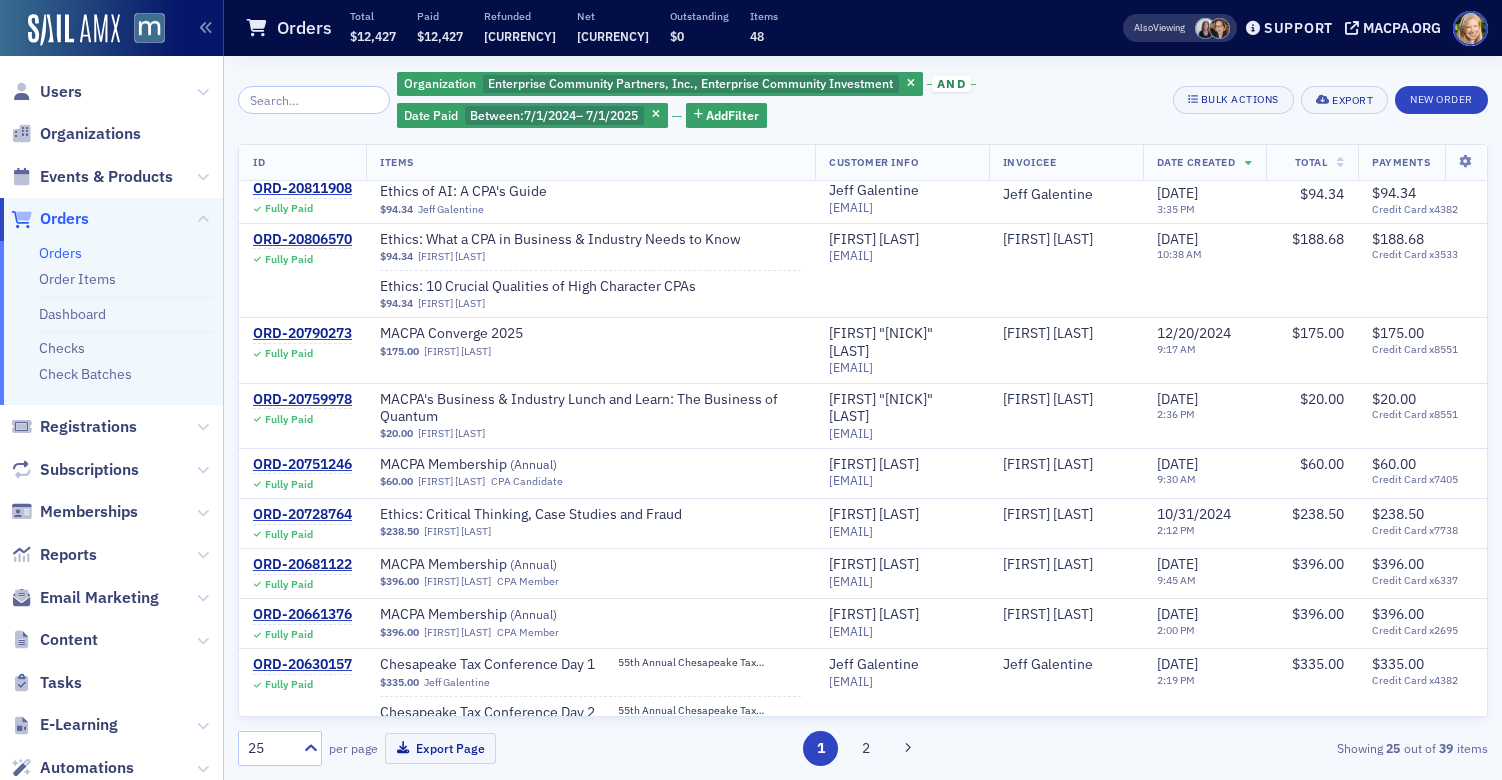 scroll, scrollTop: 1291, scrollLeft: 0, axis: vertical 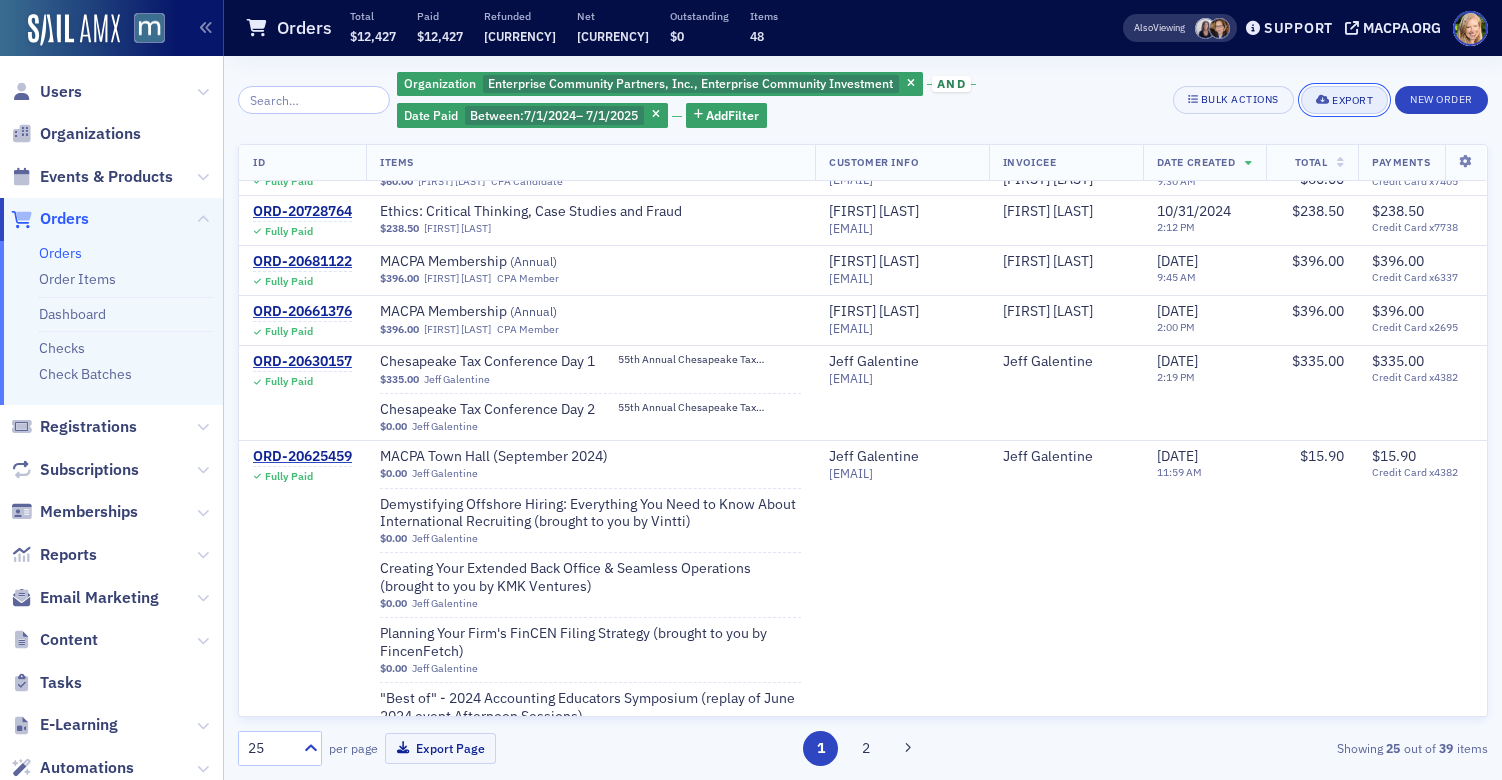 click on "Export" 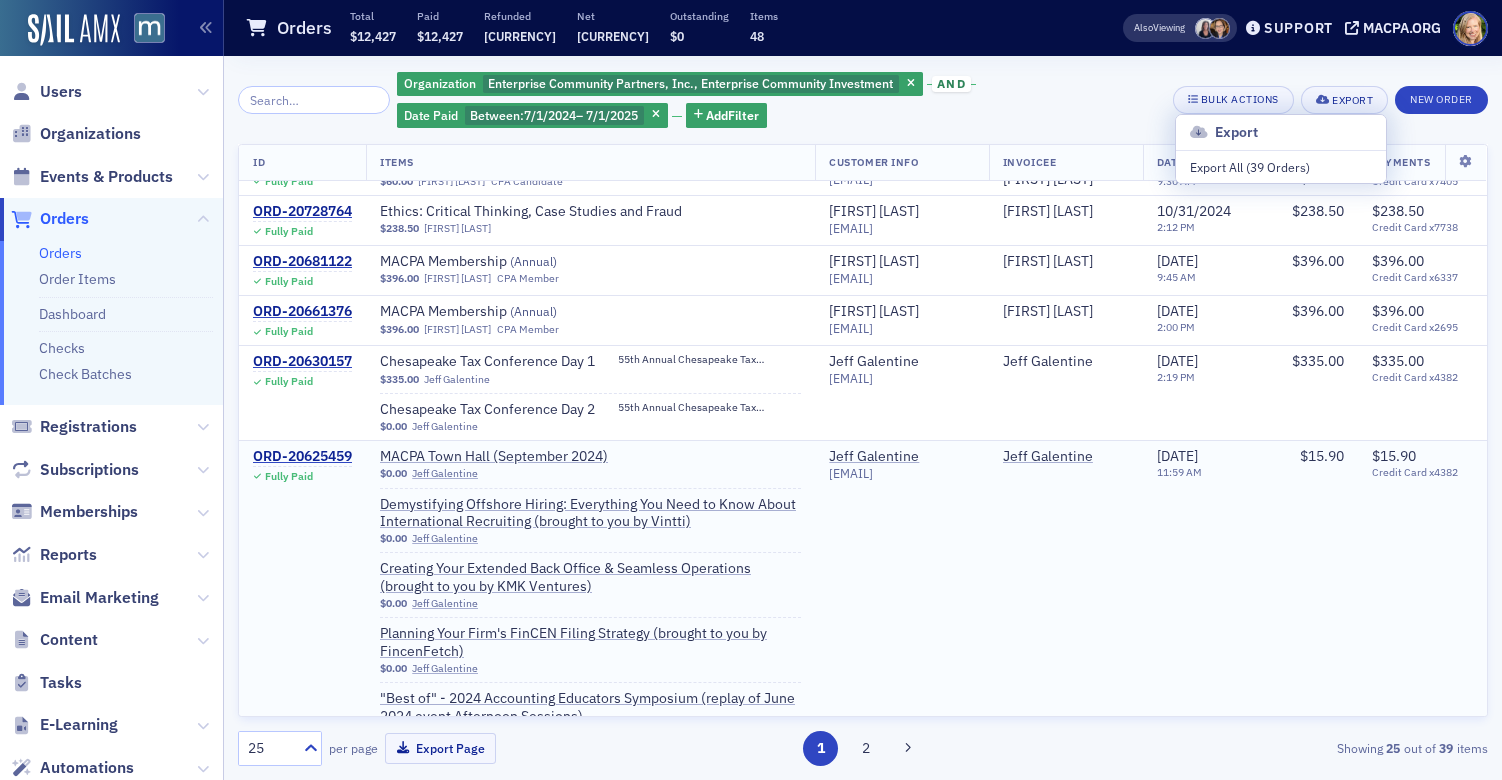 click on "[DATE]" 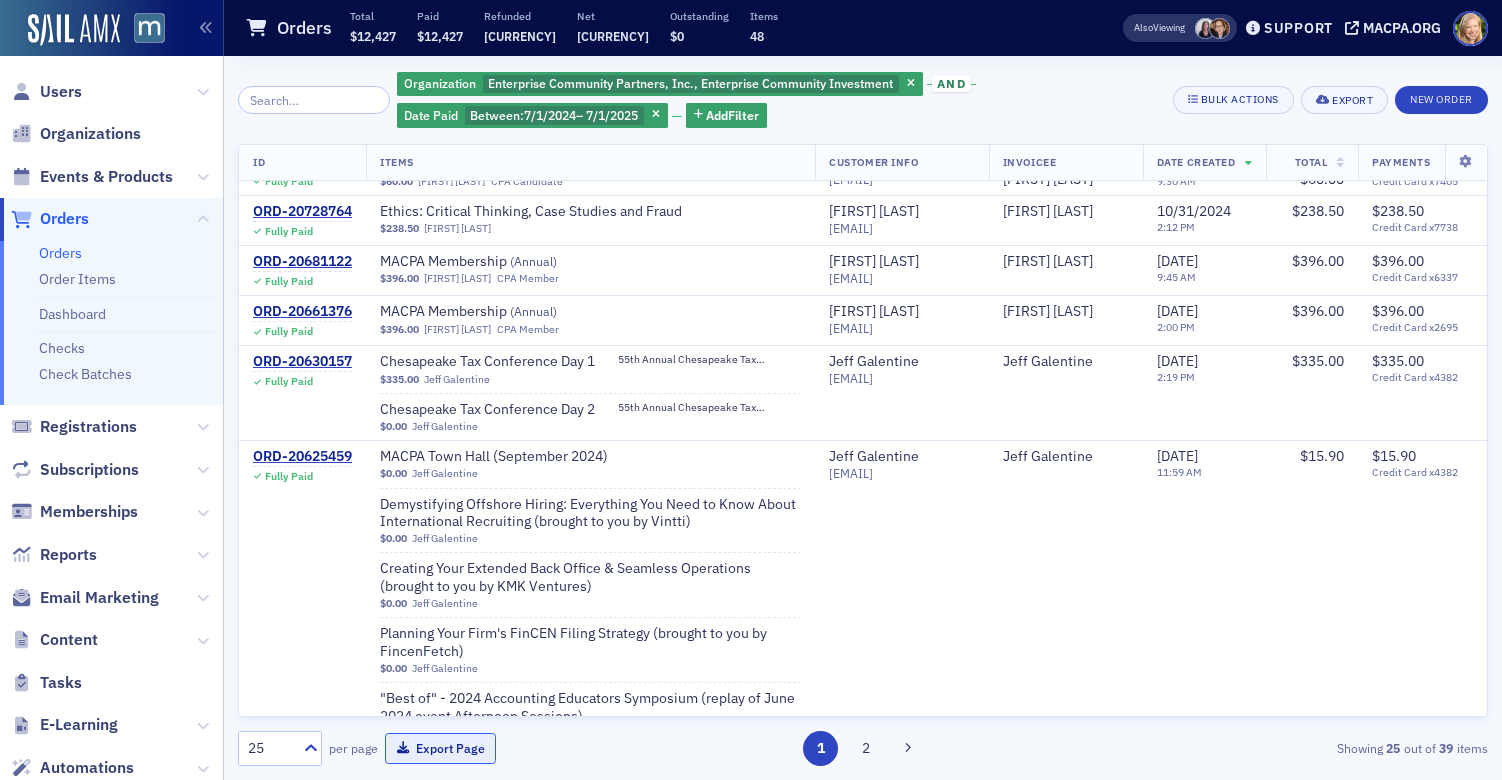click on "Export Page" 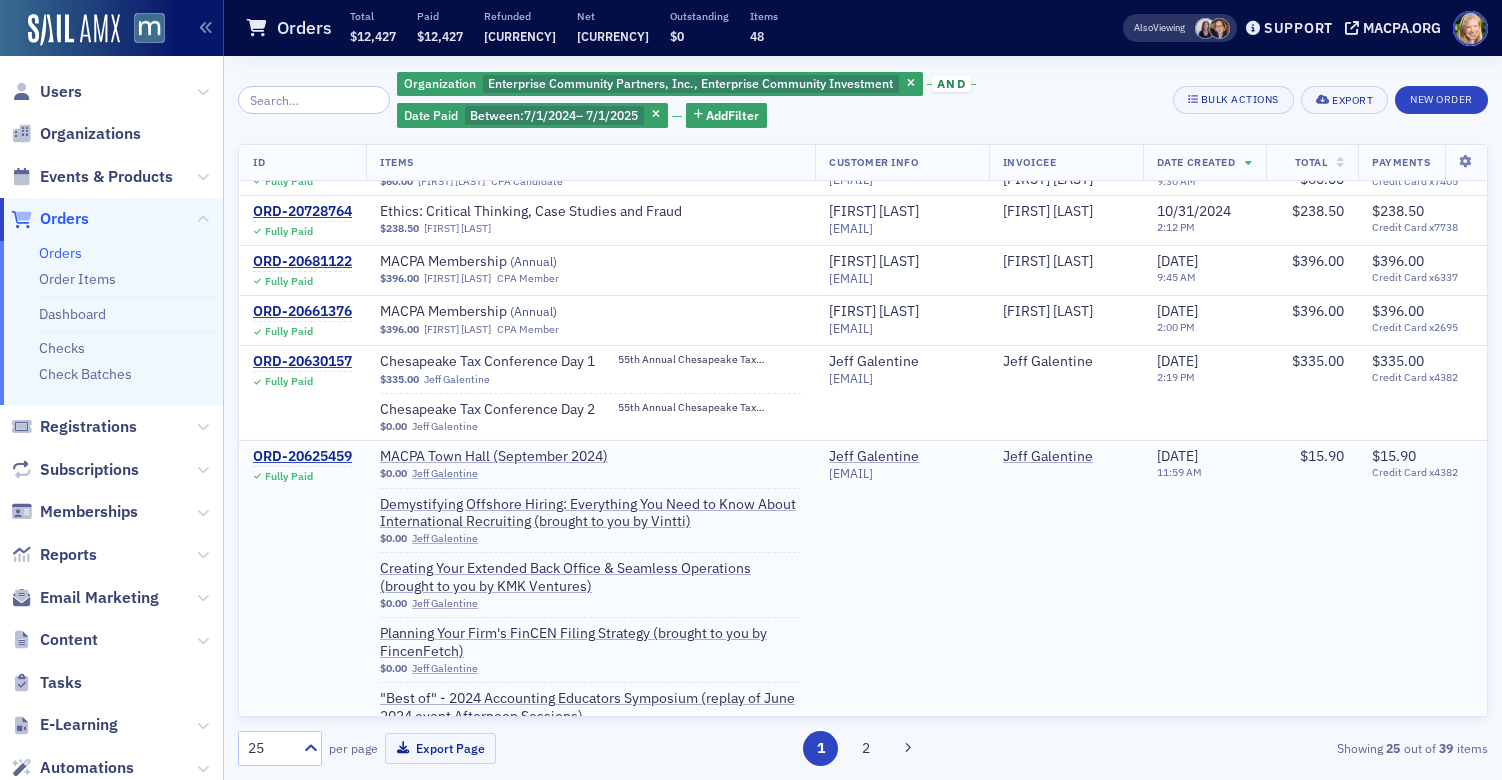 click on "[DATE]" 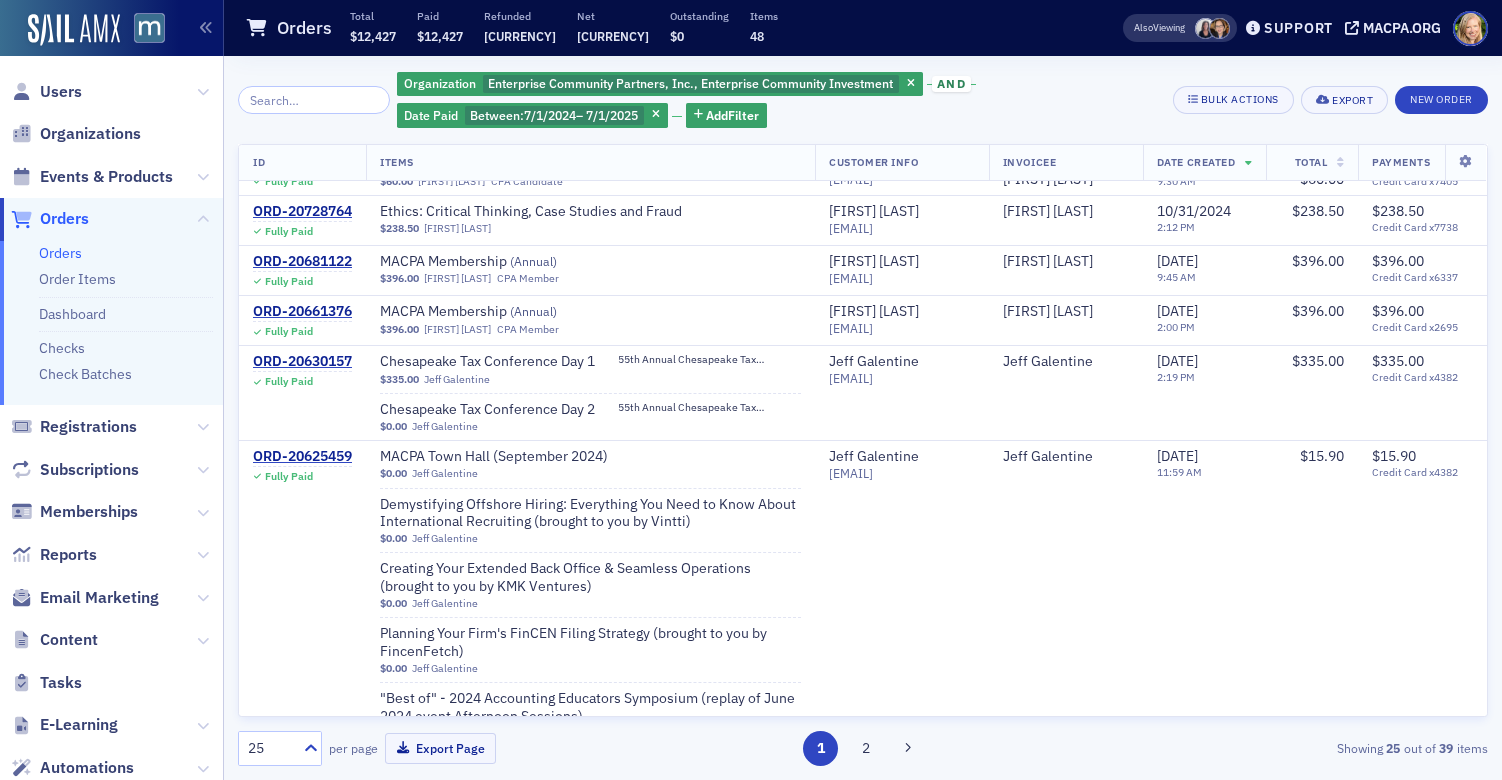 click on "Date Paid Between :  [DATE]  –   [DATE]" 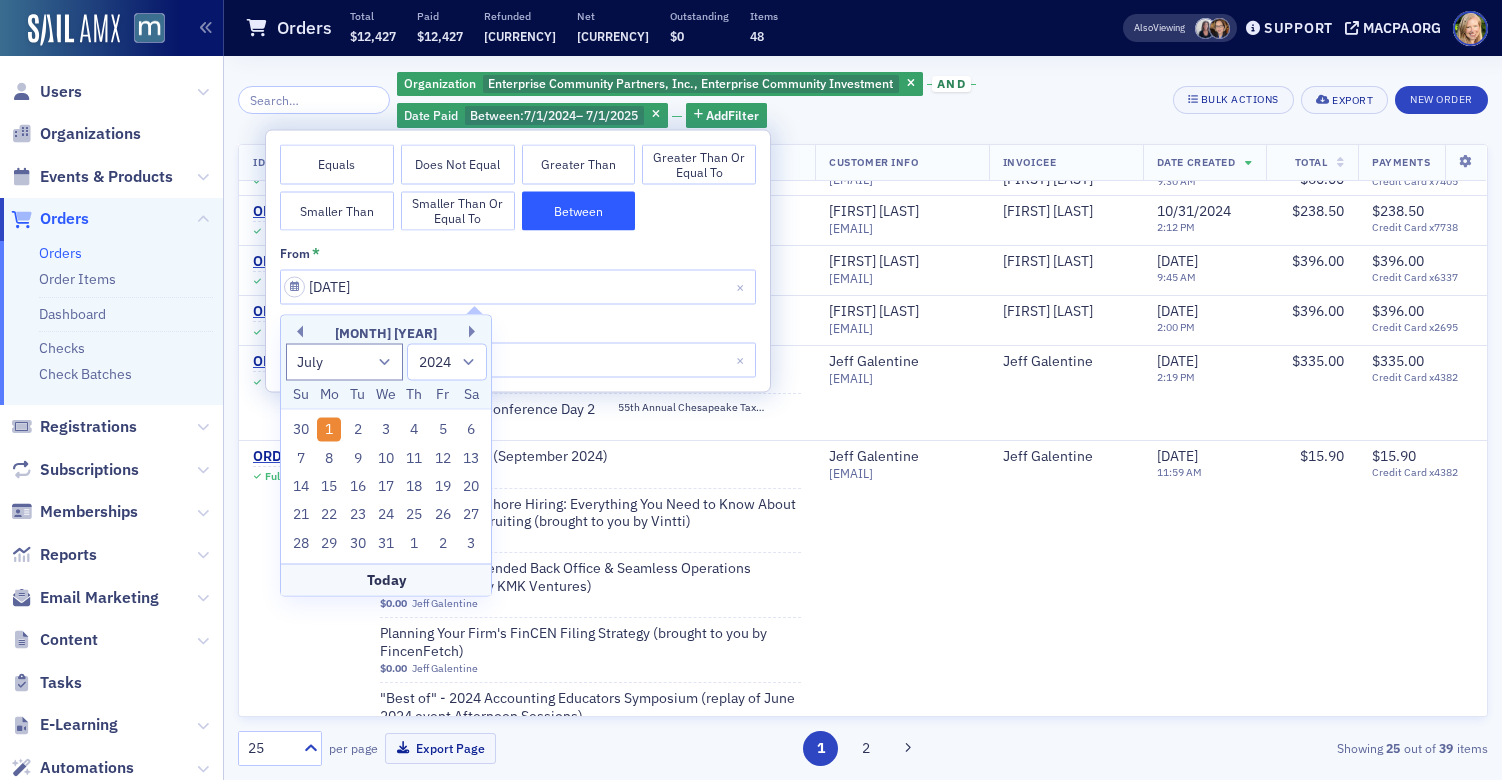 click on "[DATE]" at bounding box center (518, 286) 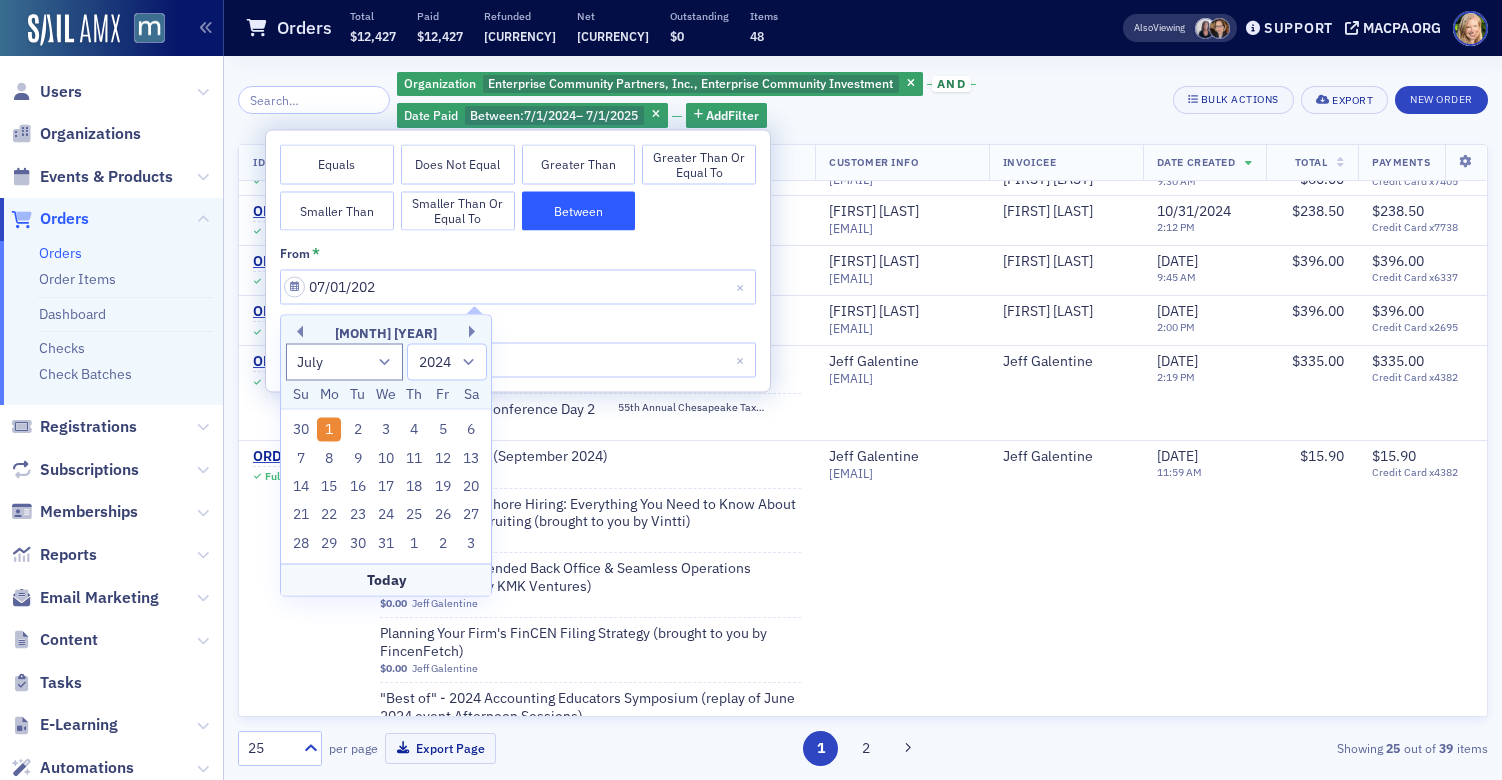 type on "[DATE]" 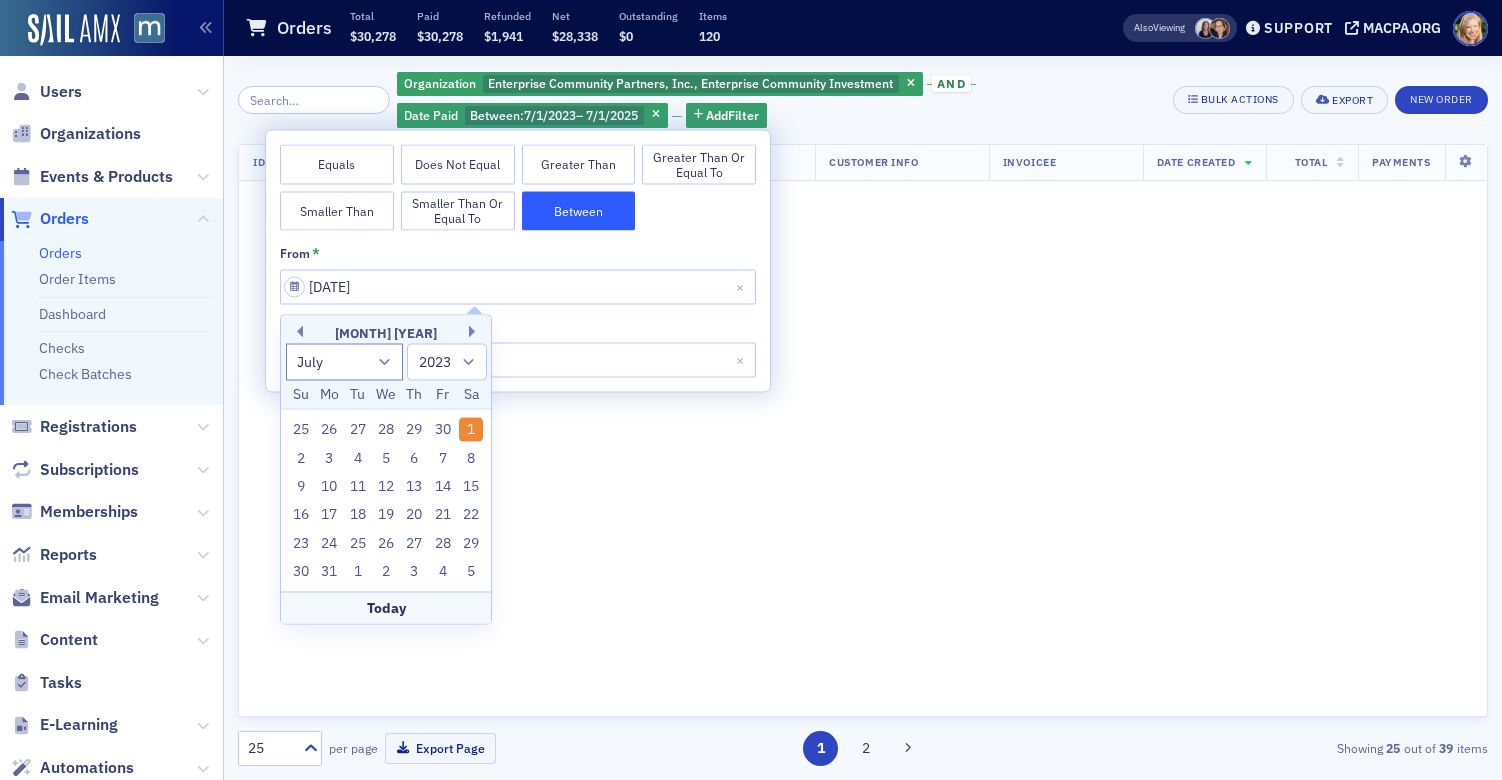 scroll, scrollTop: 1291, scrollLeft: 0, axis: vertical 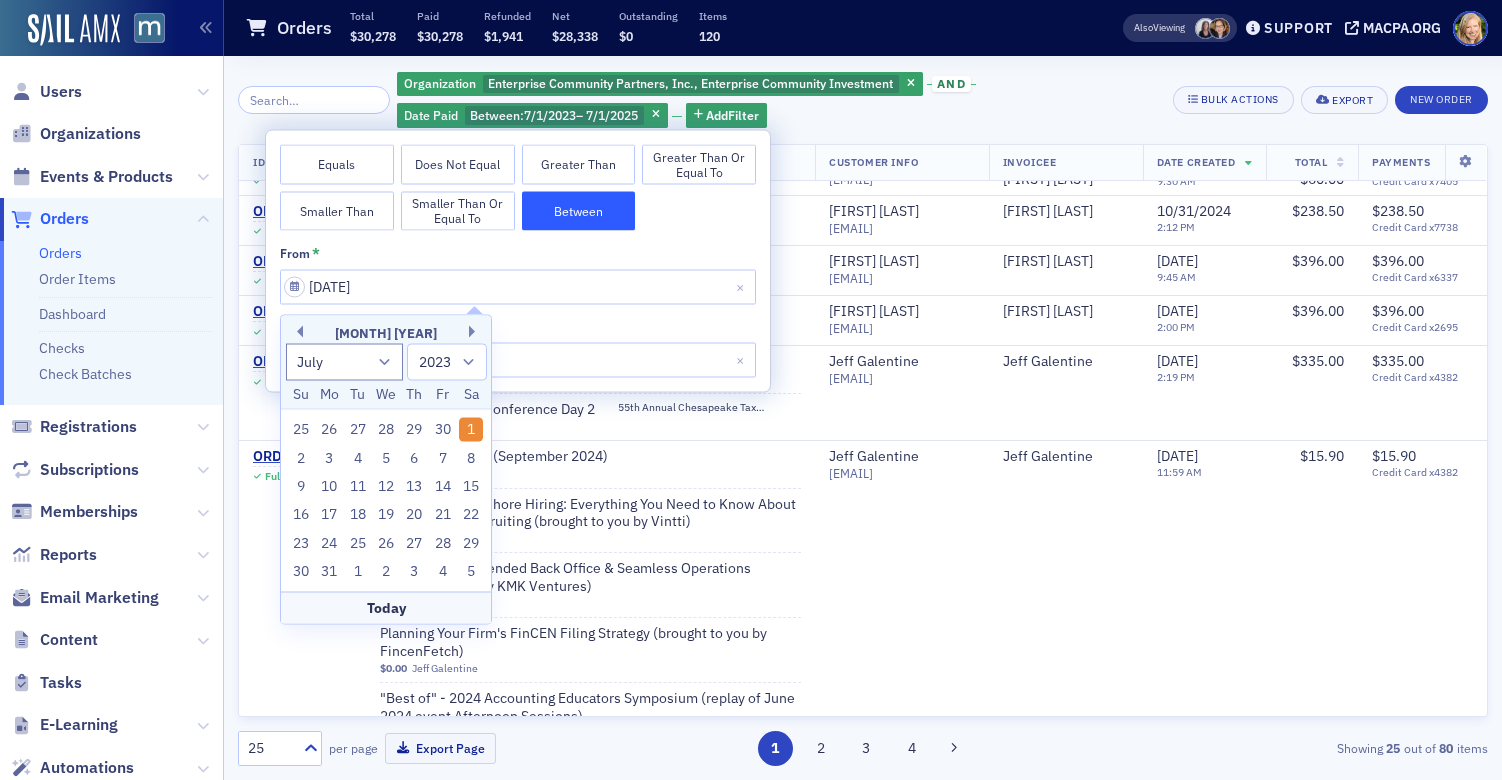 type on "[DATE]" 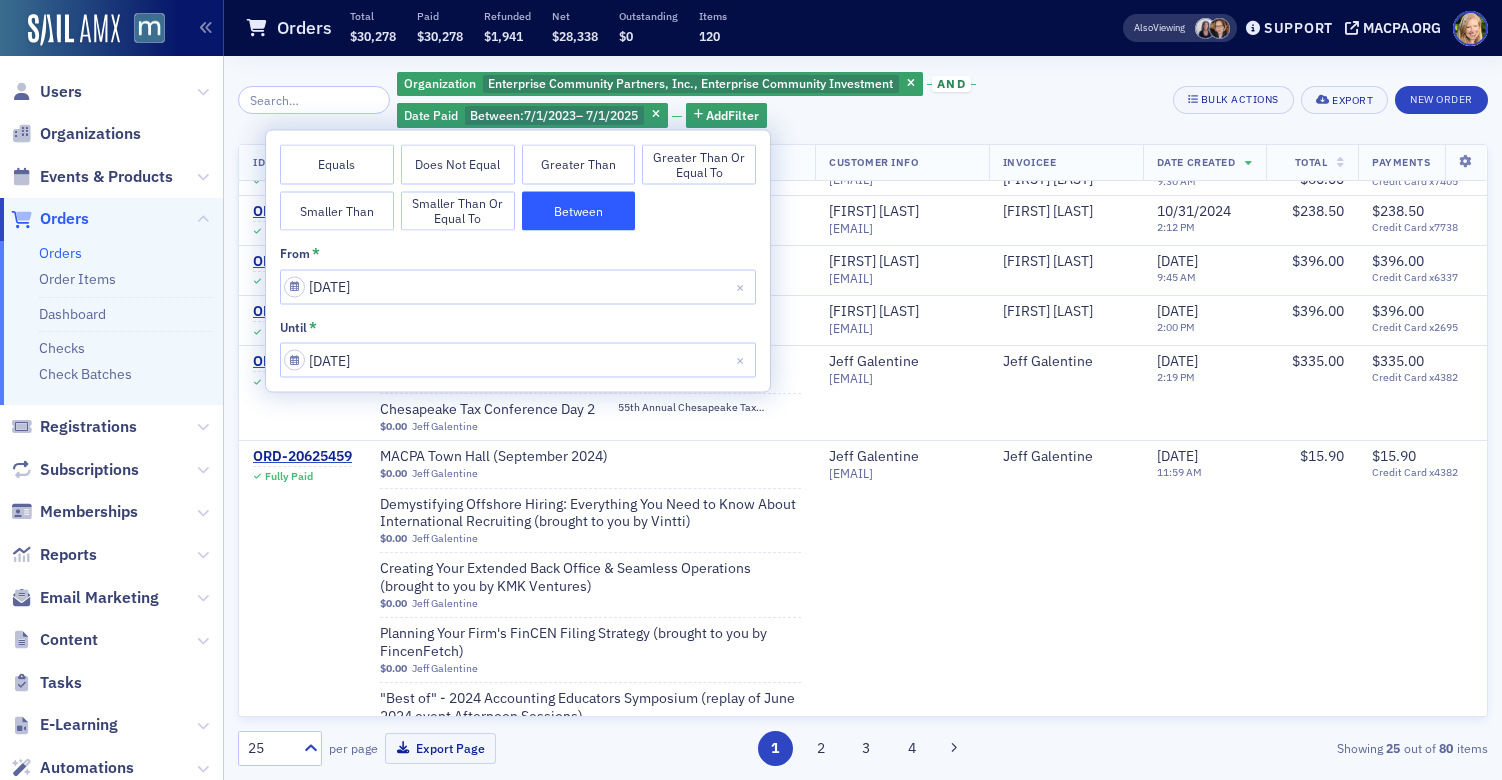 click on "from * [DATE] until * [DATE]" at bounding box center (518, 311) 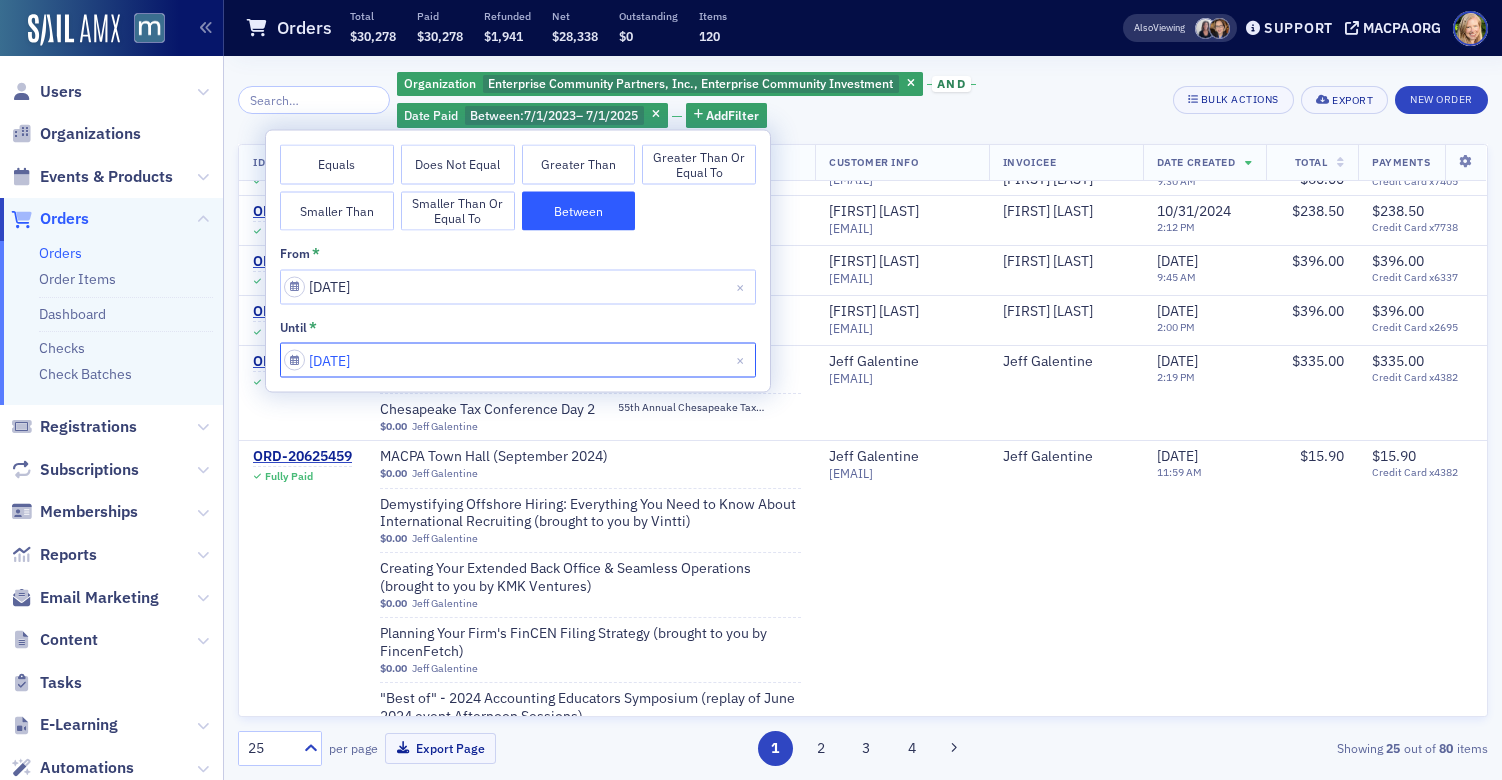 click on "[DATE]" at bounding box center [518, 360] 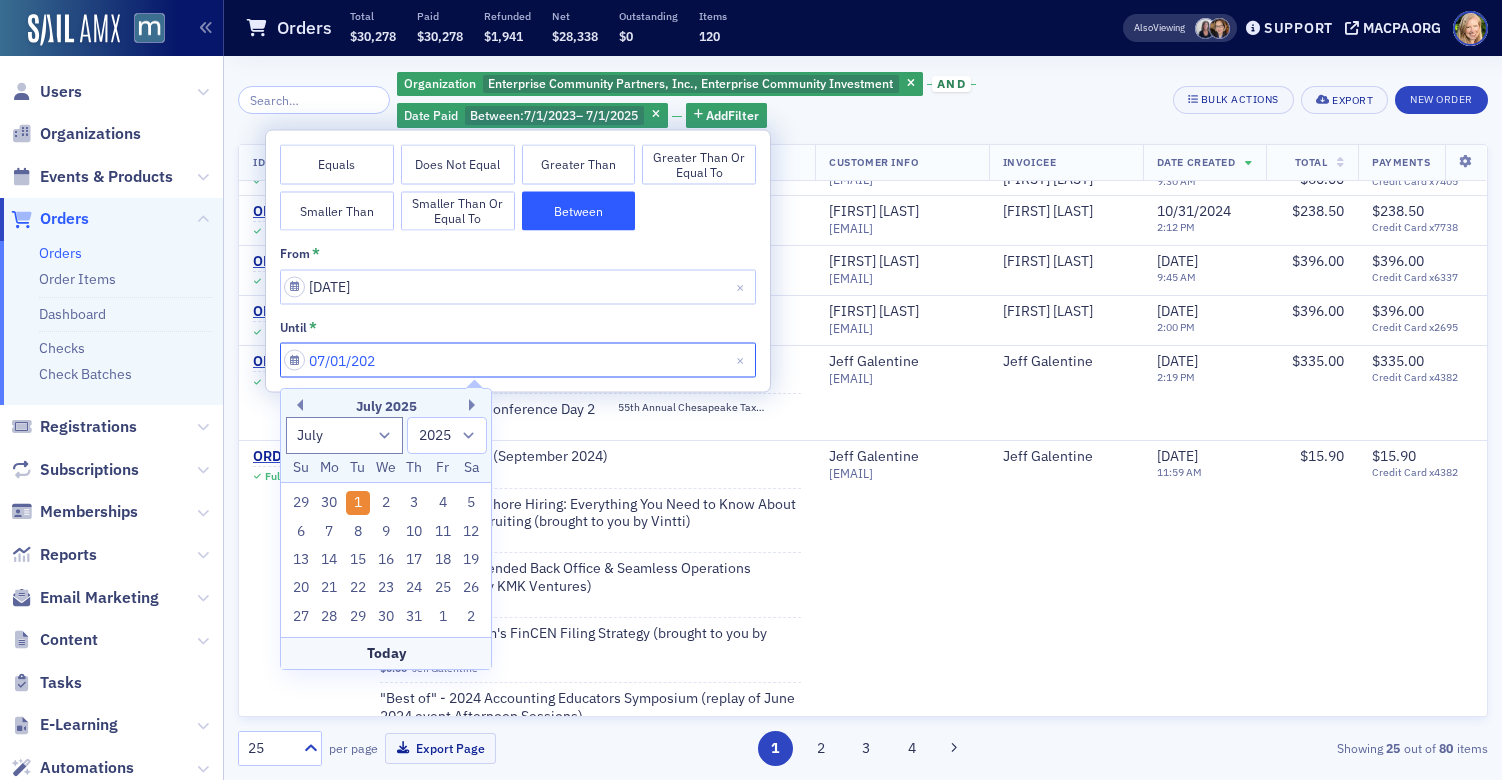 type on "[DATE]" 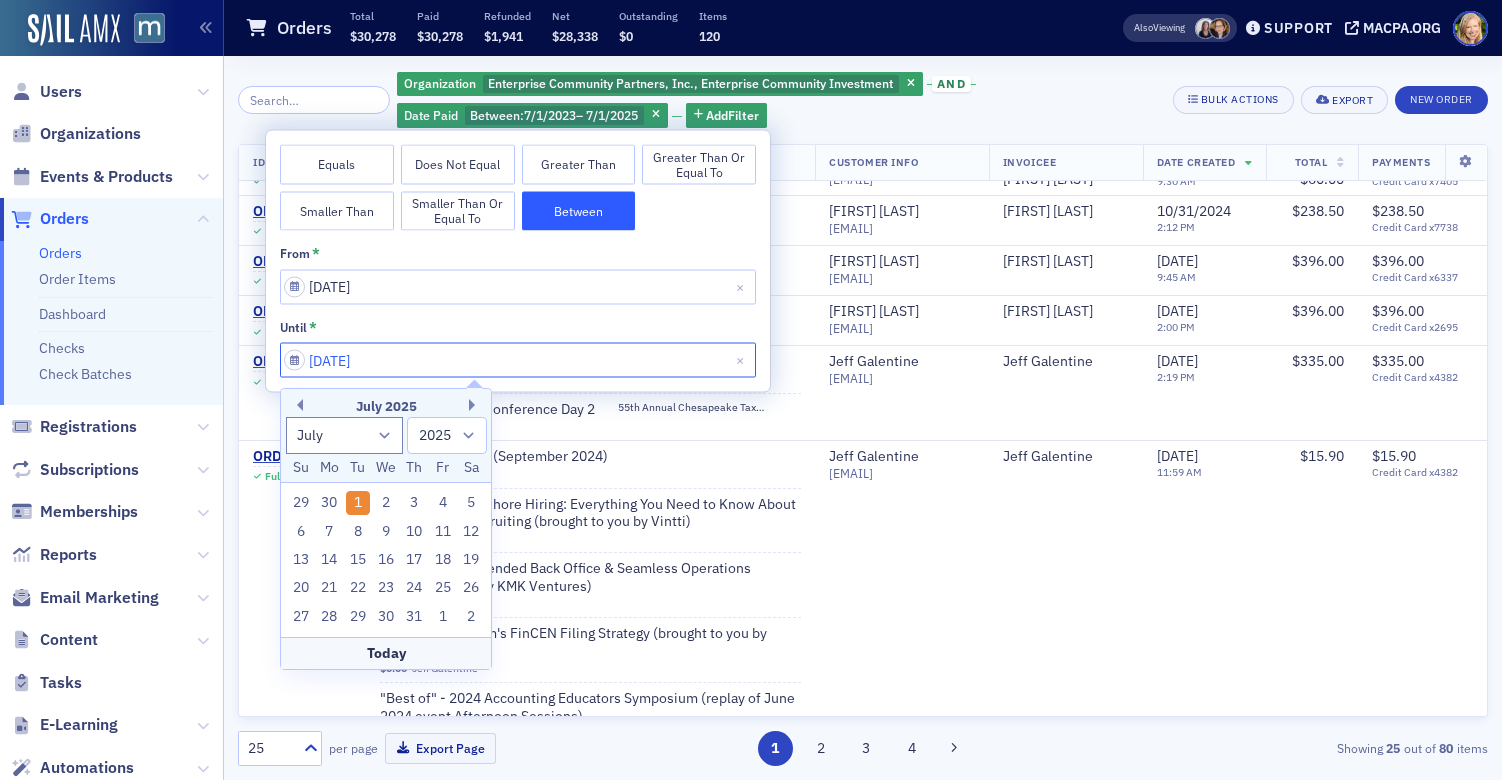 select on "2024" 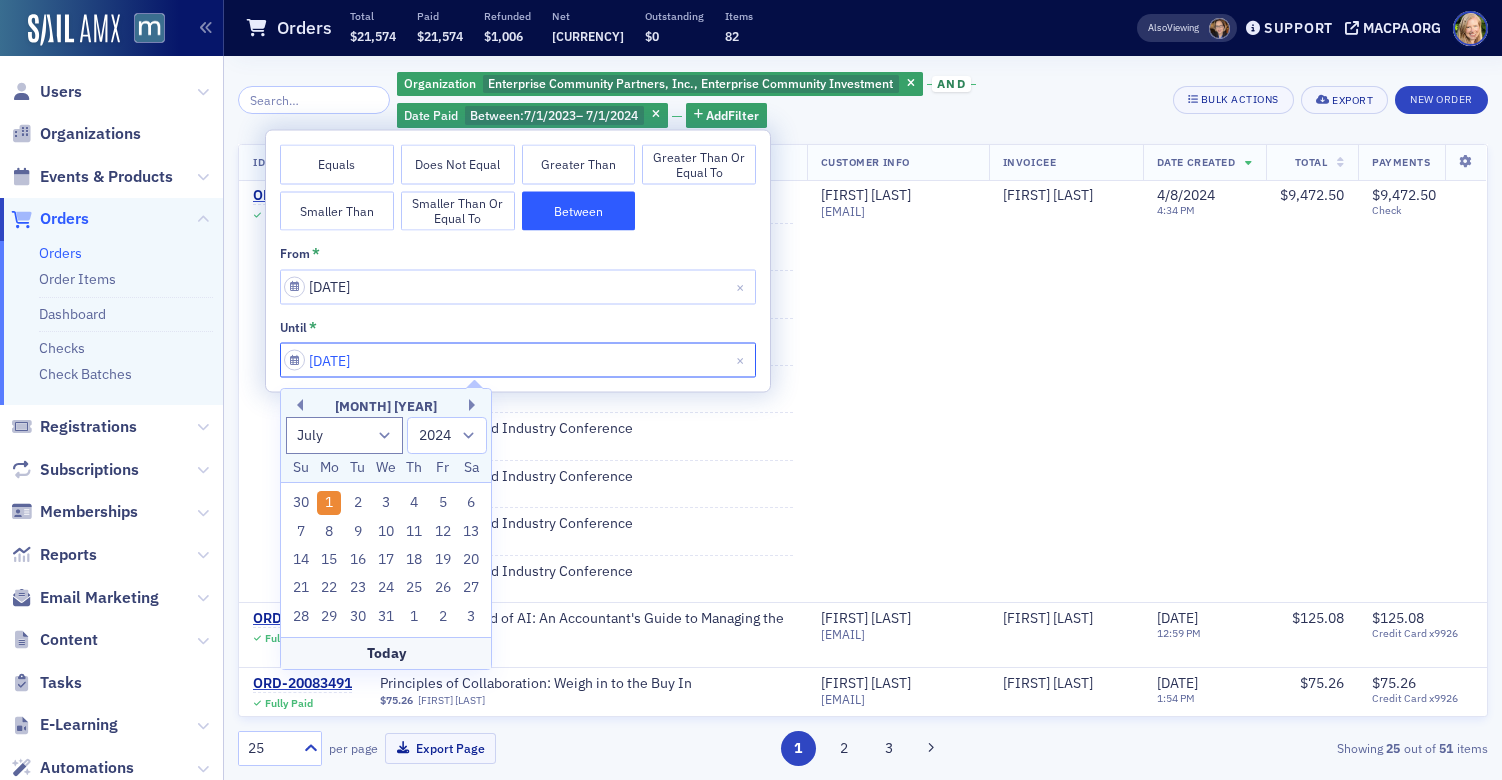 scroll, scrollTop: 2012, scrollLeft: 0, axis: vertical 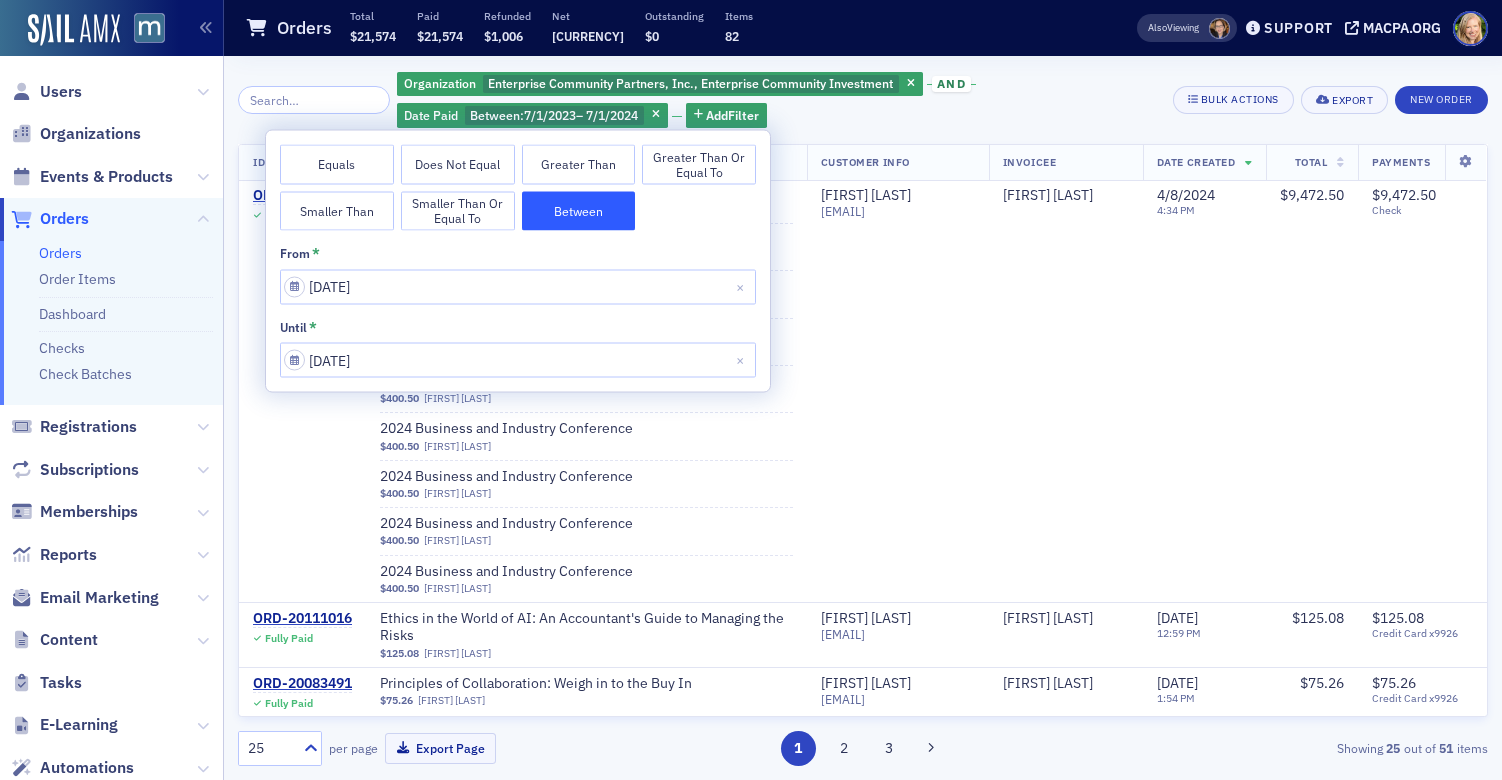 click on "from *" at bounding box center [518, 254] 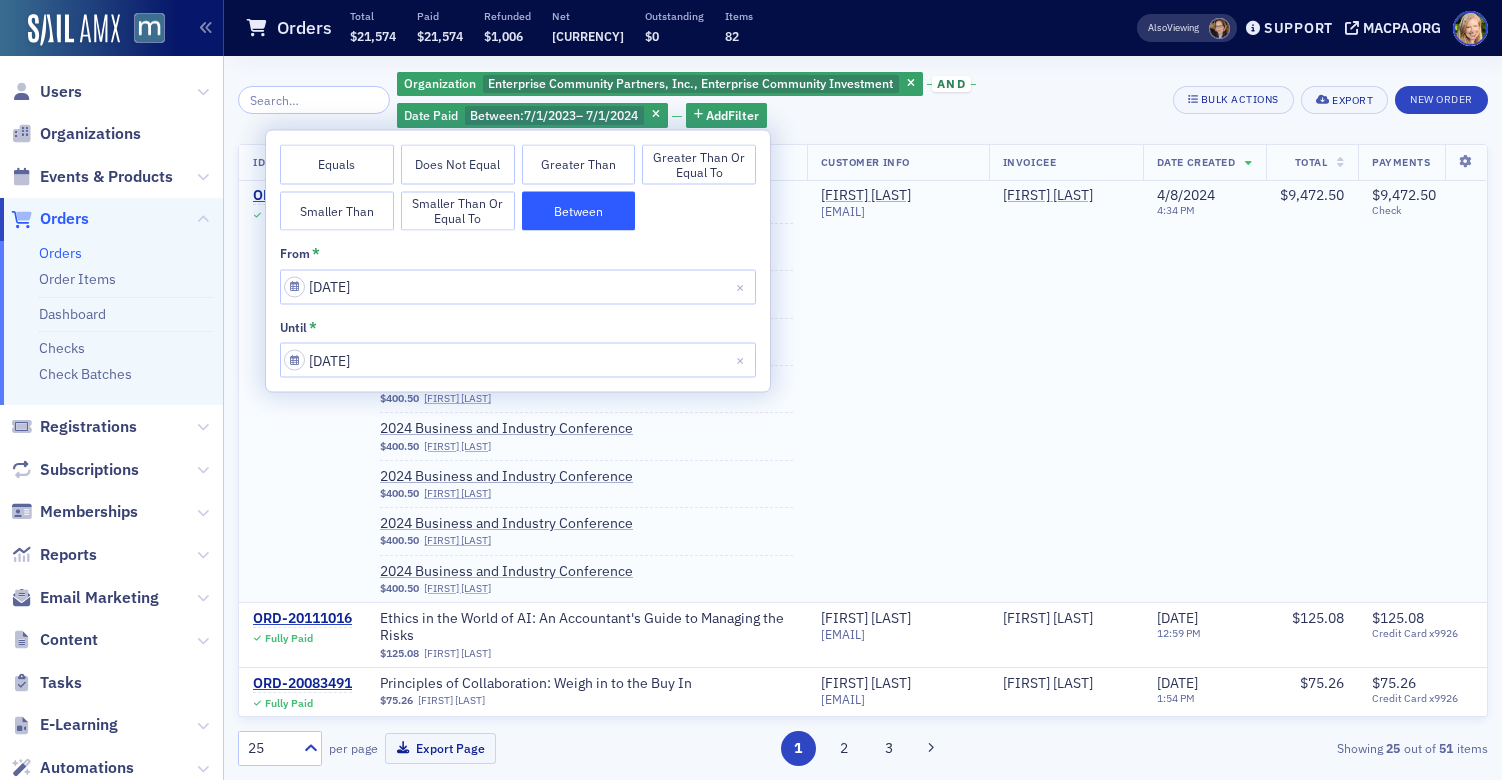 click on "[FIRST] [LAST] [EMAIL]" 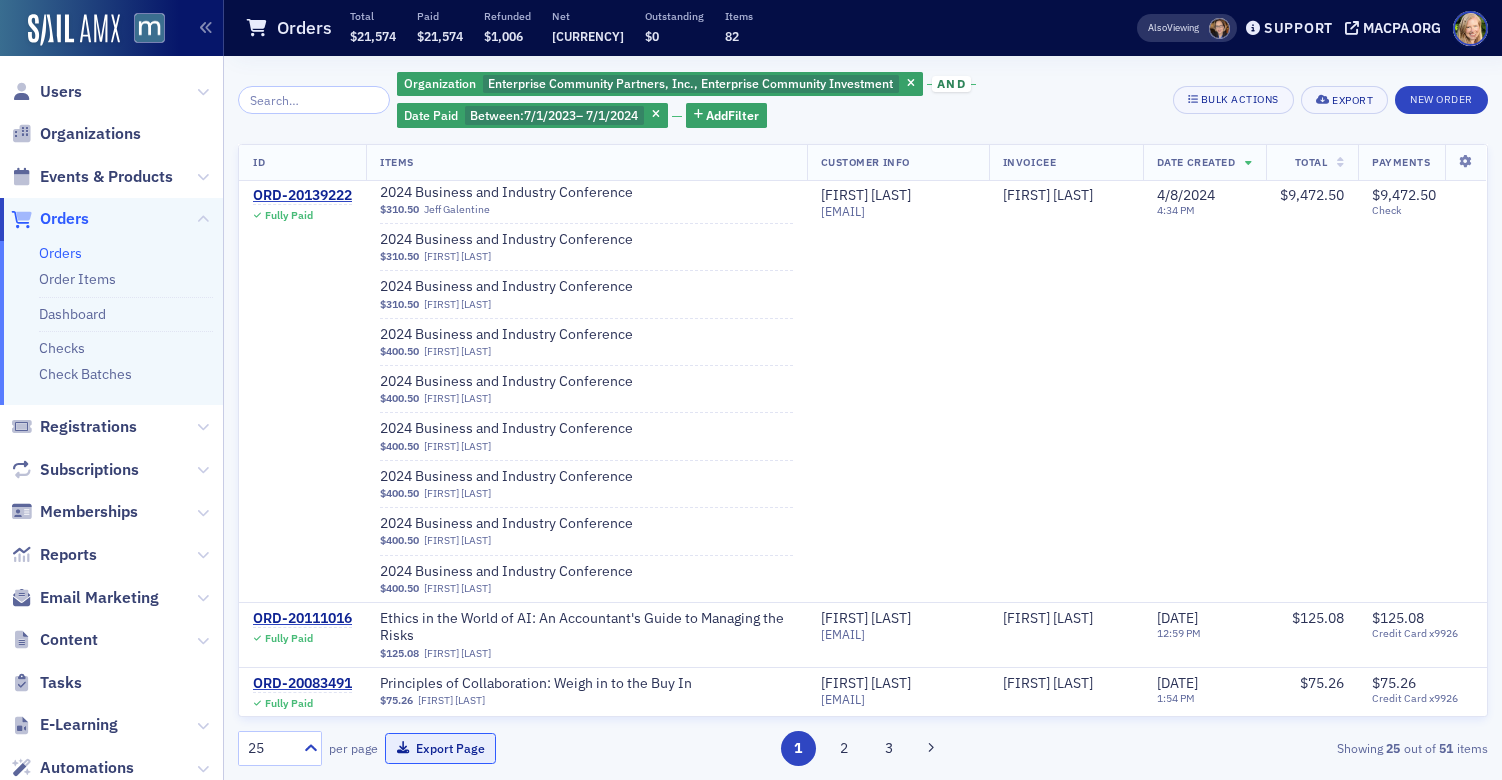 click on "Export Page" 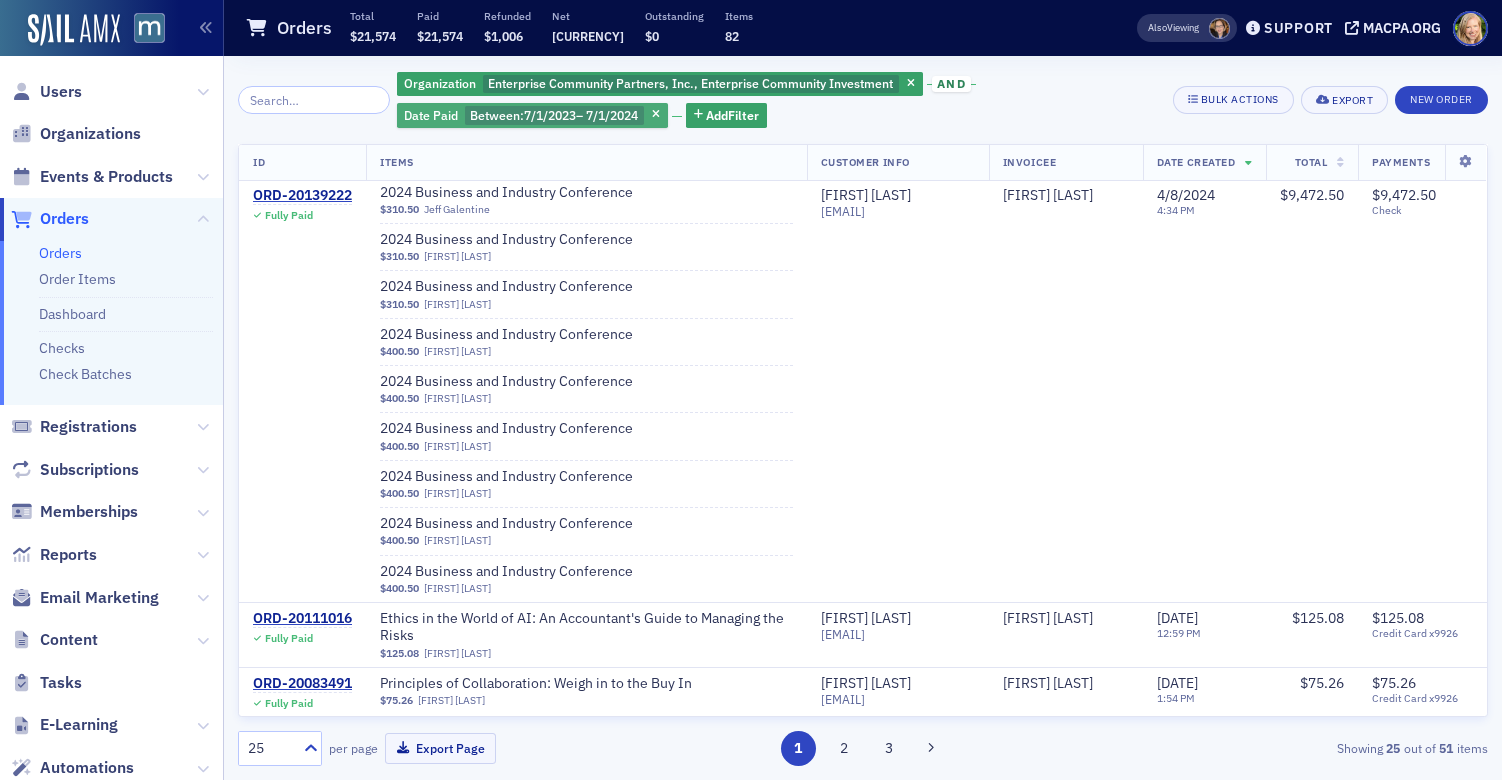 click on "7/1/2024" 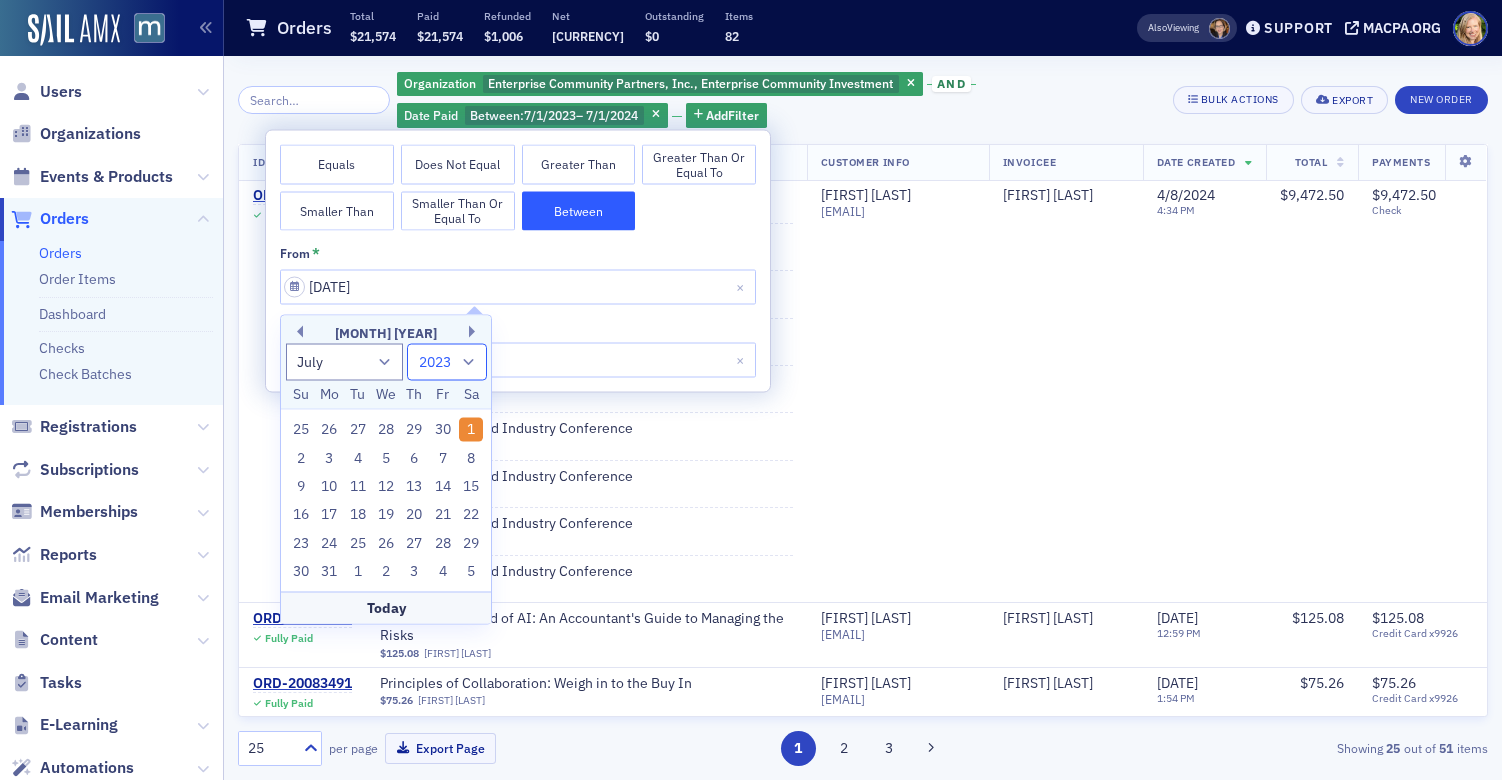 click on "1900 1901 1902 1903 1904 1905 1906 1907 1908 1909 1910 1911 1912 1913 1914 1915 1916 1917 1918 1919 1920 1921 1922 1923 1924 1925 1926 1927 1928 1929 1930 1931 1932 1933 1934 1935 1936 1937 1938 1939 1940 1941 1942 1943 1944 1945 1946 1947 1948 1949 1950 1951 1952 1953 1954 1955 1956 1957 1958 1959 1960 1961 1962 1963 1964 1965 1966 1967 1968 1969 1970 1971 1972 1973 1974 1975 1976 1977 1978 1979 1980 1981 1982 1983 1984 1985 1986 1987 1988 1989 1990 1991 1992 1993 1994 1995 1996 1997 1998 1999 2000 2001 2002 2003 2004 2005 2006 2007 2008 2009 2010 2011 2012 2013 2014 2015 2016 2017 2018 2019 2020 2021 2022 2023 2024" at bounding box center (447, 361) 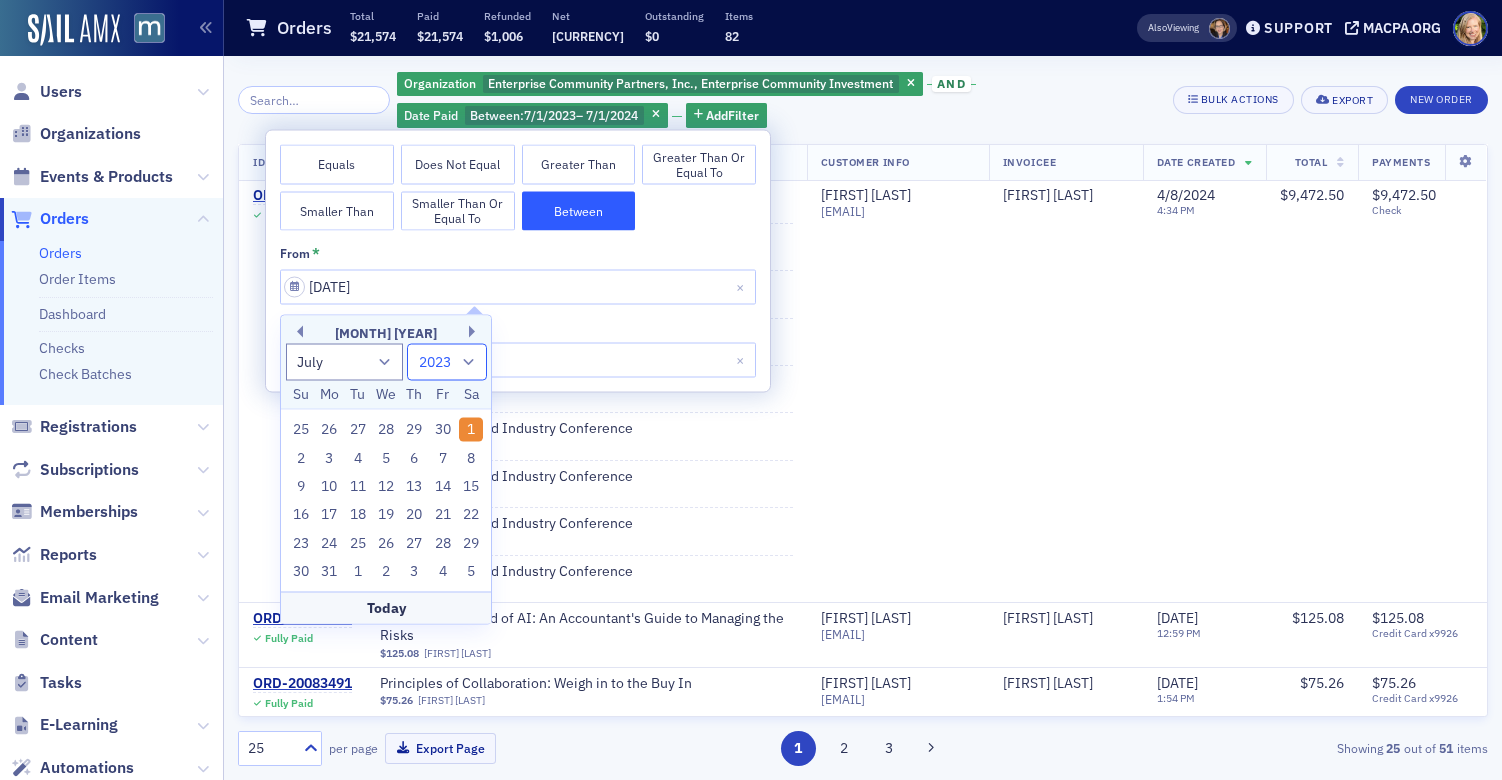 select on "2022" 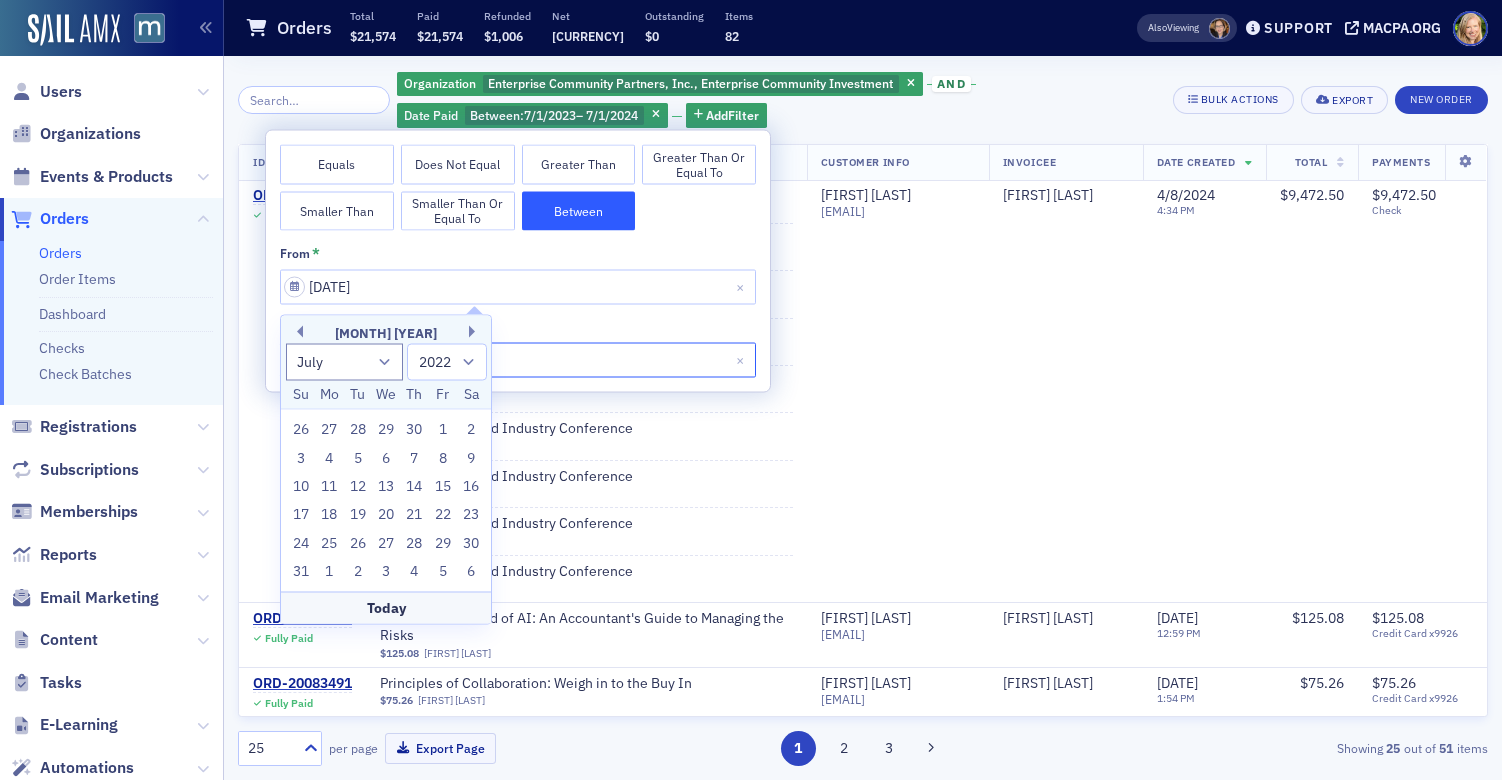 select on "6" 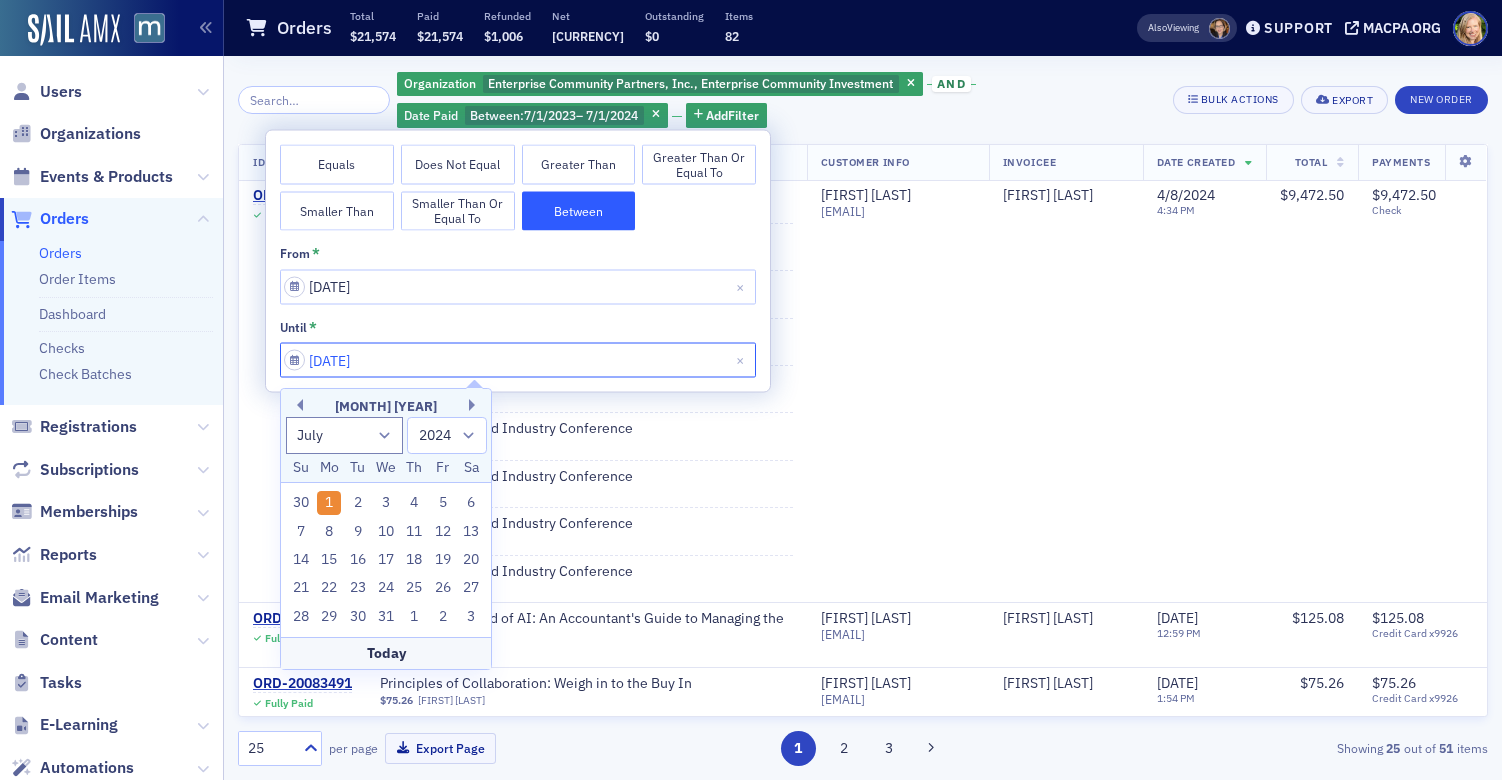 click on "[DATE]" at bounding box center (518, 360) 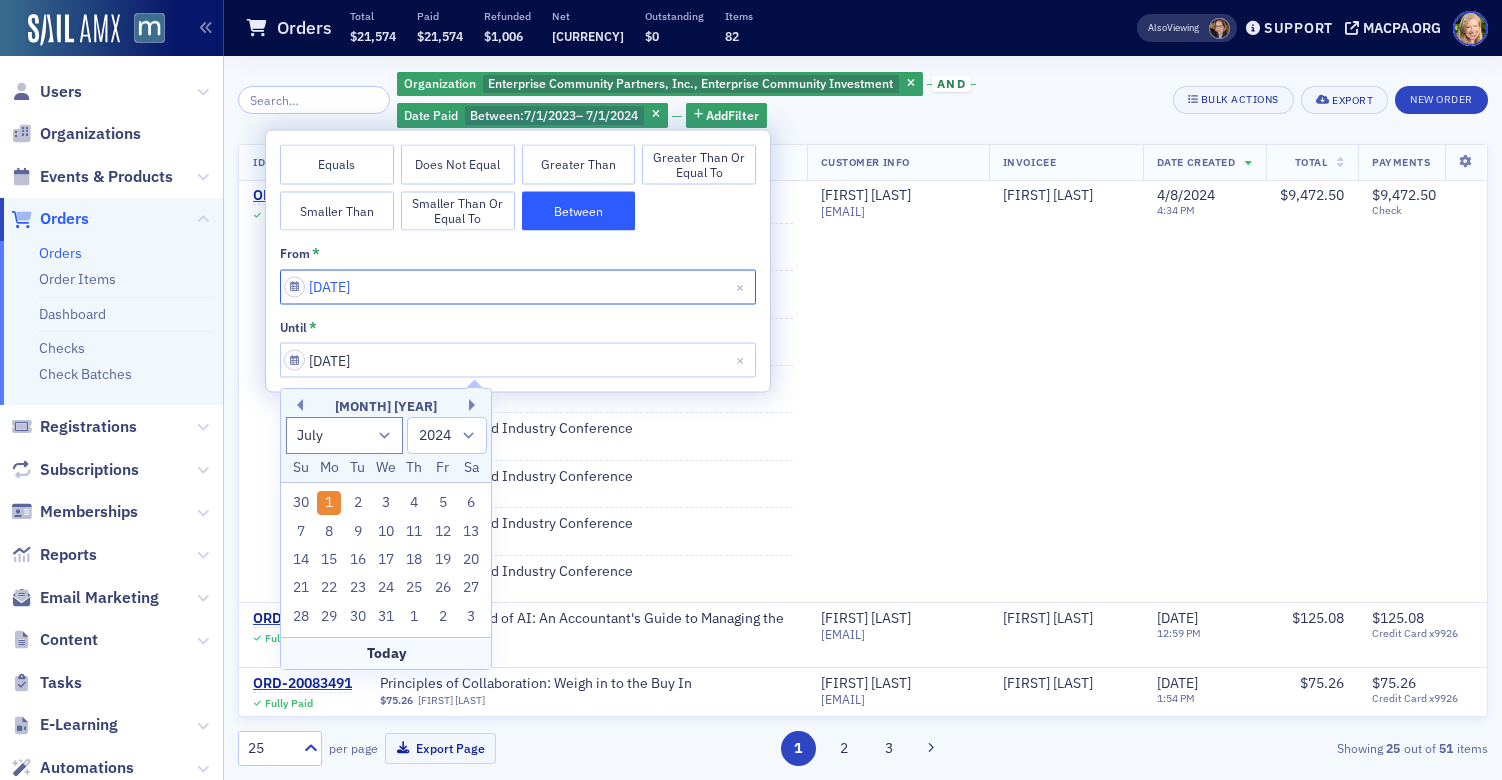select on "6" 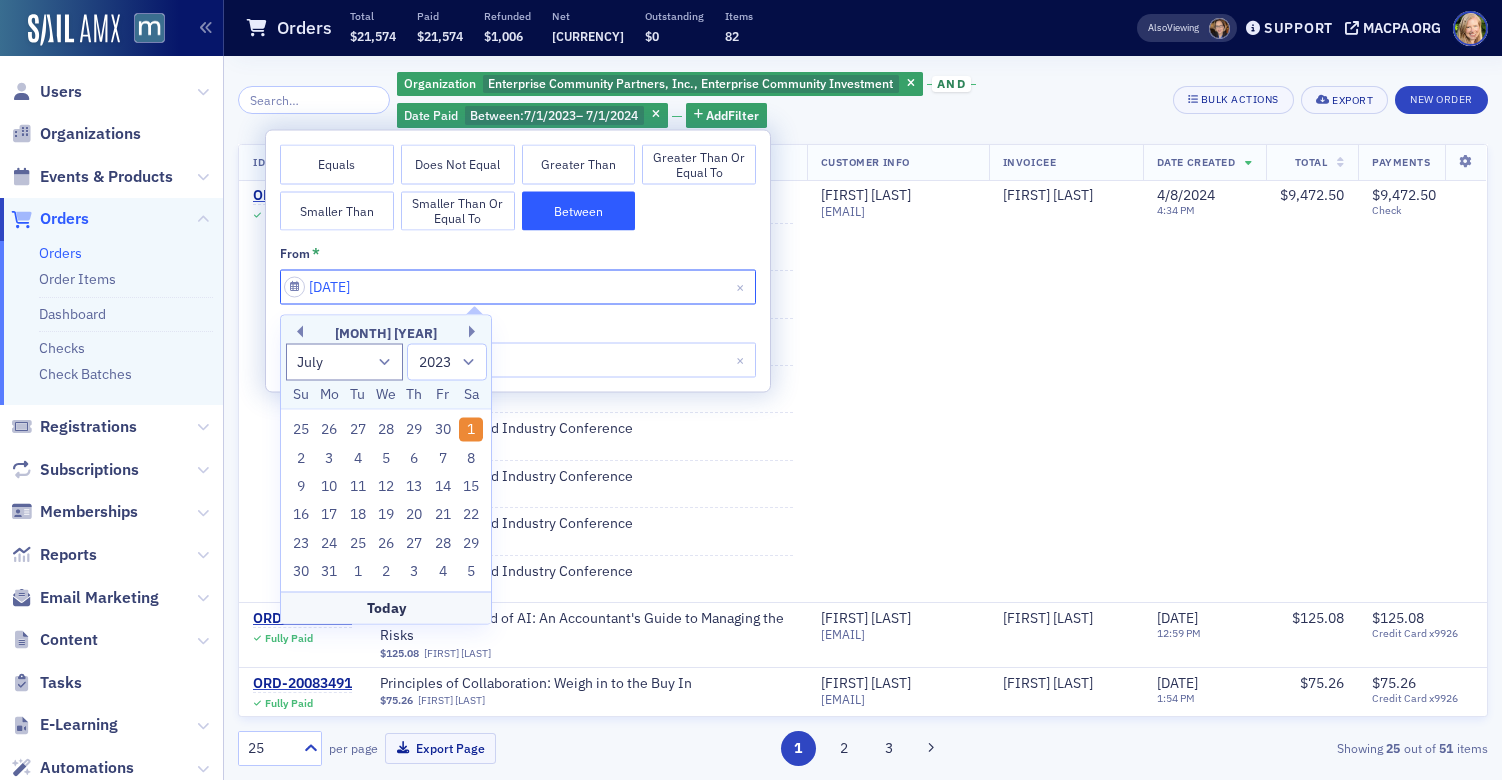 click on "[DATE]" at bounding box center [518, 286] 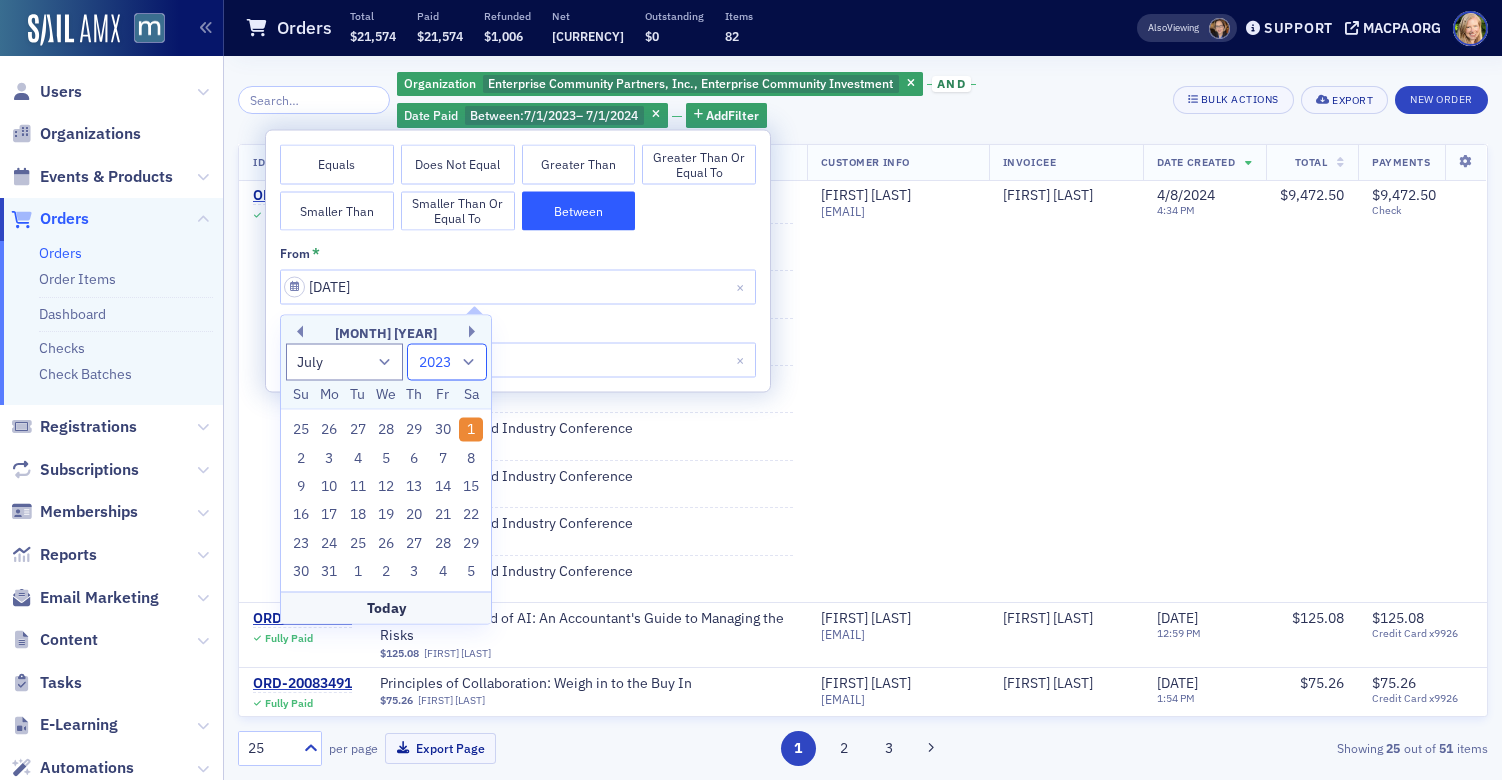 click on "1900 1901 1902 1903 1904 1905 1906 1907 1908 1909 1910 1911 1912 1913 1914 1915 1916 1917 1918 1919 1920 1921 1922 1923 1924 1925 1926 1927 1928 1929 1930 1931 1932 1933 1934 1935 1936 1937 1938 1939 1940 1941 1942 1943 1944 1945 1946 1947 1948 1949 1950 1951 1952 1953 1954 1955 1956 1957 1958 1959 1960 1961 1962 1963 1964 1965 1966 1967 1968 1969 1970 1971 1972 1973 1974 1975 1976 1977 1978 1979 1980 1981 1982 1983 1984 1985 1986 1987 1988 1989 1990 1991 1992 1993 1994 1995 1996 1997 1998 1999 2000 2001 2002 2003 2004 2005 2006 2007 2008 2009 2010 2011 2012 2013 2014 2015 2016 2017 2018 2019 2020 2021 2022 2023 2024" at bounding box center (447, 361) 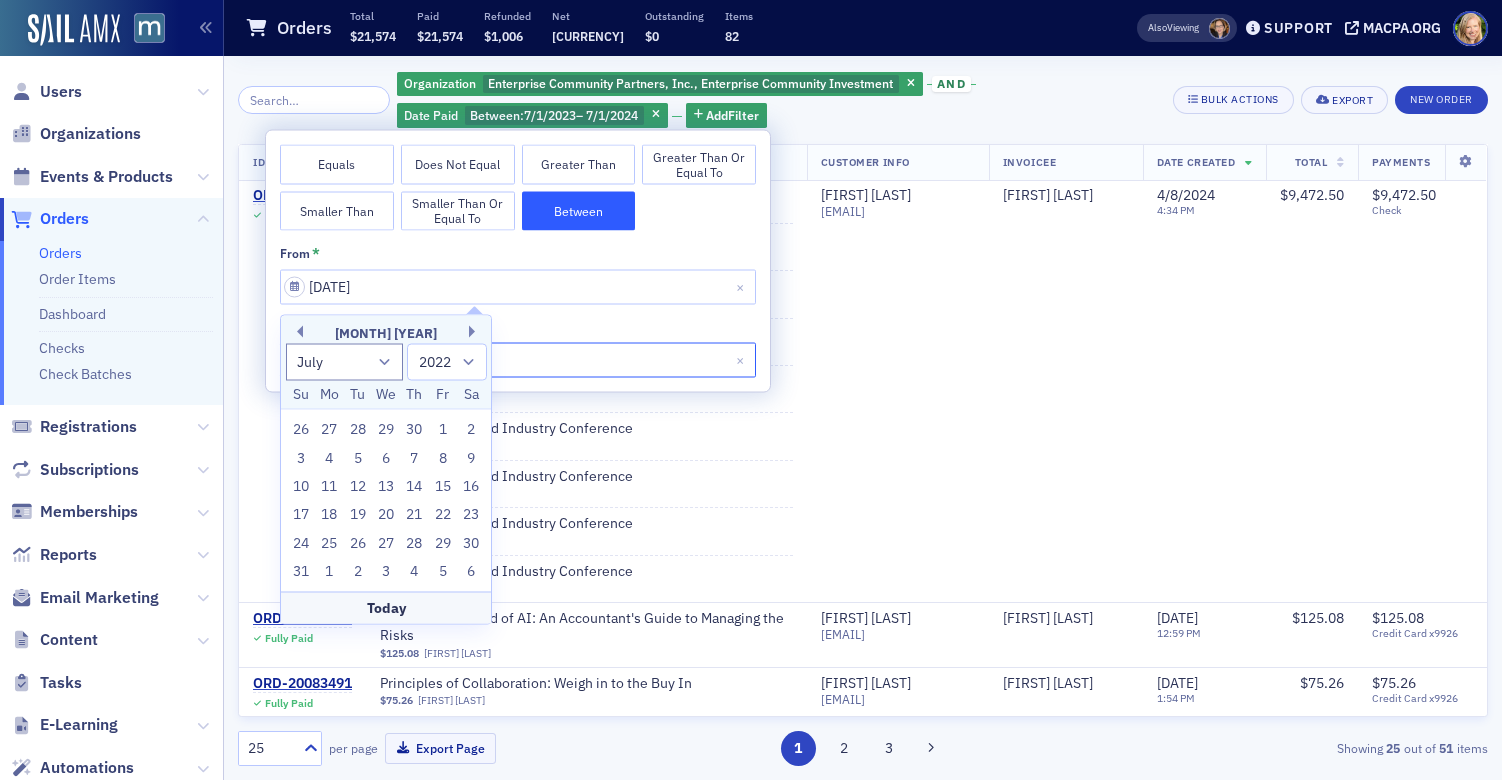 click on "[DATE]" at bounding box center (518, 360) 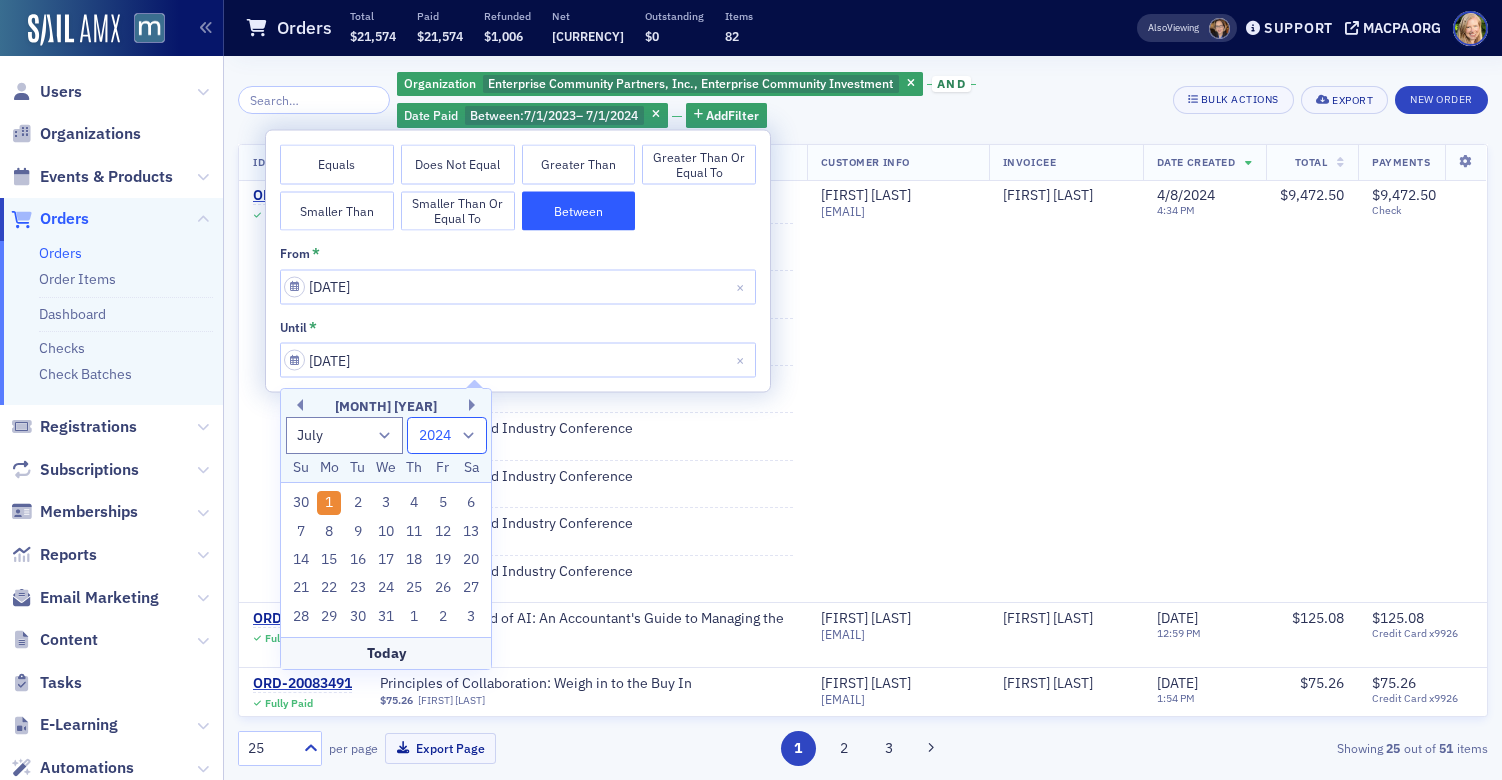 click on "2023 2024 2025 2026 2027 2028 2029 2030 2031 2032 2033 2034 2035 2036 2037 2038 2039 2040 2041 2042 2043 2044 2045 2046 2047 2048 2049 2050 2051 2052 2053 2054 2055 2056 2057 2058 2059 2060 2061 2062 2063 2064 2065 2066 2067 2068 2069 2070 2071 2072 2073 2074 2075 2076 2077 2078 2079 2080 2081 2082 2083 2084 2085 2086 2087 2088 2089 2090 2091 2092 2093 2094 2095 2096 2097 2098 2099 2100" at bounding box center [447, 435] 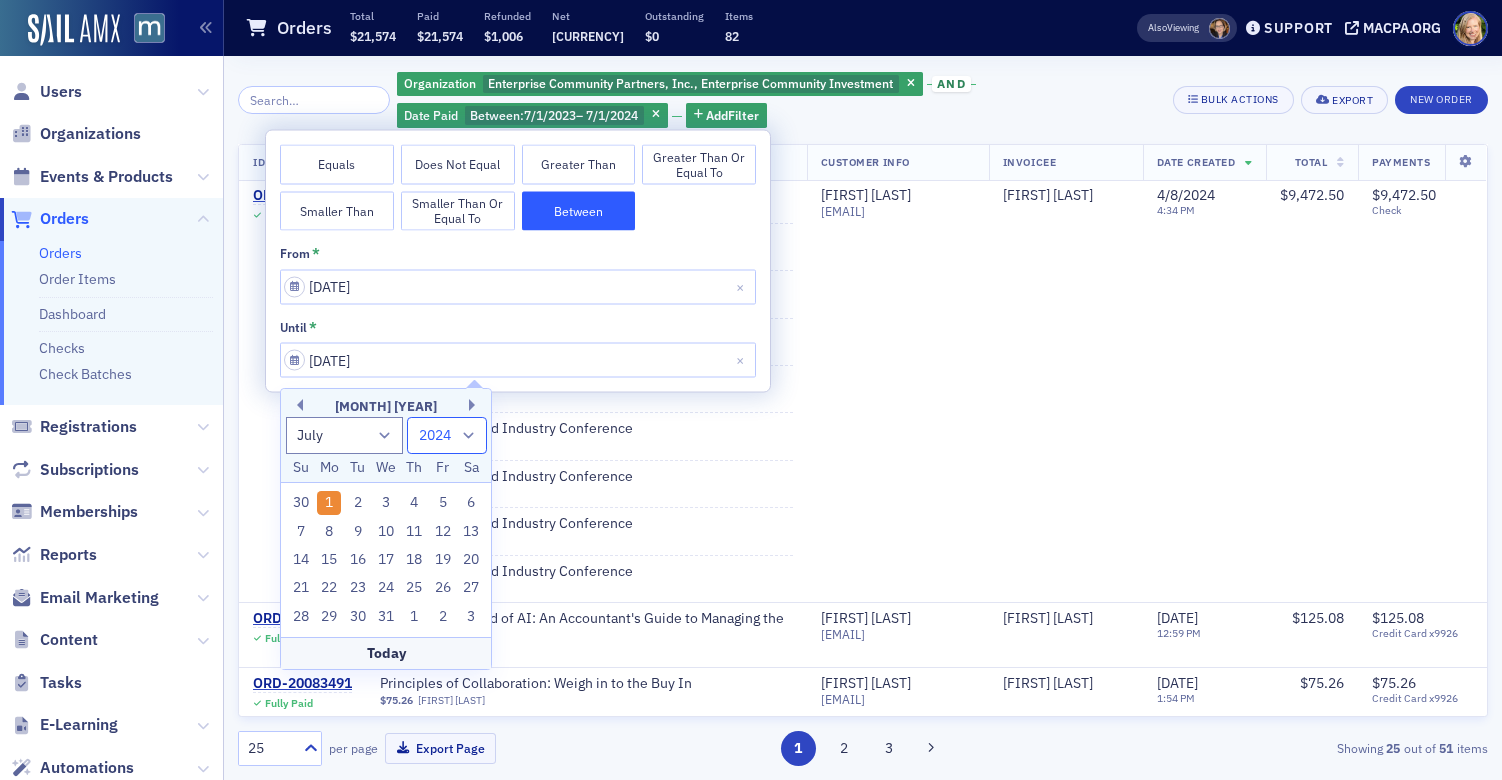 select on "2023" 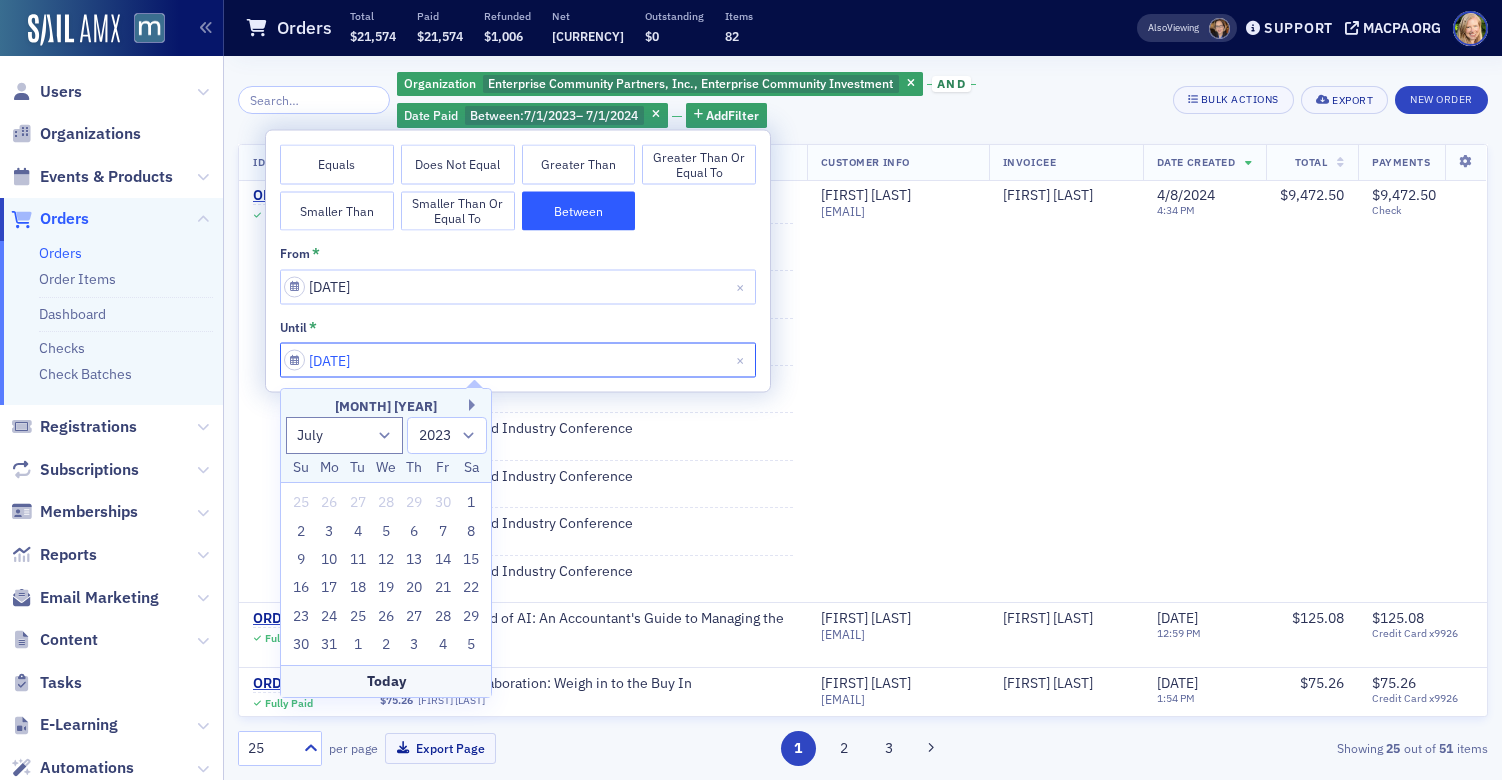 click on "[DATE]" at bounding box center [518, 360] 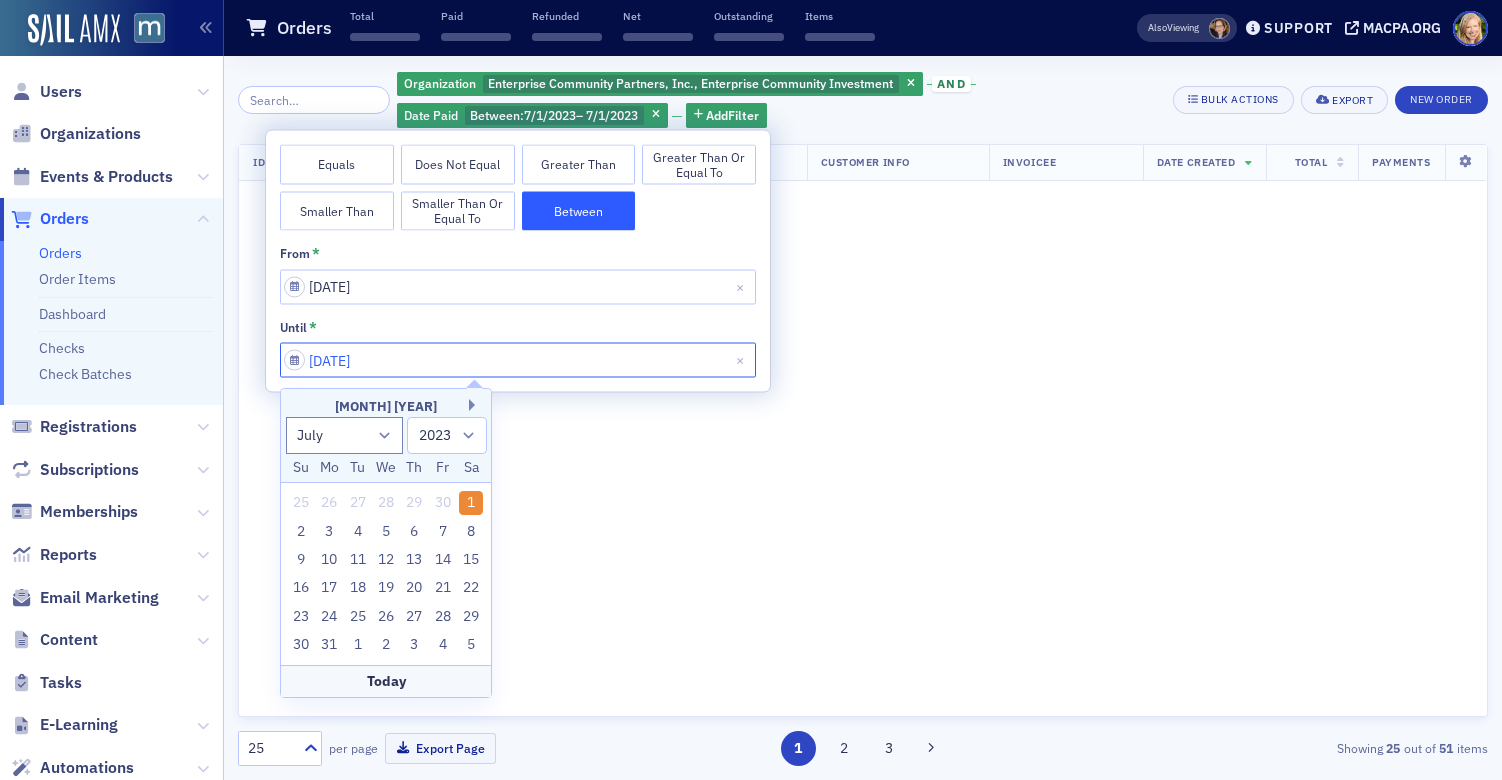 scroll, scrollTop: 2566, scrollLeft: 0, axis: vertical 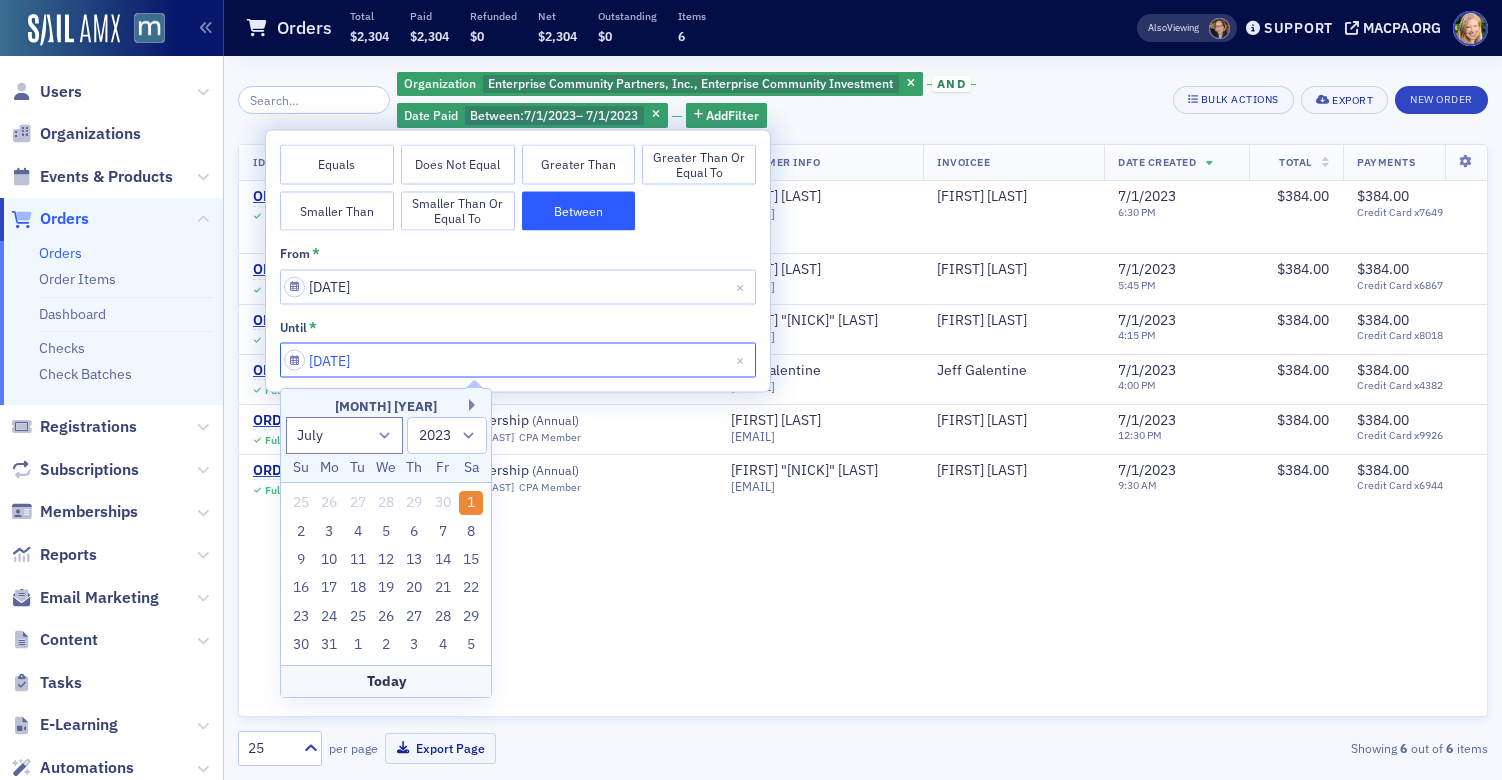 type on "[DATE]" 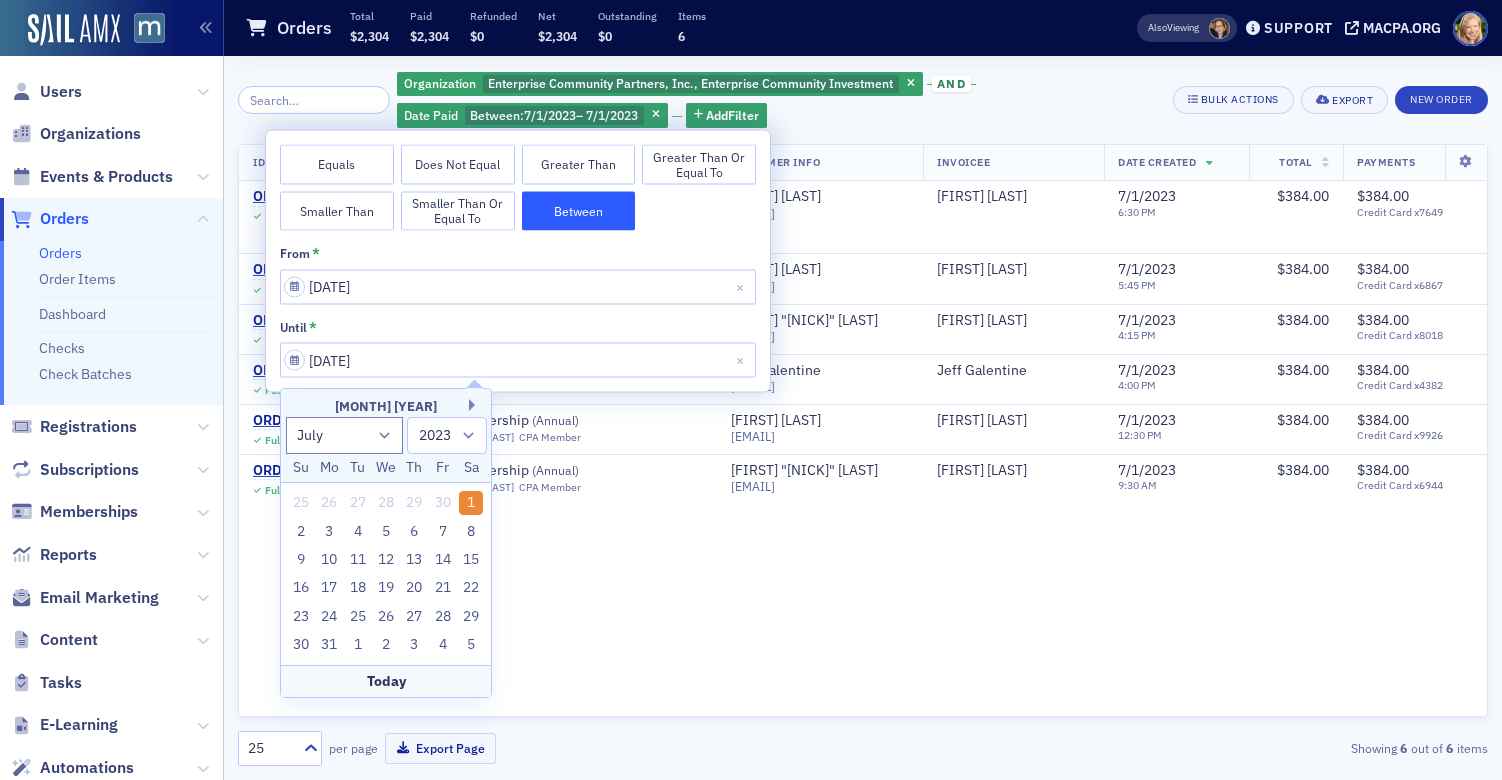 scroll, scrollTop: 0, scrollLeft: 0, axis: both 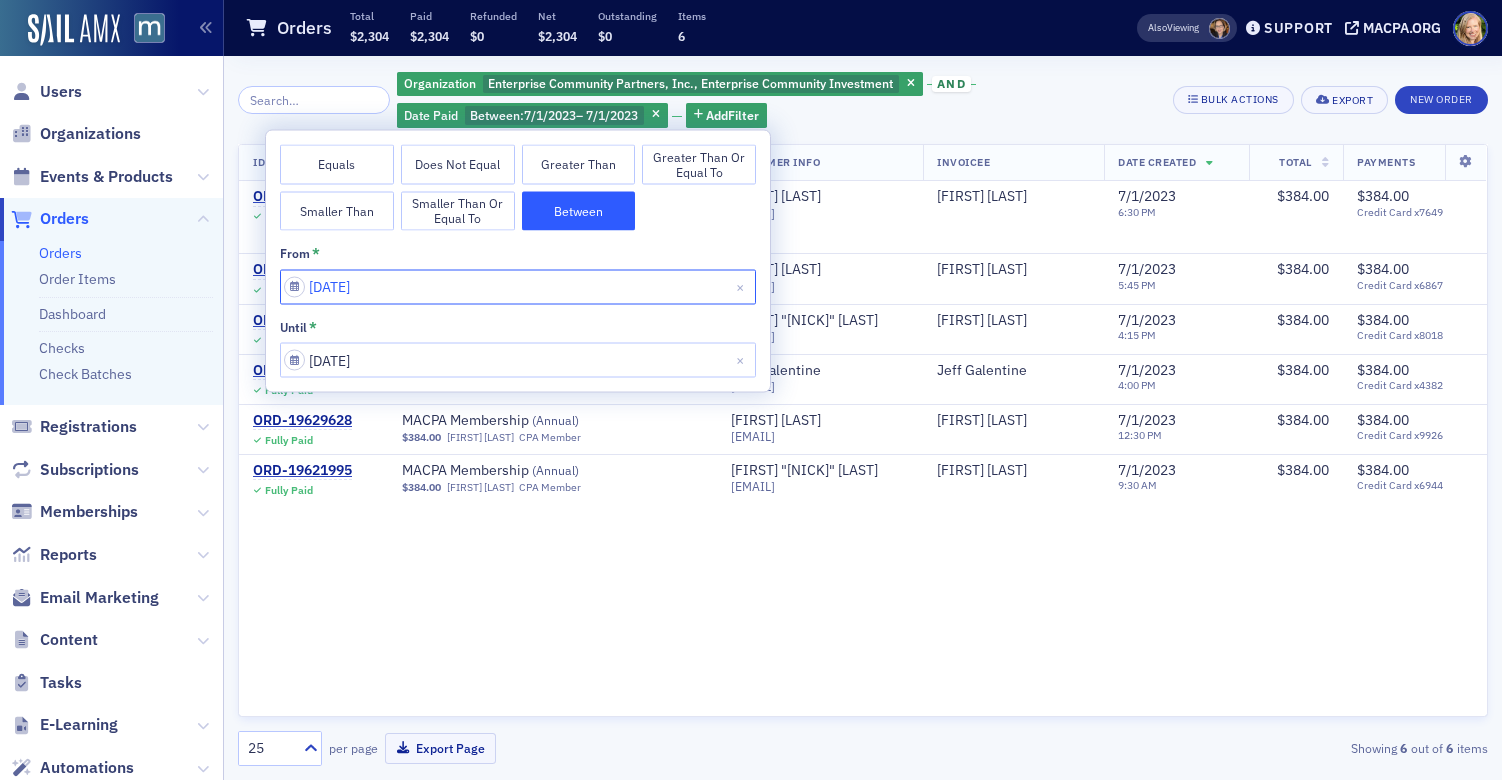 select on "6" 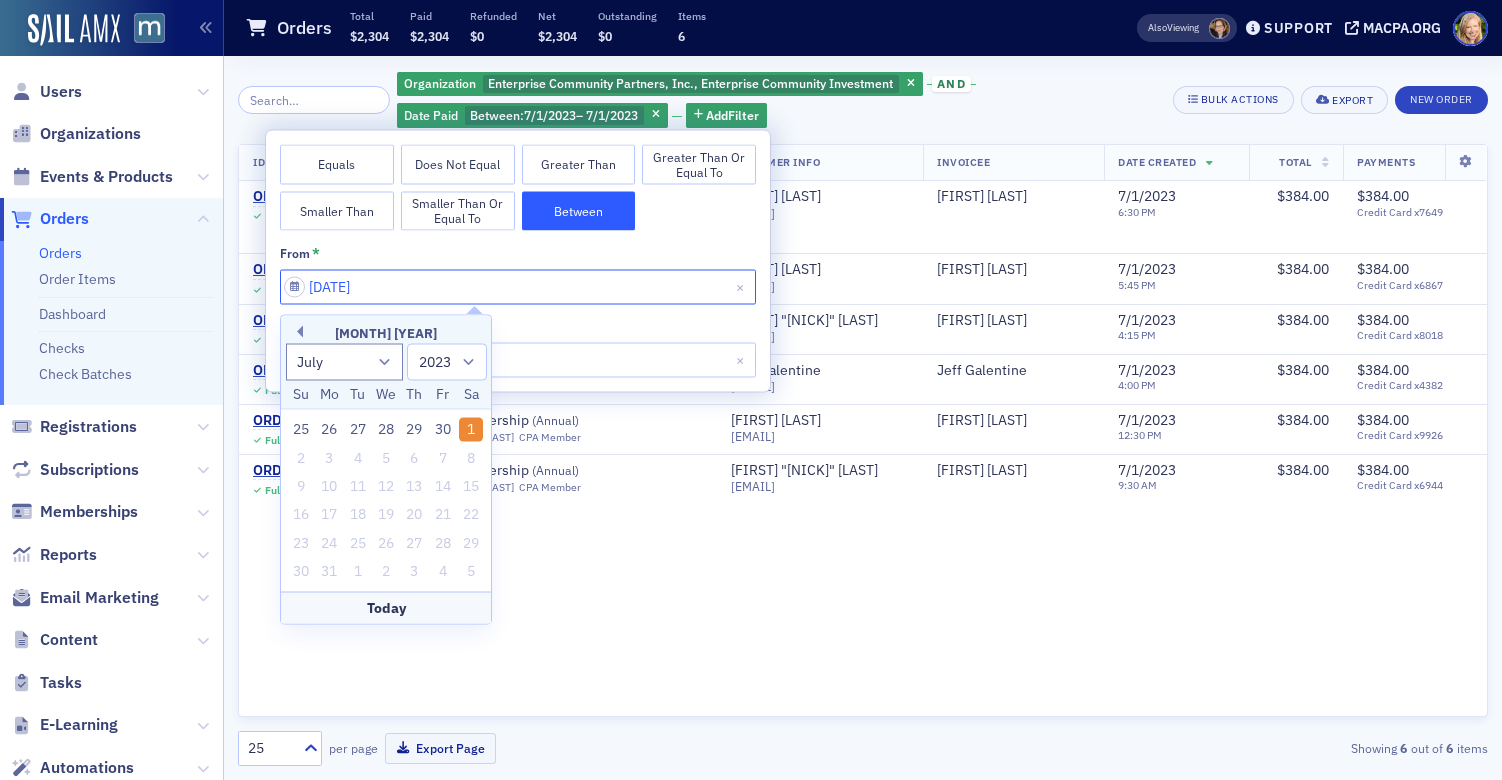 click on "[DATE]" at bounding box center [518, 286] 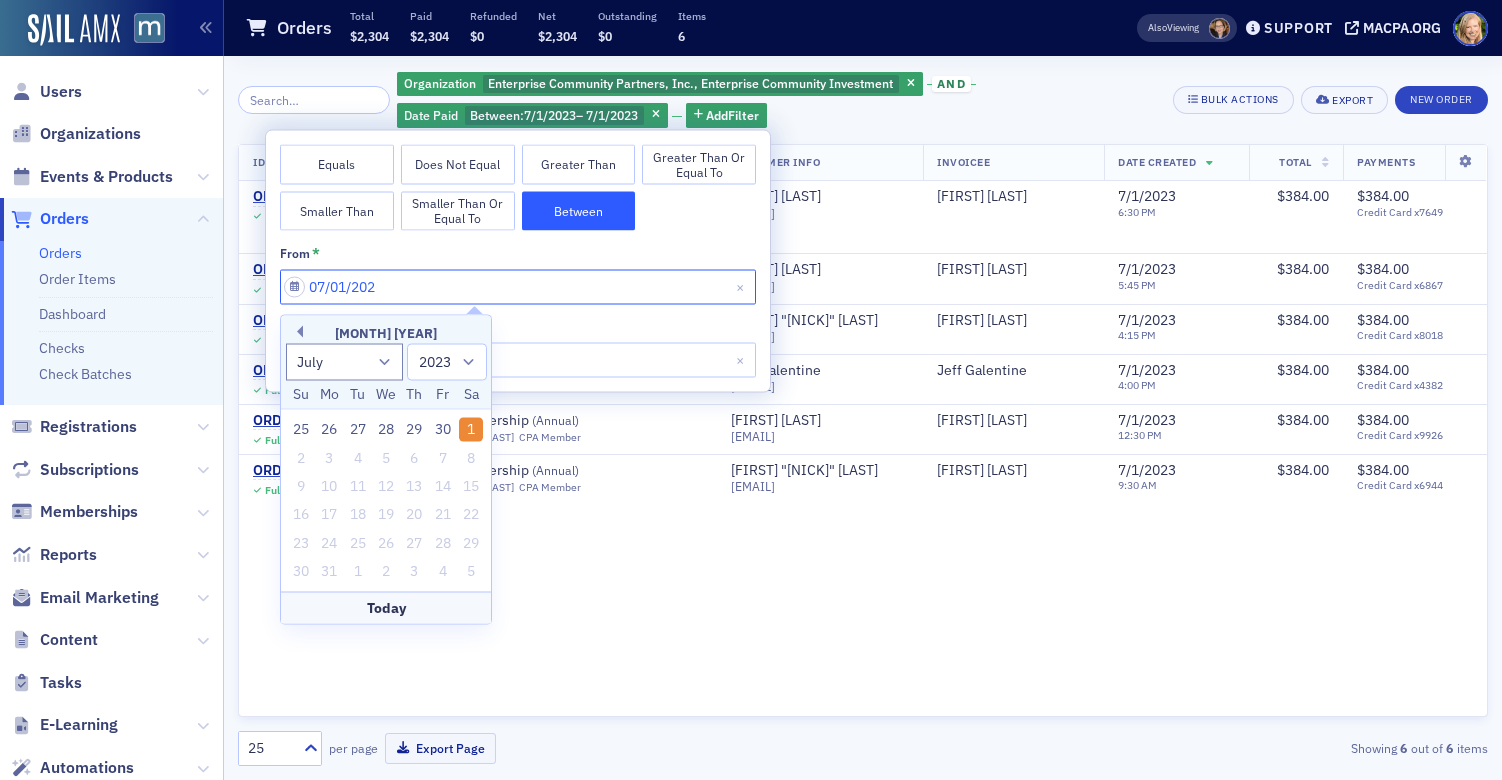type on "[DATE]" 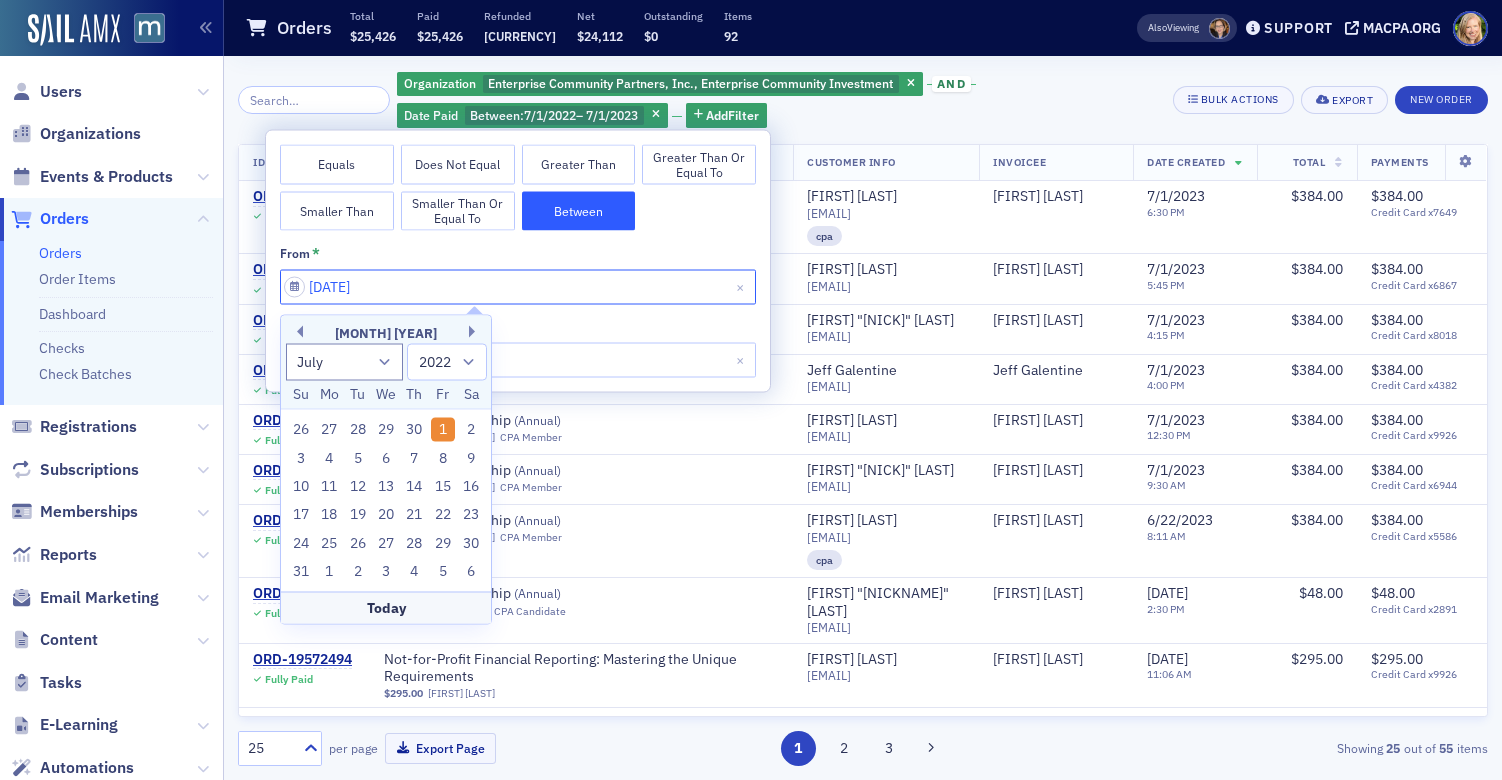 type on "[DATE]" 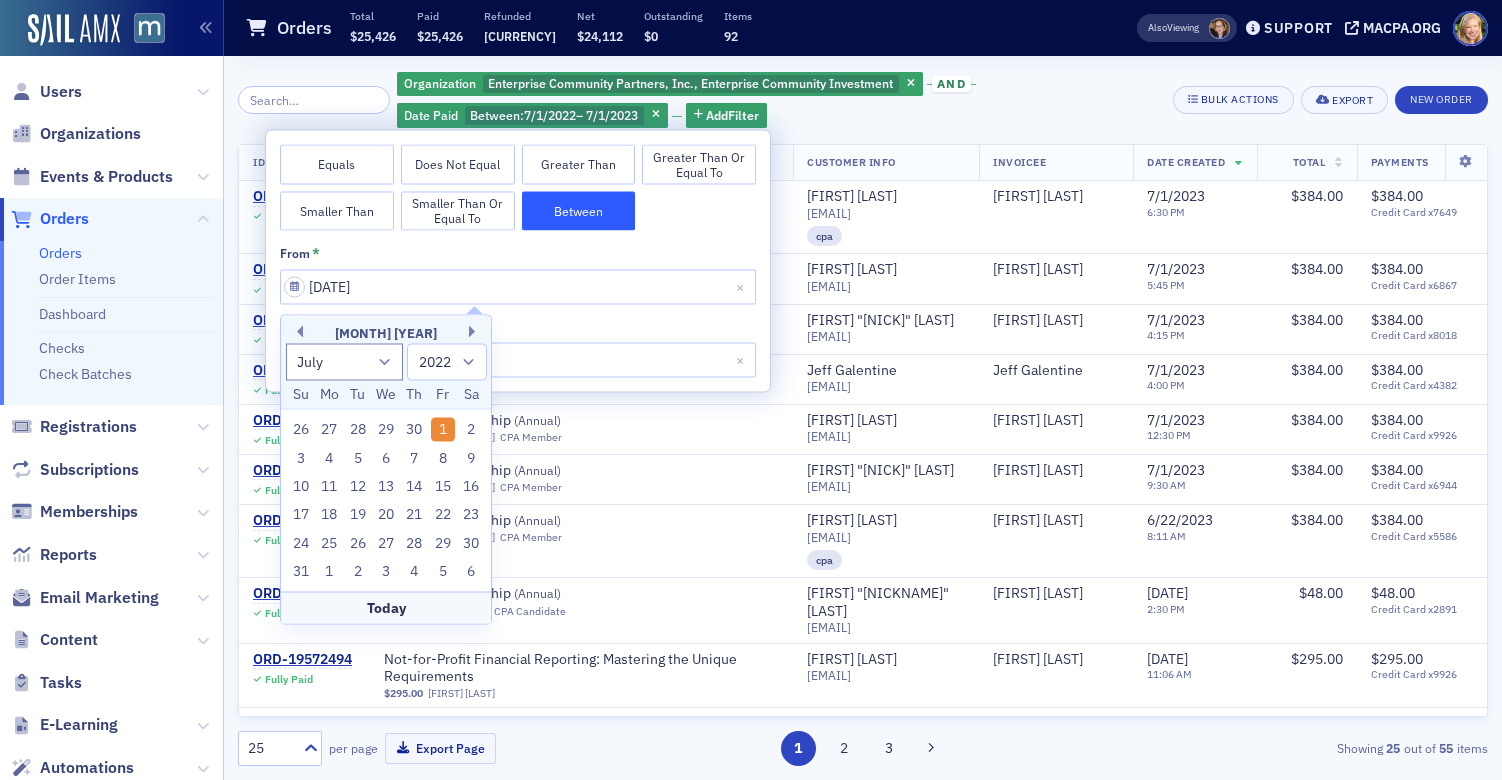 click on "Organization Enterprise Community Partners, Inc., Enterprise Community Investment and Date Paid Between :  [DATE]  –   [DATE] Add  Filter" 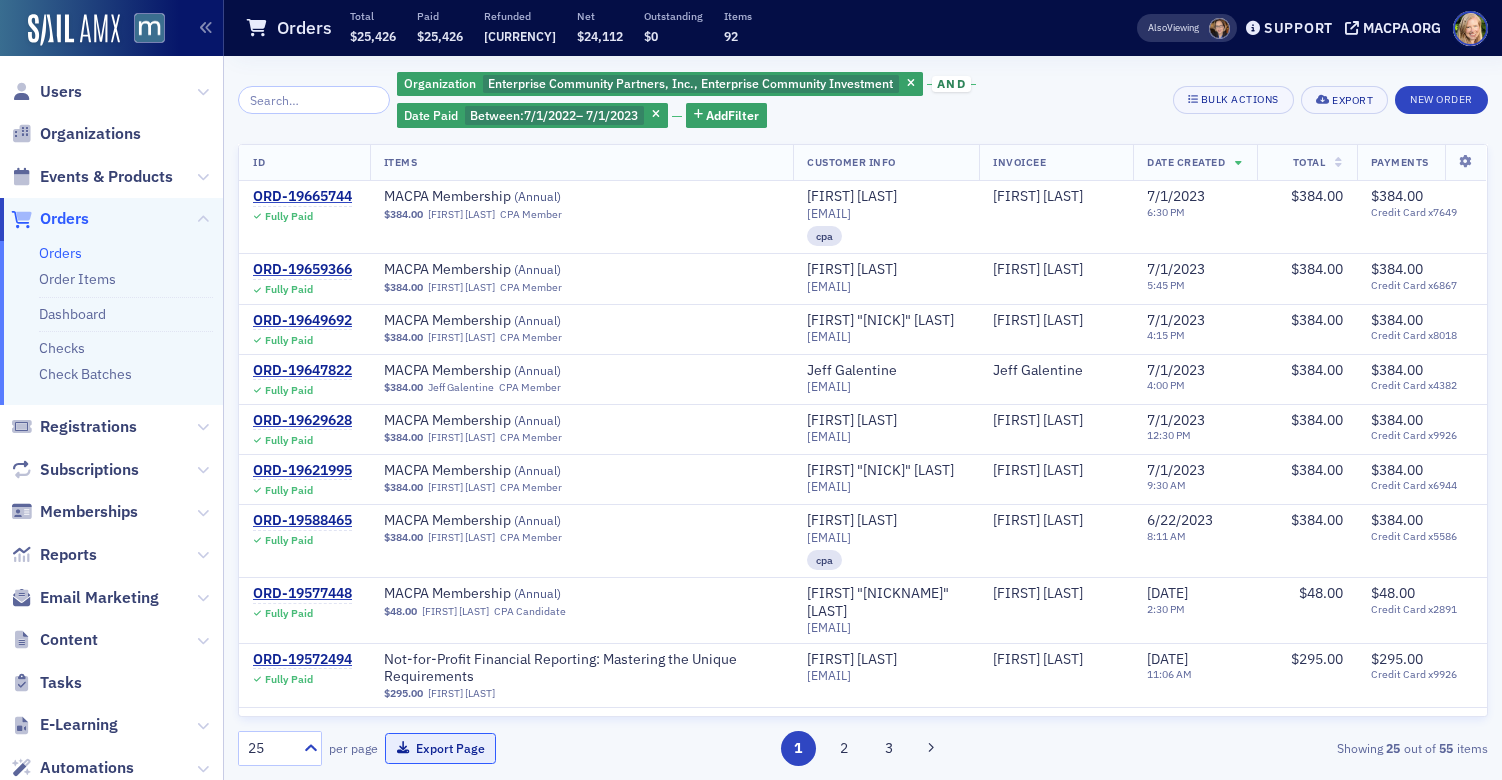 click on "Export Page" 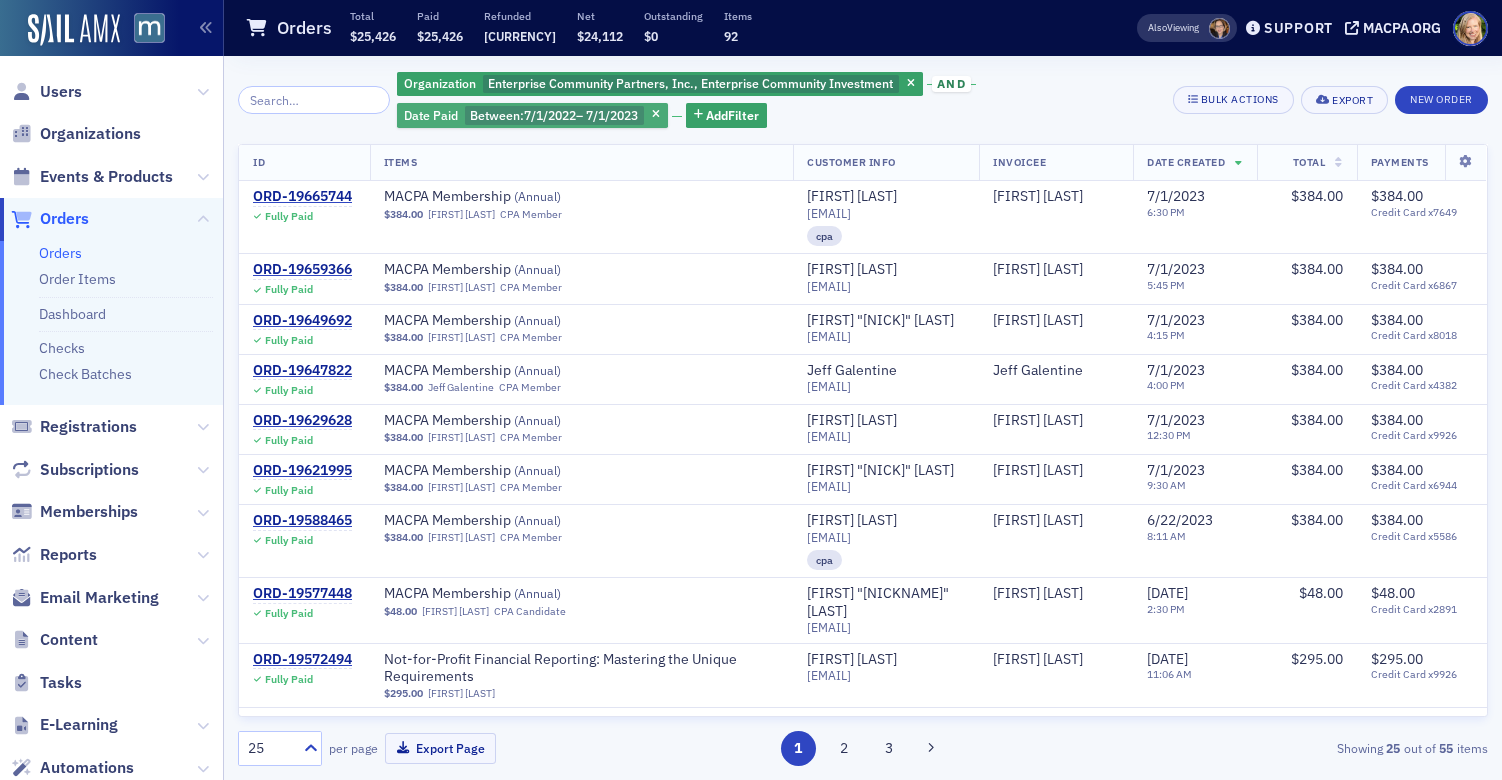click on "7/1/2023" 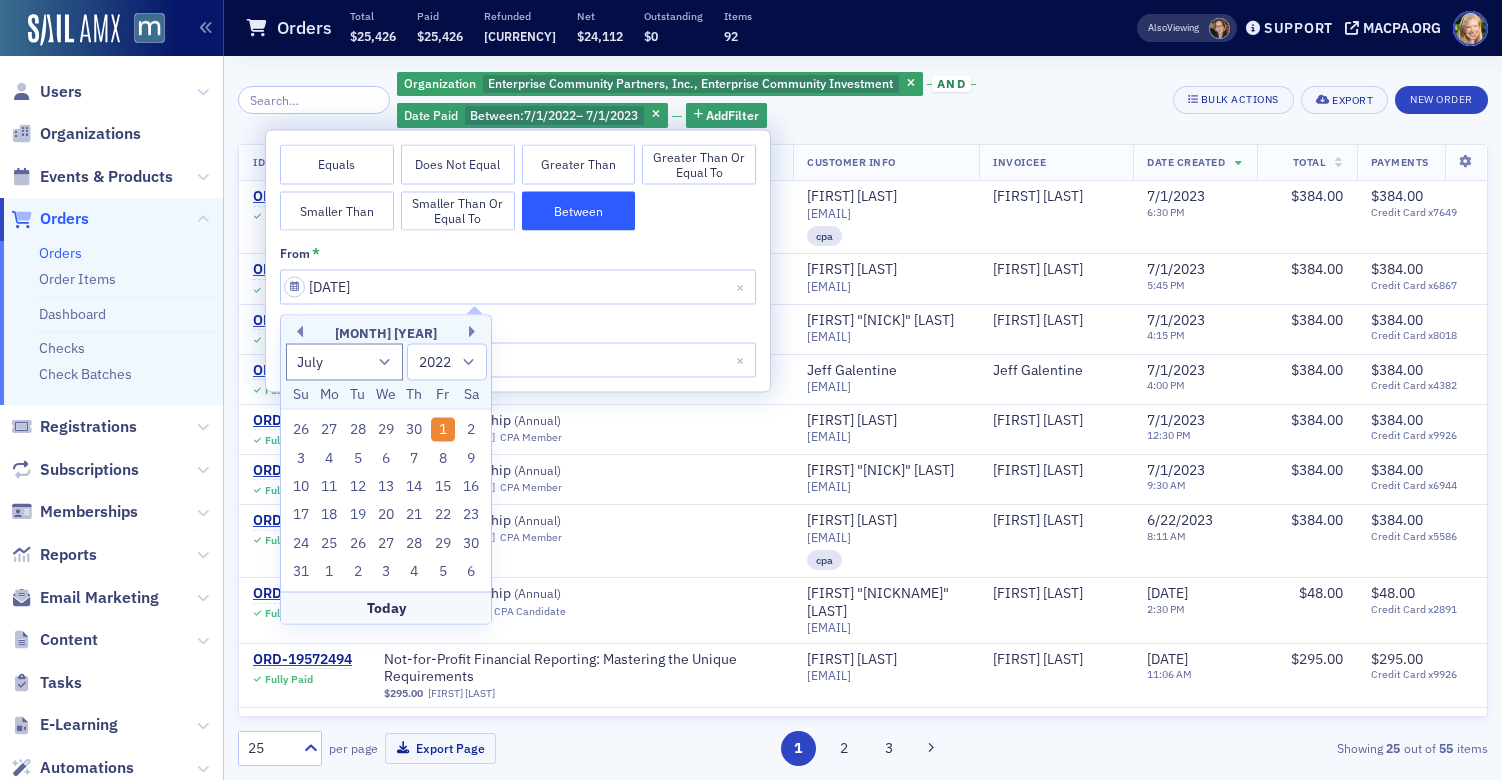 click on "[DATE]" at bounding box center (518, 286) 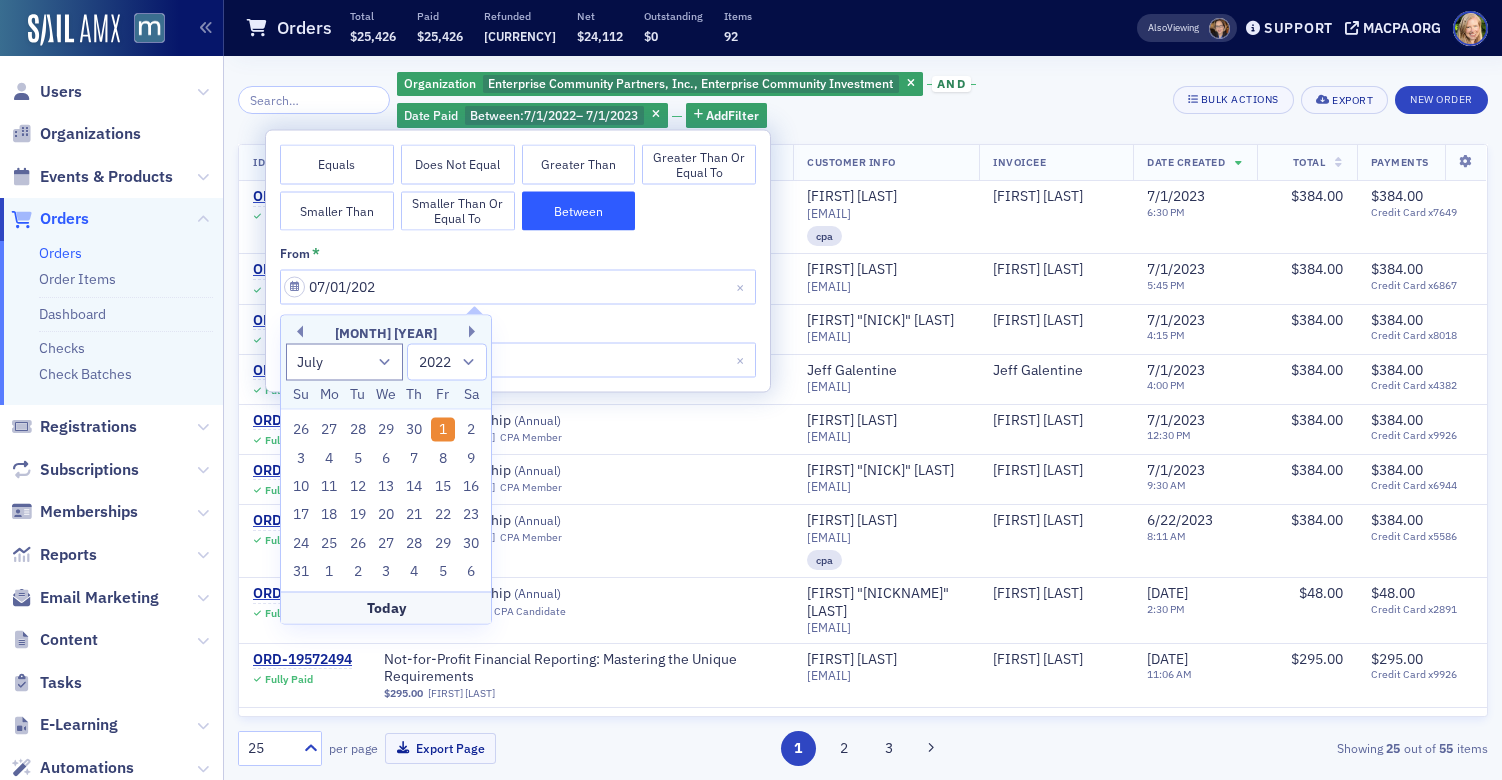 type on "[DATE]" 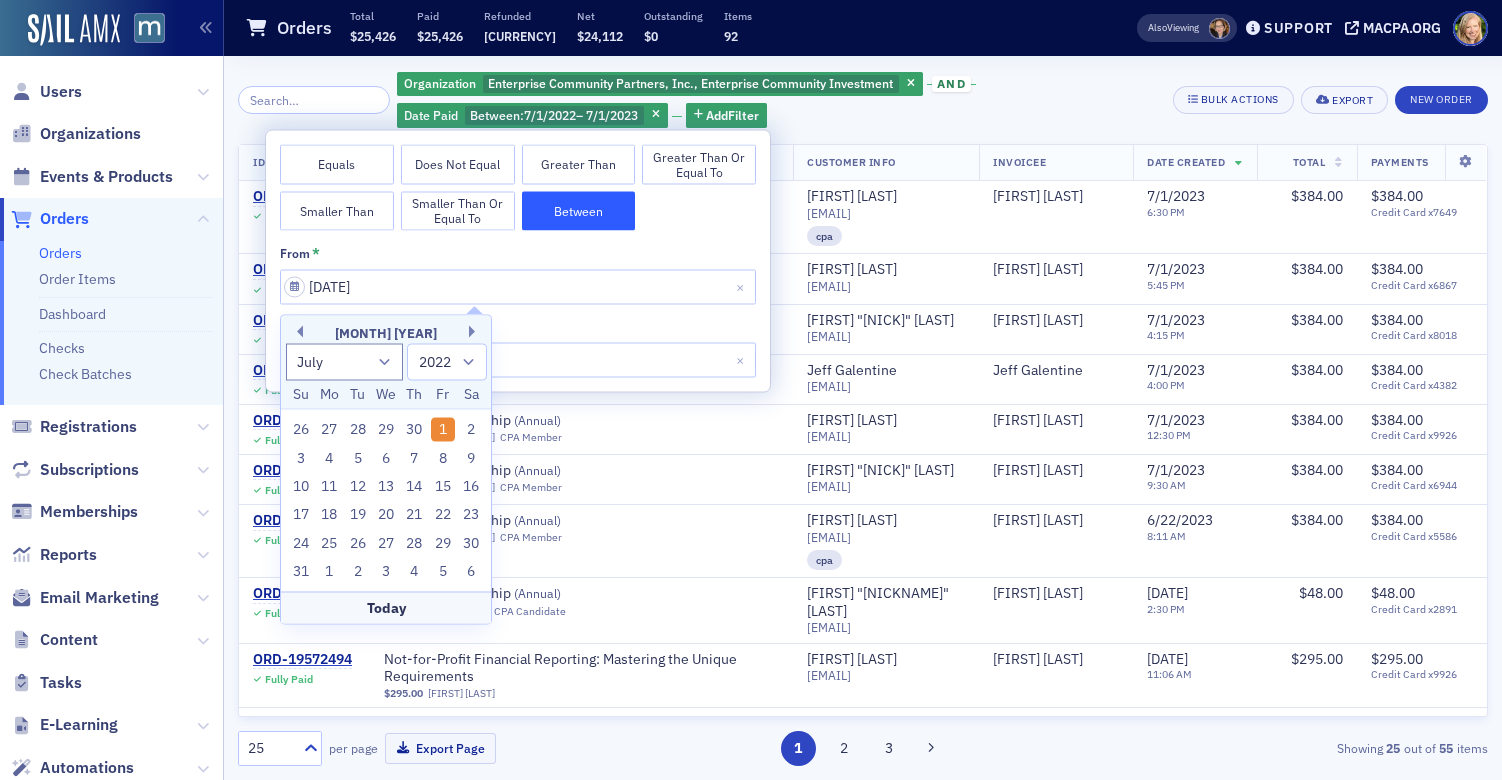 select on "2023" 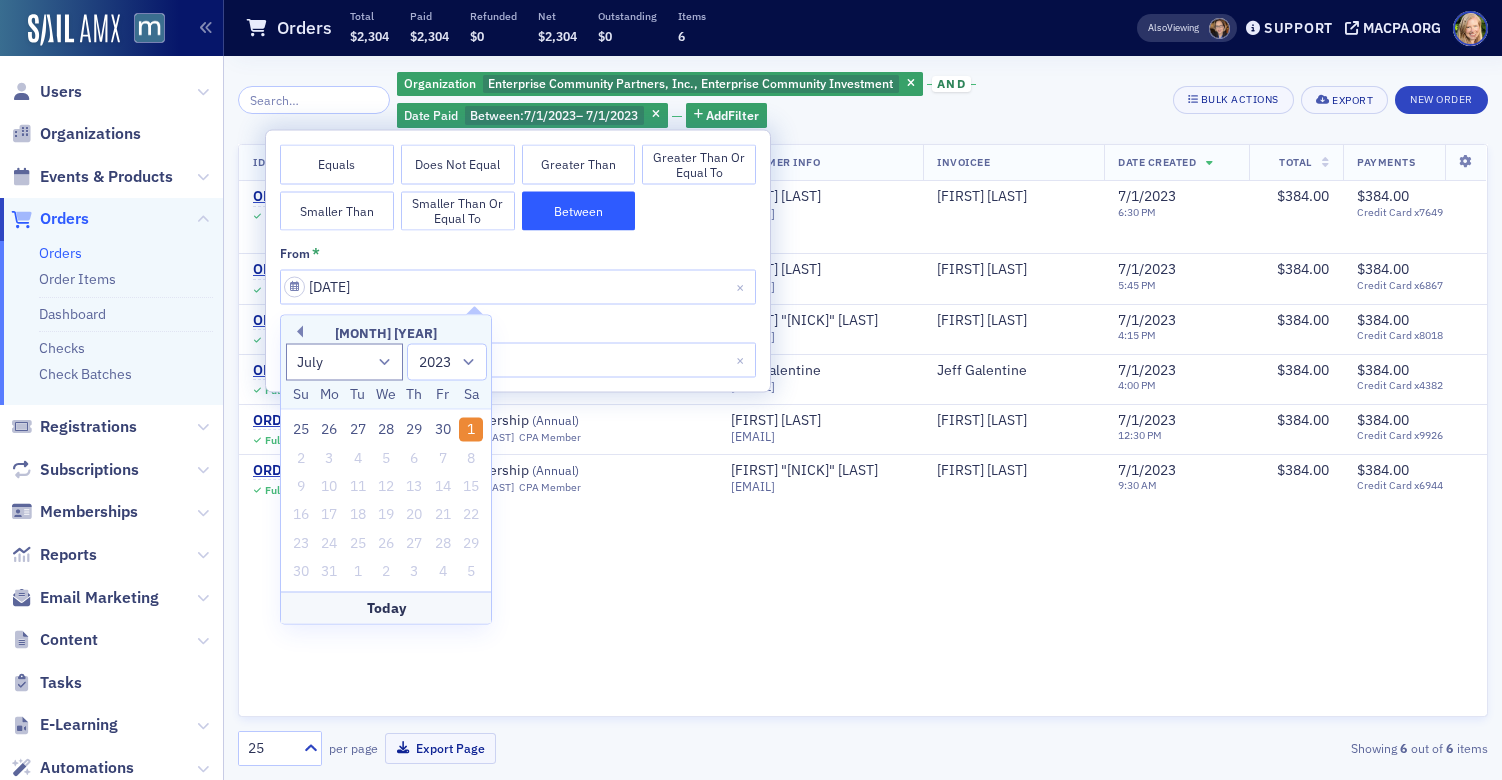 type on "[DATE]" 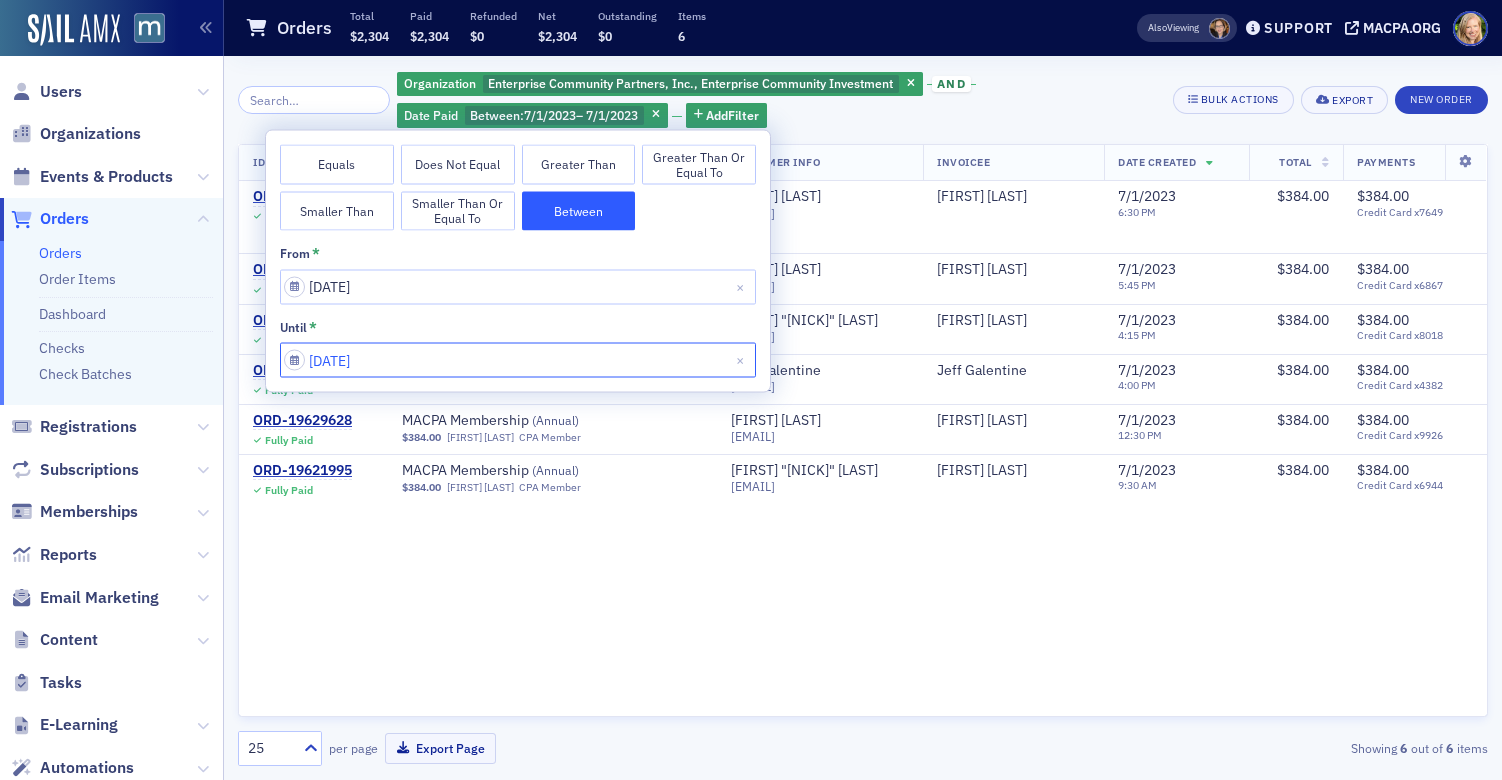 click on "[DATE]" at bounding box center (518, 360) 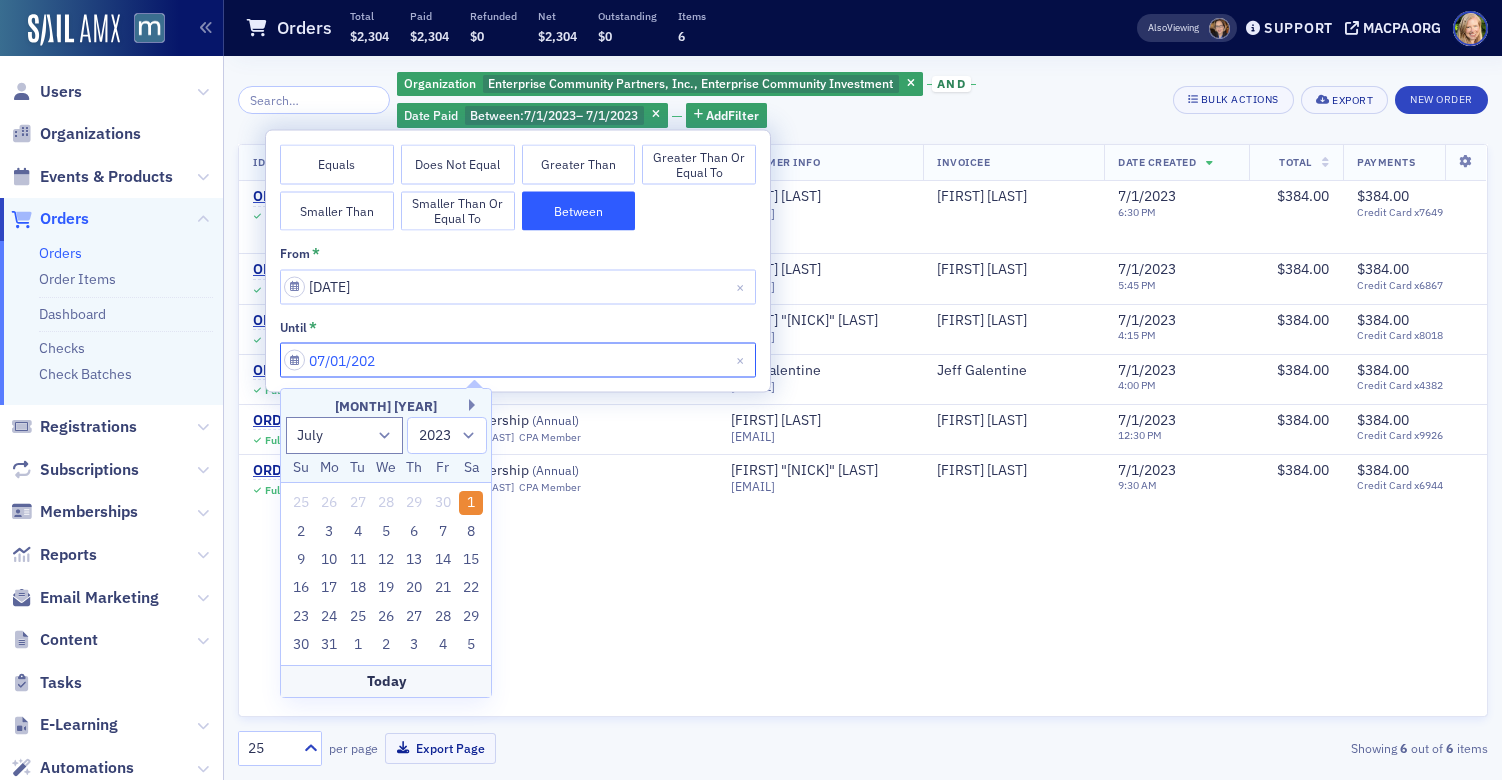 type on "[DATE]" 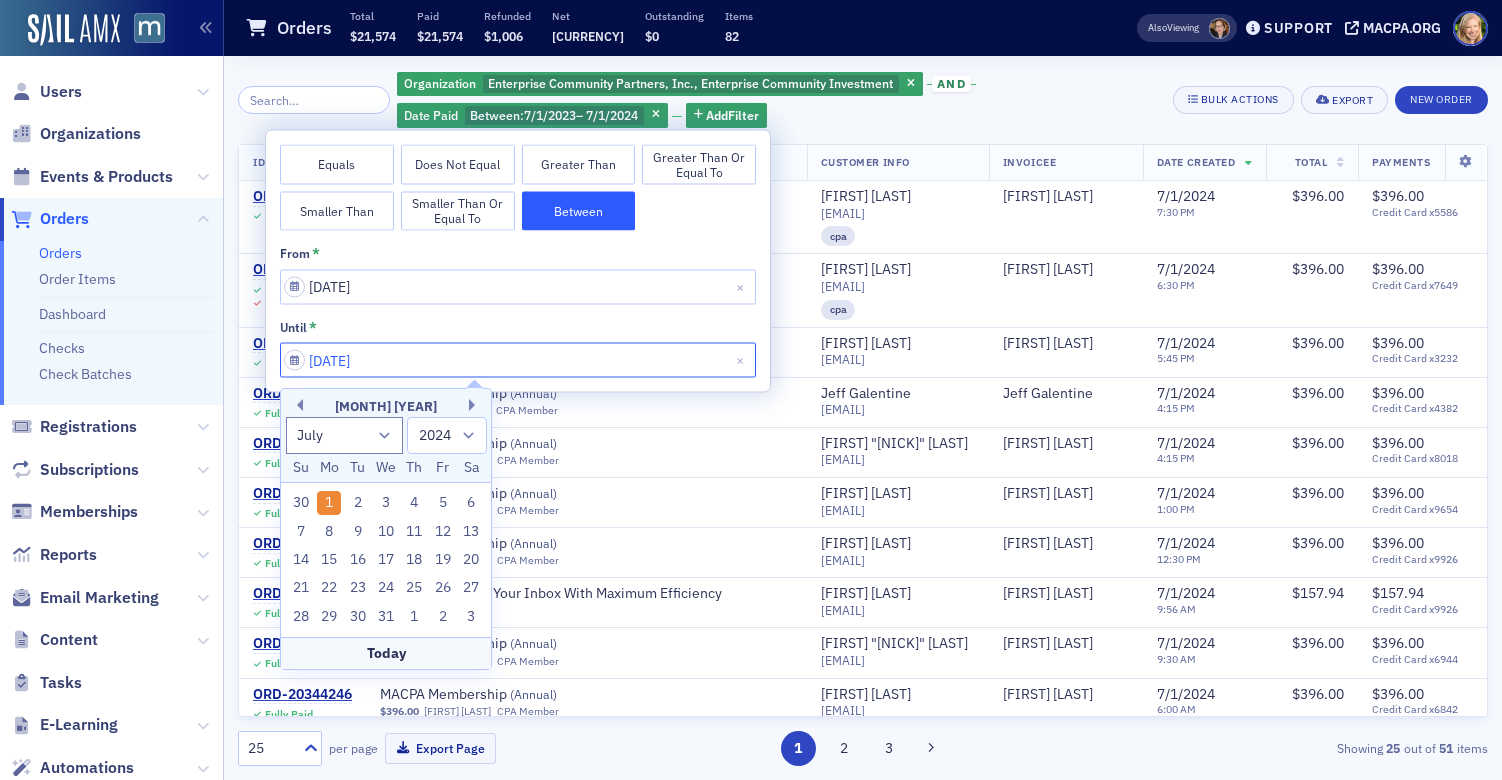 type on "[DATE]" 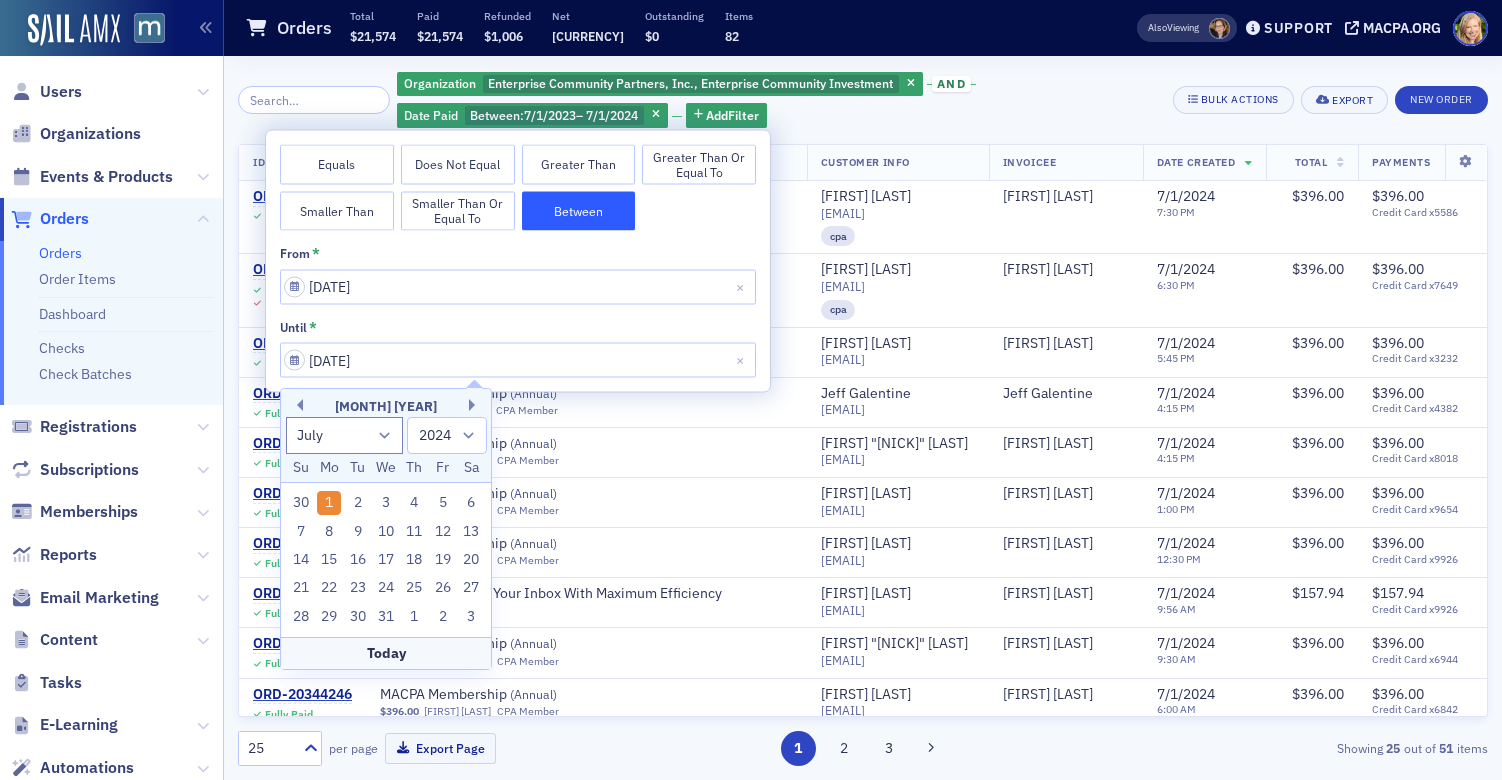 click on "Organization [COMPANY], [COMPANY] and Date Paid Between : [DATE] – [DATE] Add Filter Bulk Actions Export New Order ID Items Customer Info Invoicee Date Created Total Payments [ORDER_ID] Fully Paid [MEMBERSHIP] ([TERM]) $[PRICE] [FIRST] [LAST] [TITLE] Member [FIRST] [LAST] [EMAIL] [TITLE] [FIRST] [LAST] [DATE] [TIME] [PRICE] [PRICE] Credit Card x[EXTENSION] [ORDER_ID] Fully Paid Fully Refunded [MEMBERSHIP] ([TERM]) $[PRICE] [FIRST] [LAST] [TITLE] Member [FIRST] [LAST] [EMAIL] [TITLE] [FIRST] [LAST] [DATE] [TIME] [PRICE] [PRICE] Credit Card x[EXTENSION] [ORDER_ID] Fully Paid [MEMBERSHIP] ([TERM]) $[PRICE] [FIRST] [LAST] [TITLE] Member [FIRST] [LAST] [FIRST] [LAST] [DATE] [TIME] [PRICE] [PRICE] Credit Card x[EXTENSION] [ORDER_ID] Fully Paid [MEMBERSHIP] ([TERM]) $[PRICE] [FIRST] [LAST] [TITLE] Member [FIRST] [LAST] [FIRST] [LAST] [DATE] [TIME] [PRICE] [PRICE] Credit Card x[EXTENSION]" 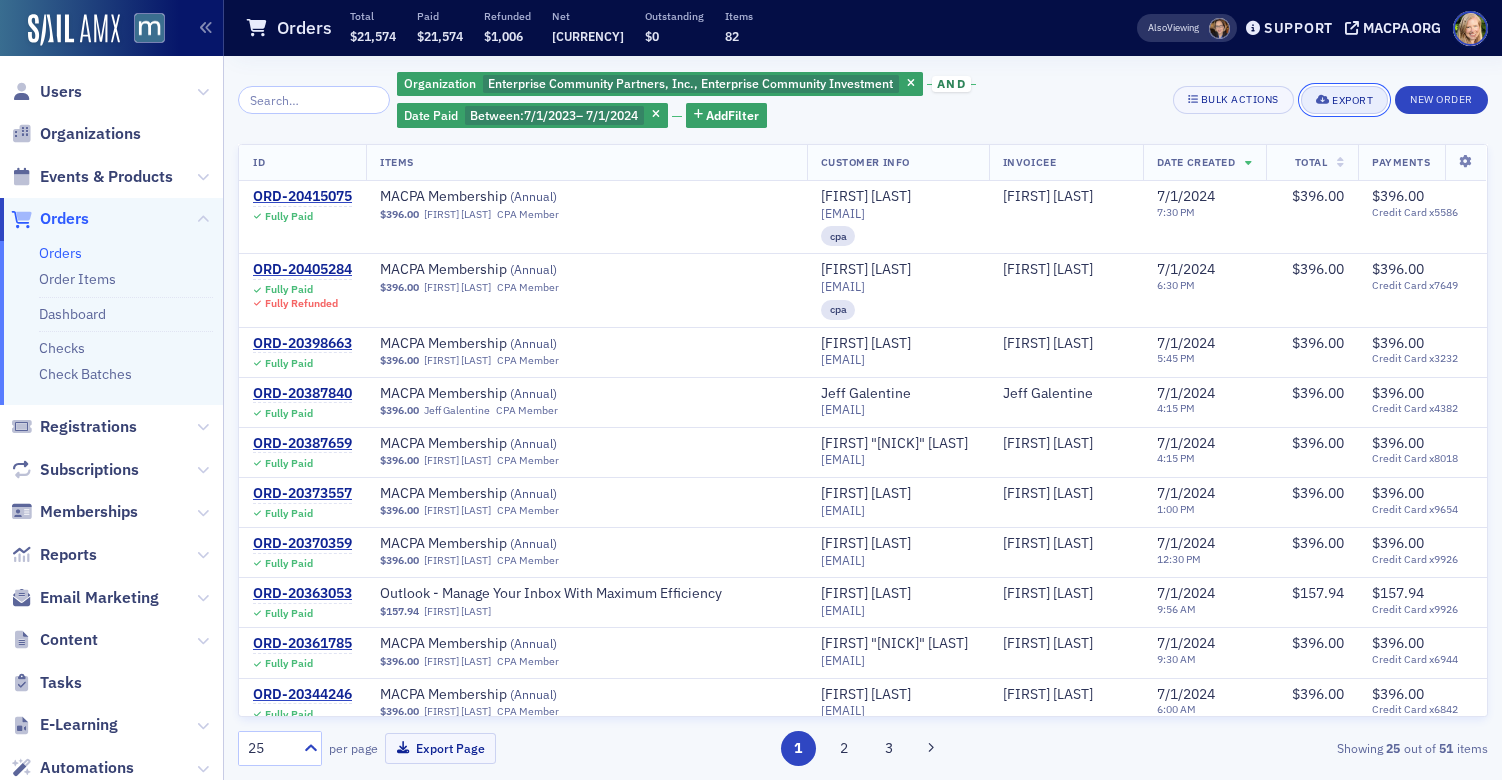 click on "Export" 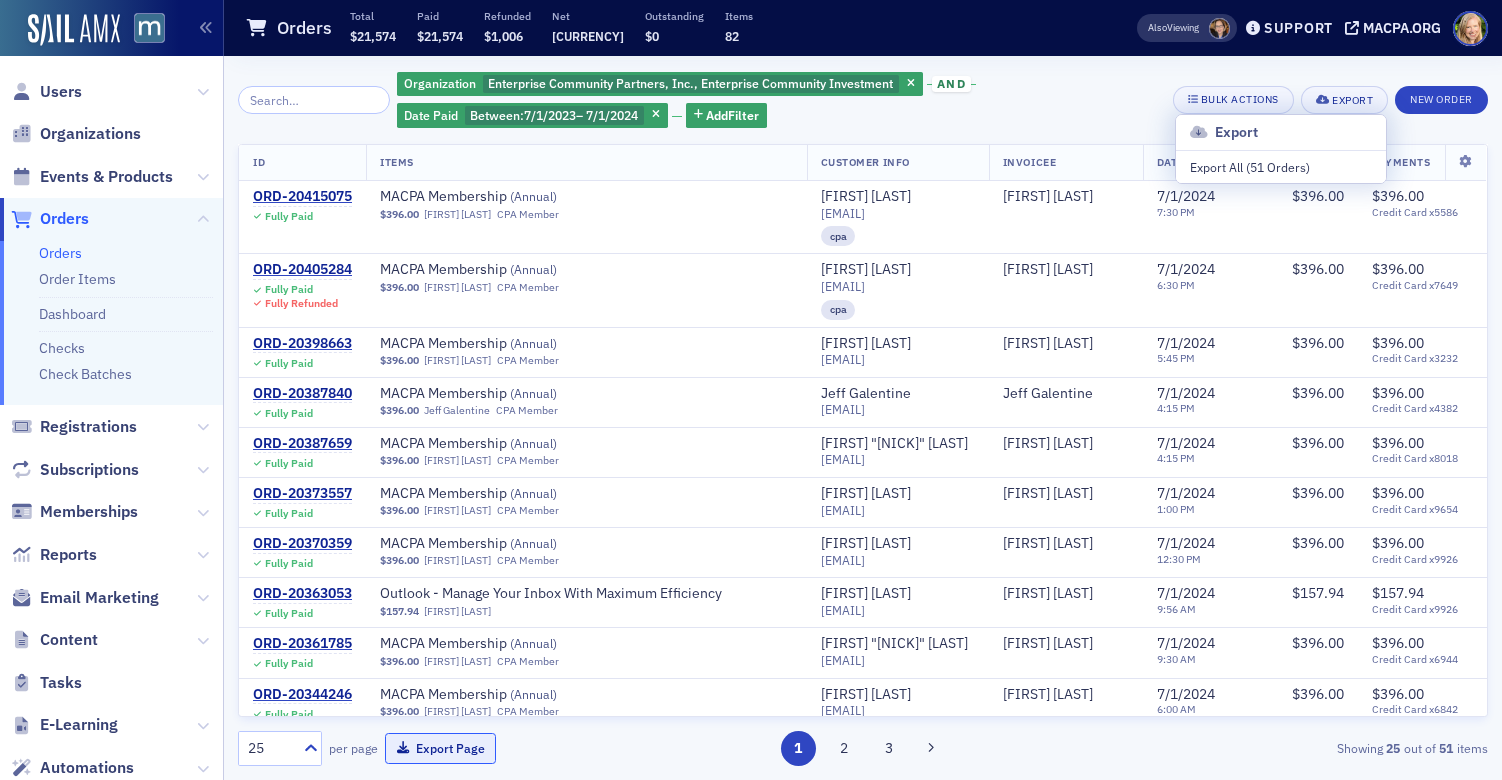 click on "Export Page" 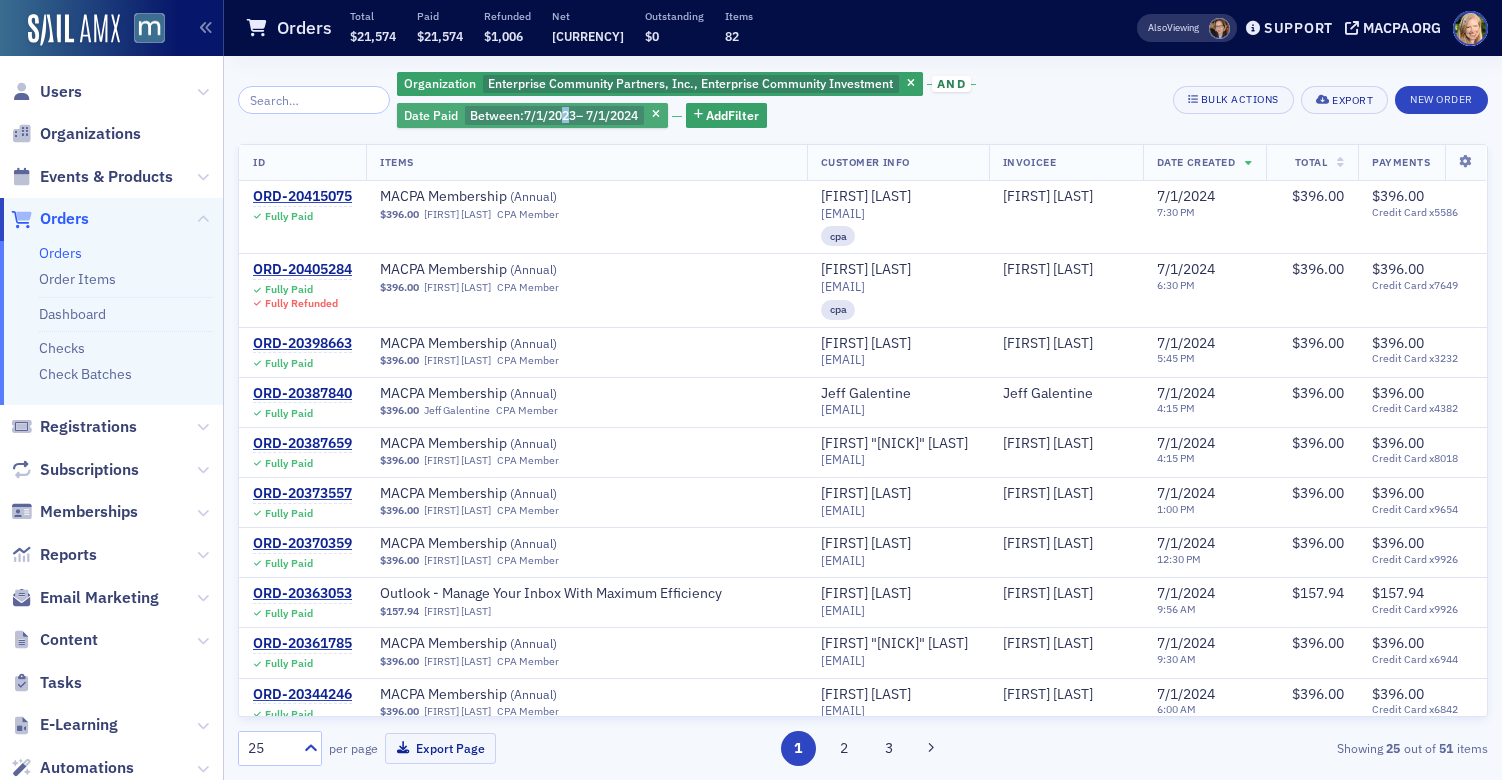 click on "7/1/2023" 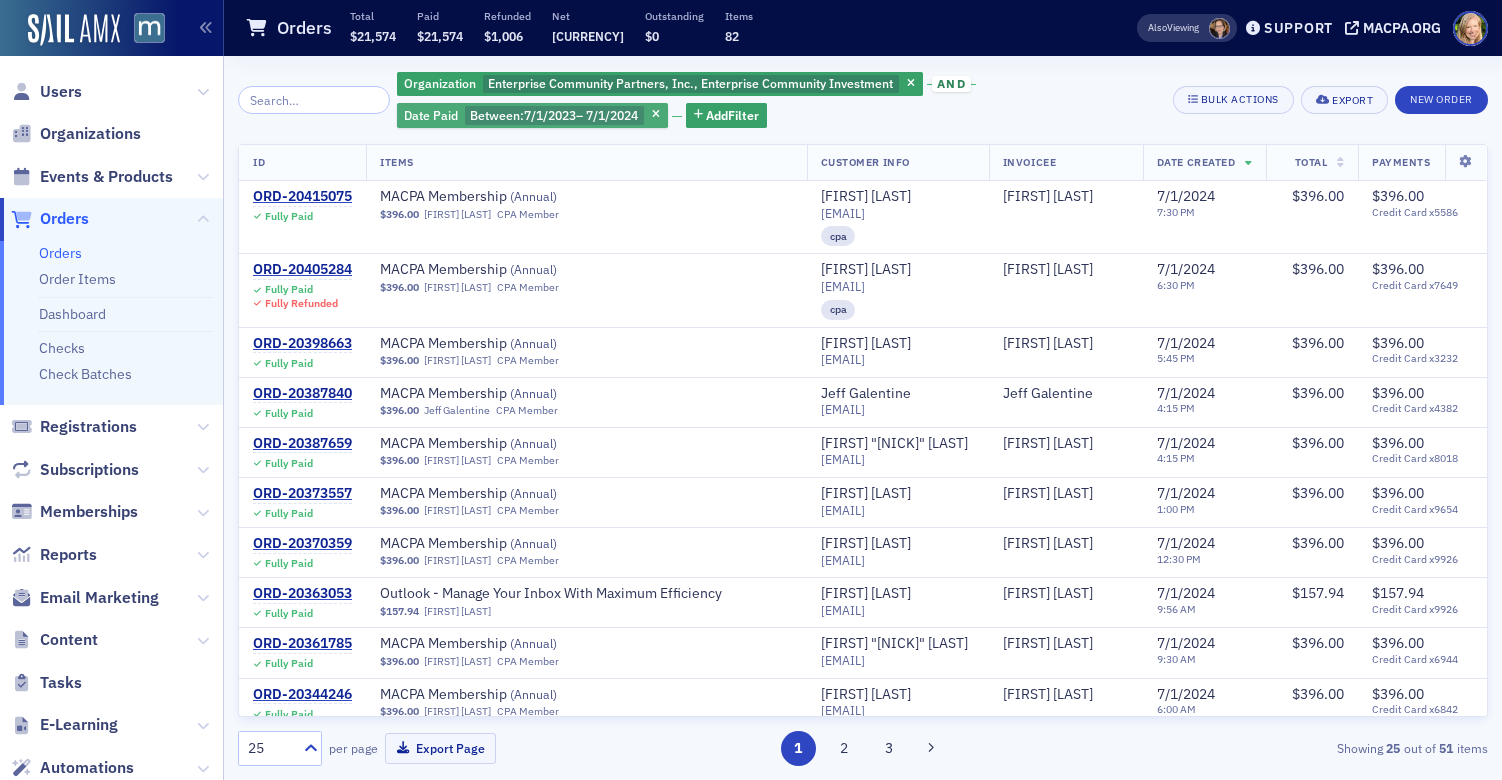 select on "6" 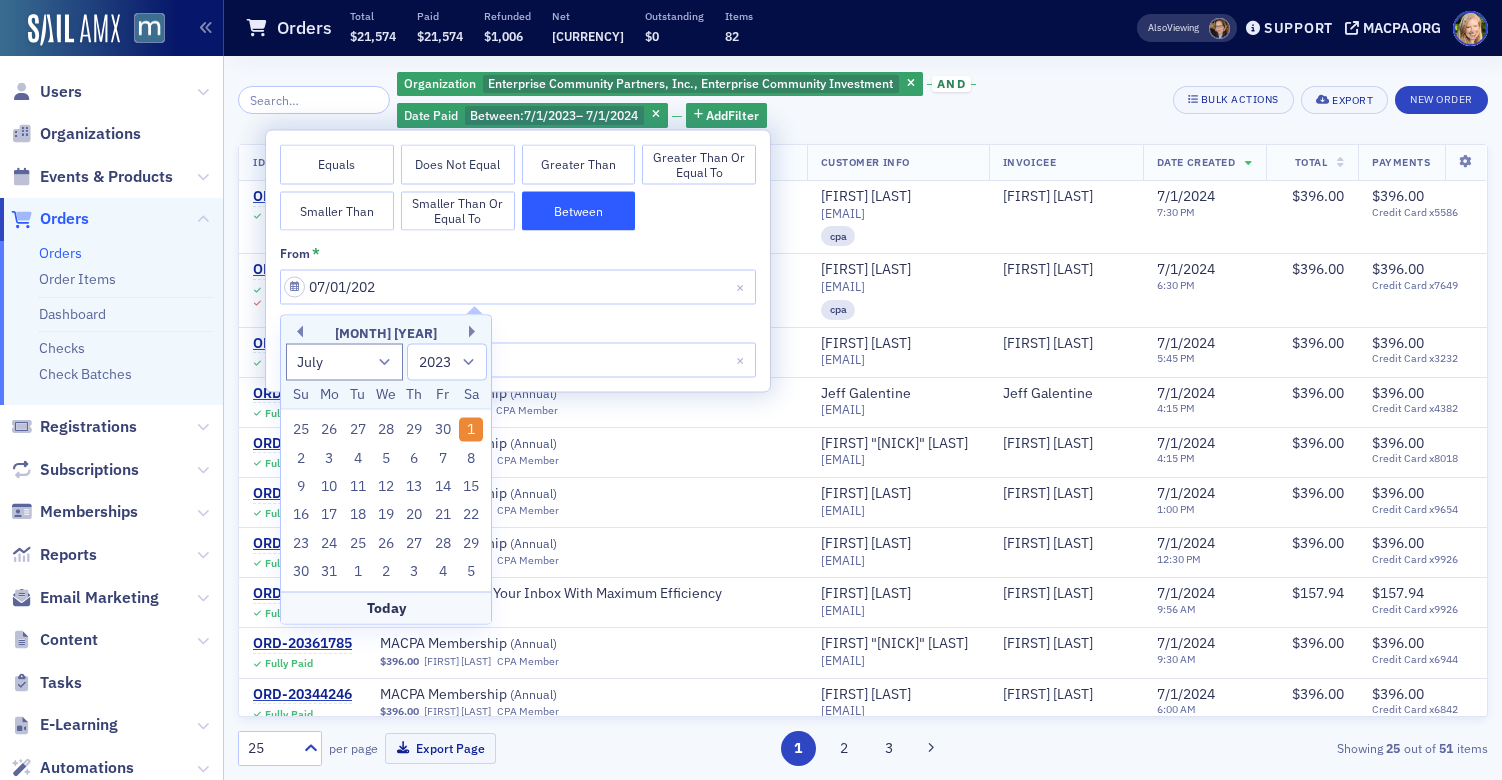 type on "[DATE]" 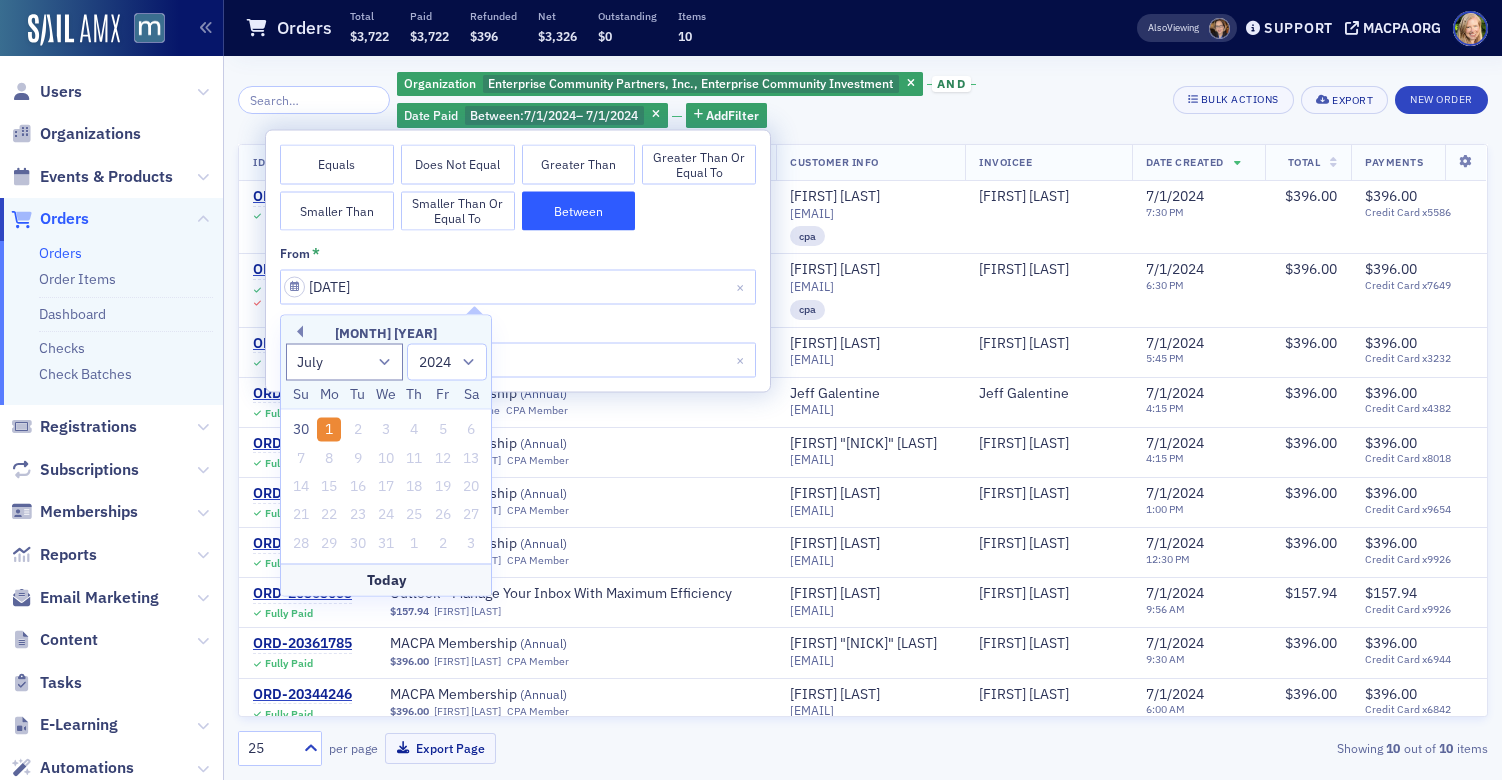 type on "[DATE]" 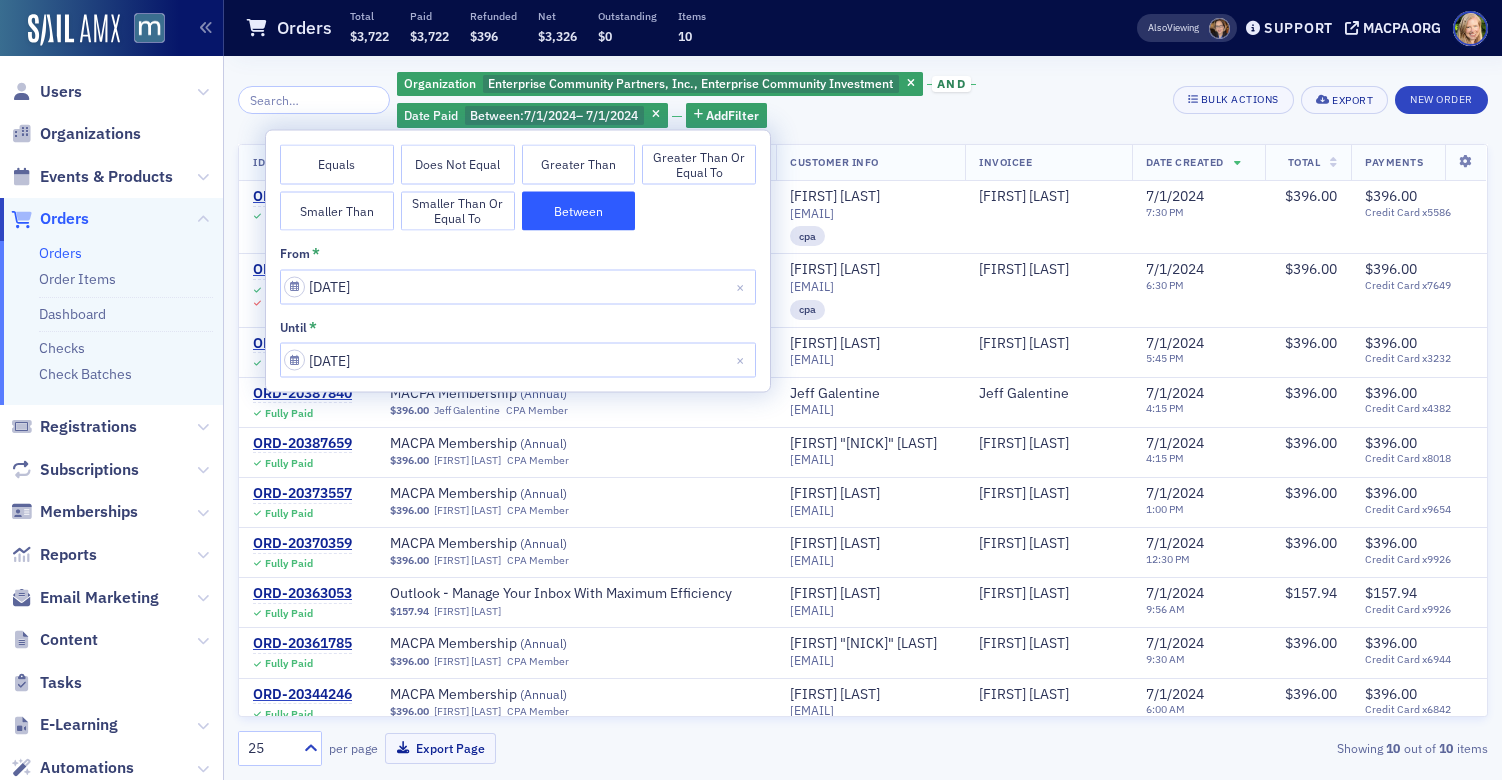 click on "Equals Does Not Equal Greater Than Greater Than or Equal To Smaller Than Smaller Than or Equal To Between from * [DATE] until * [DATE]" at bounding box center [518, 261] 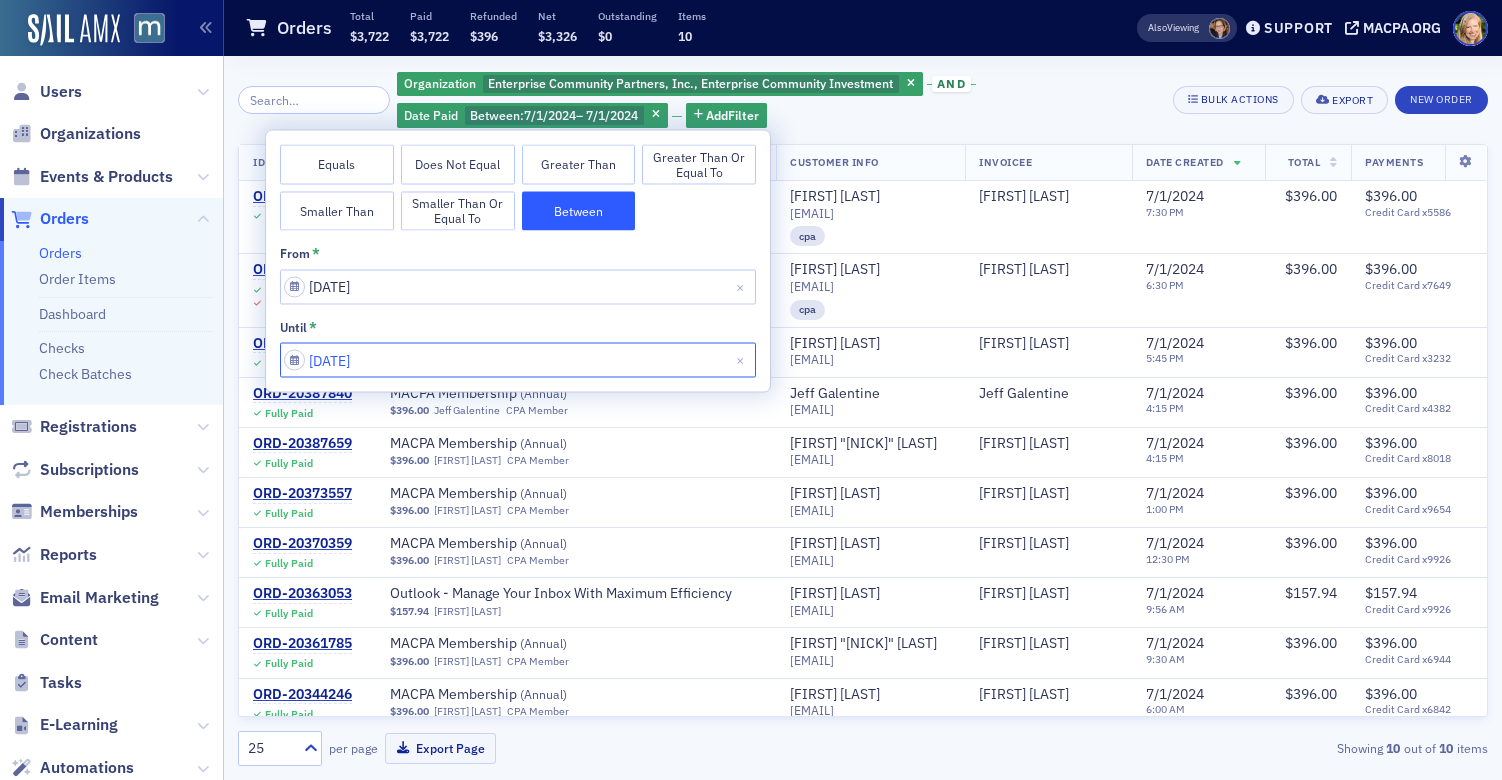 click on "[DATE]" at bounding box center (518, 360) 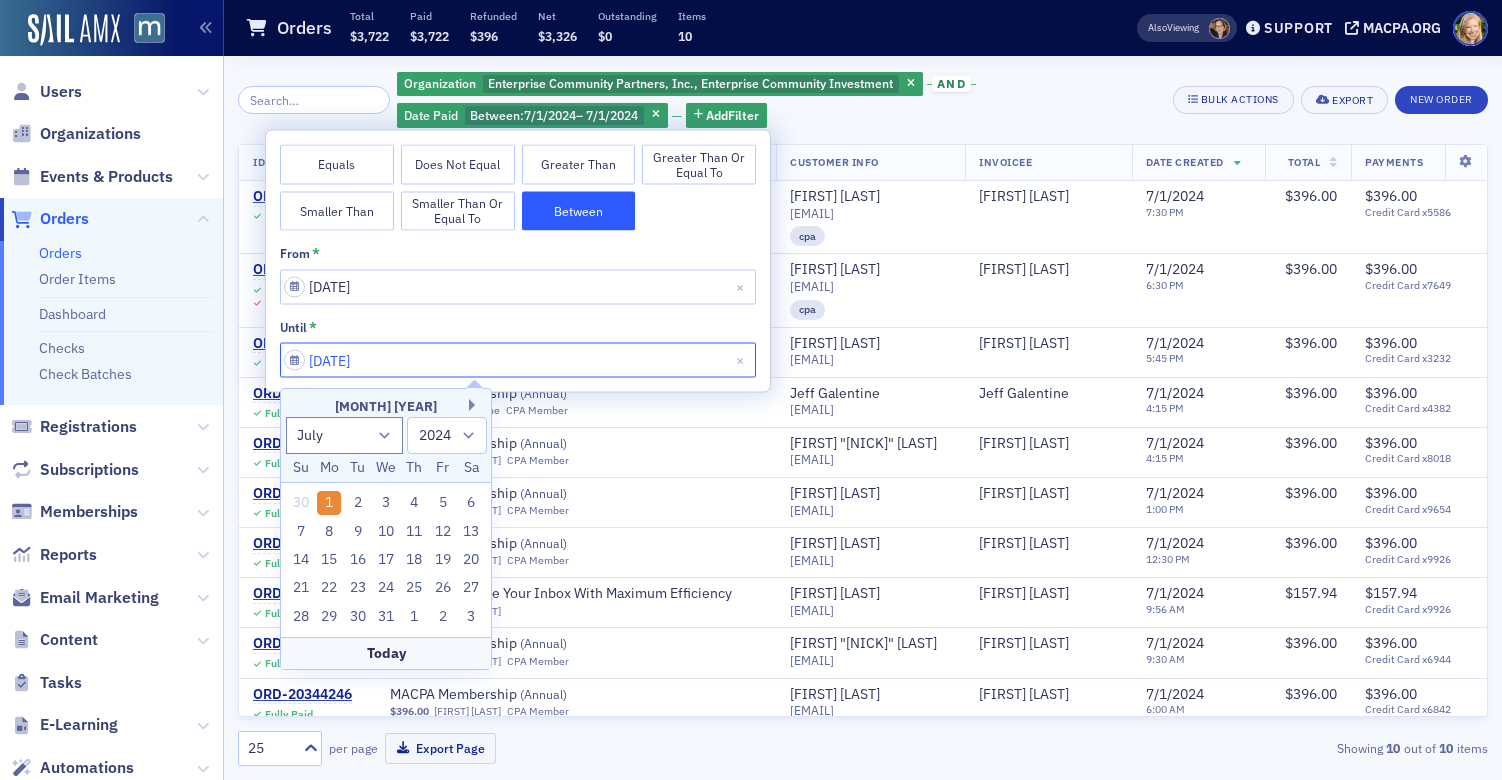 click on "[DATE]" at bounding box center [518, 360] 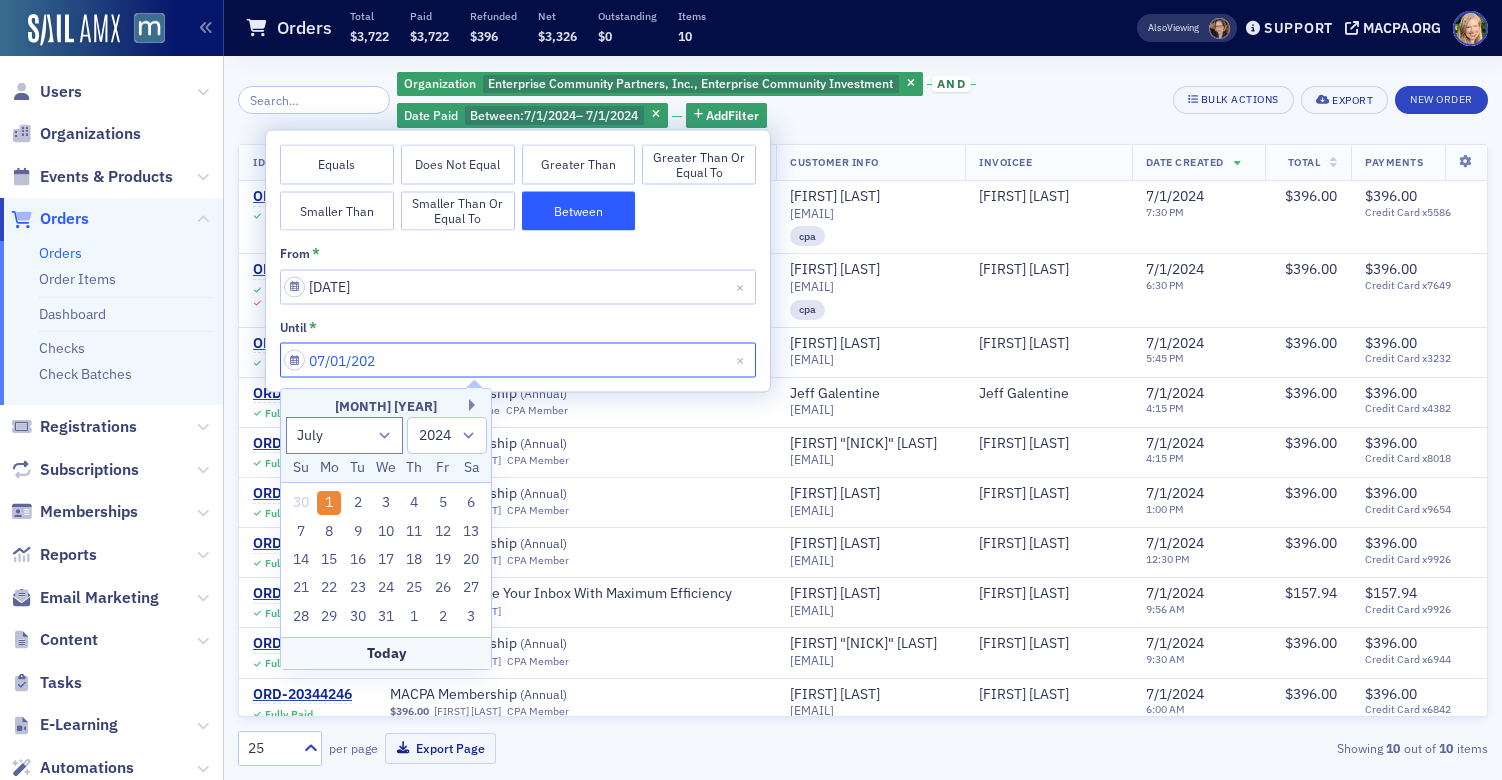 type on "[DATE]" 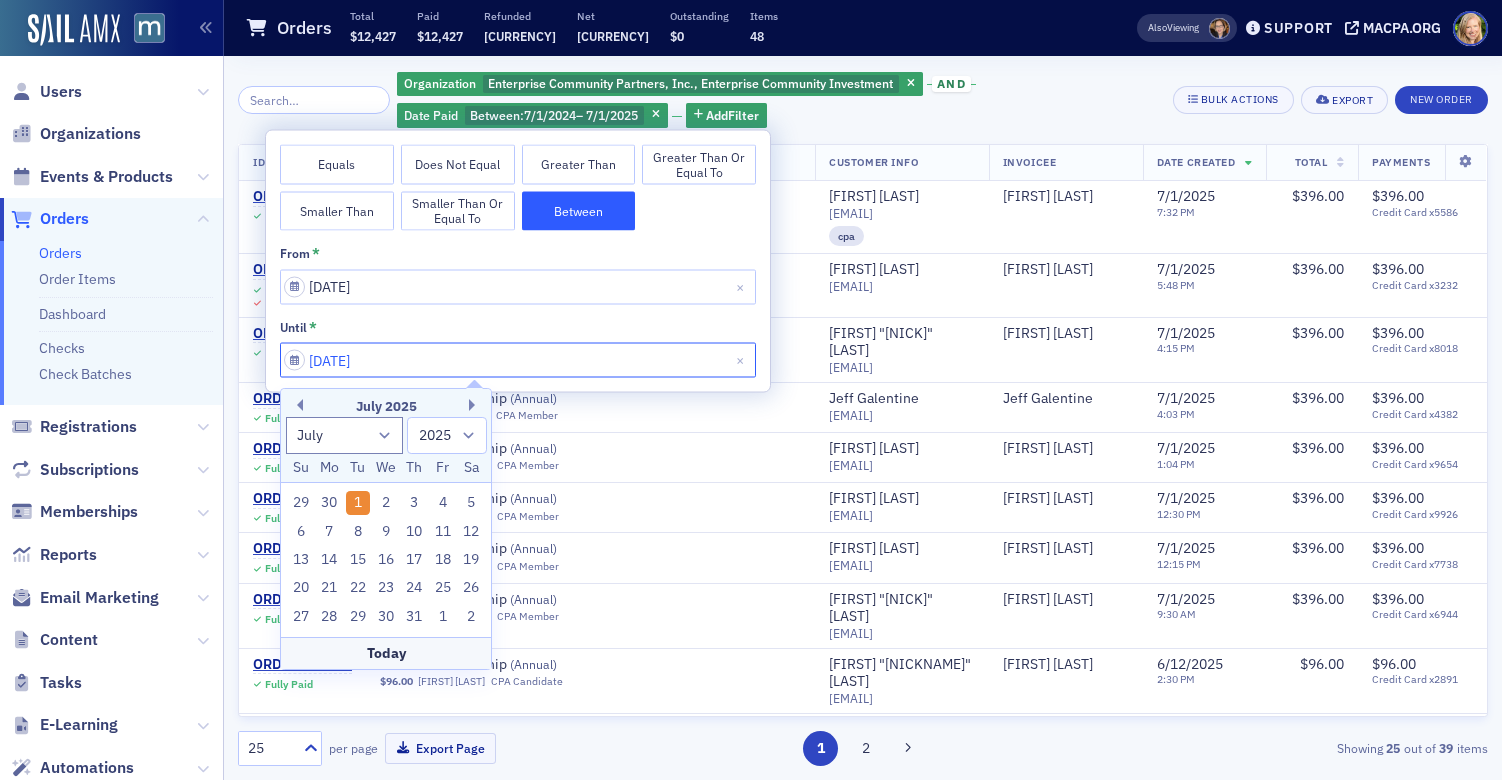 type on "[DATE]" 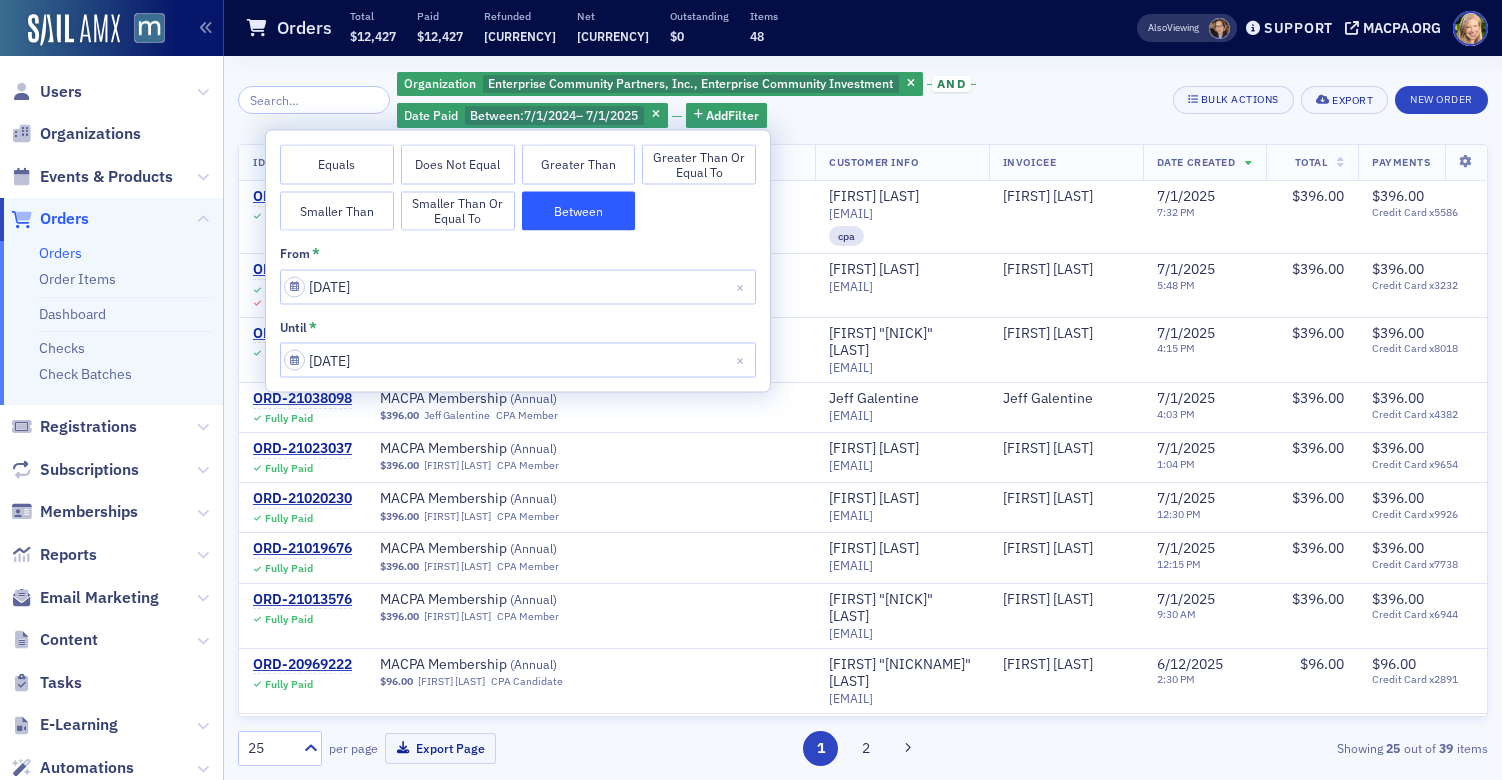 click on "Organization [COMPANY], [COMPANY] and Date Paid Between : [DATE] – [DATE] Add Filter" 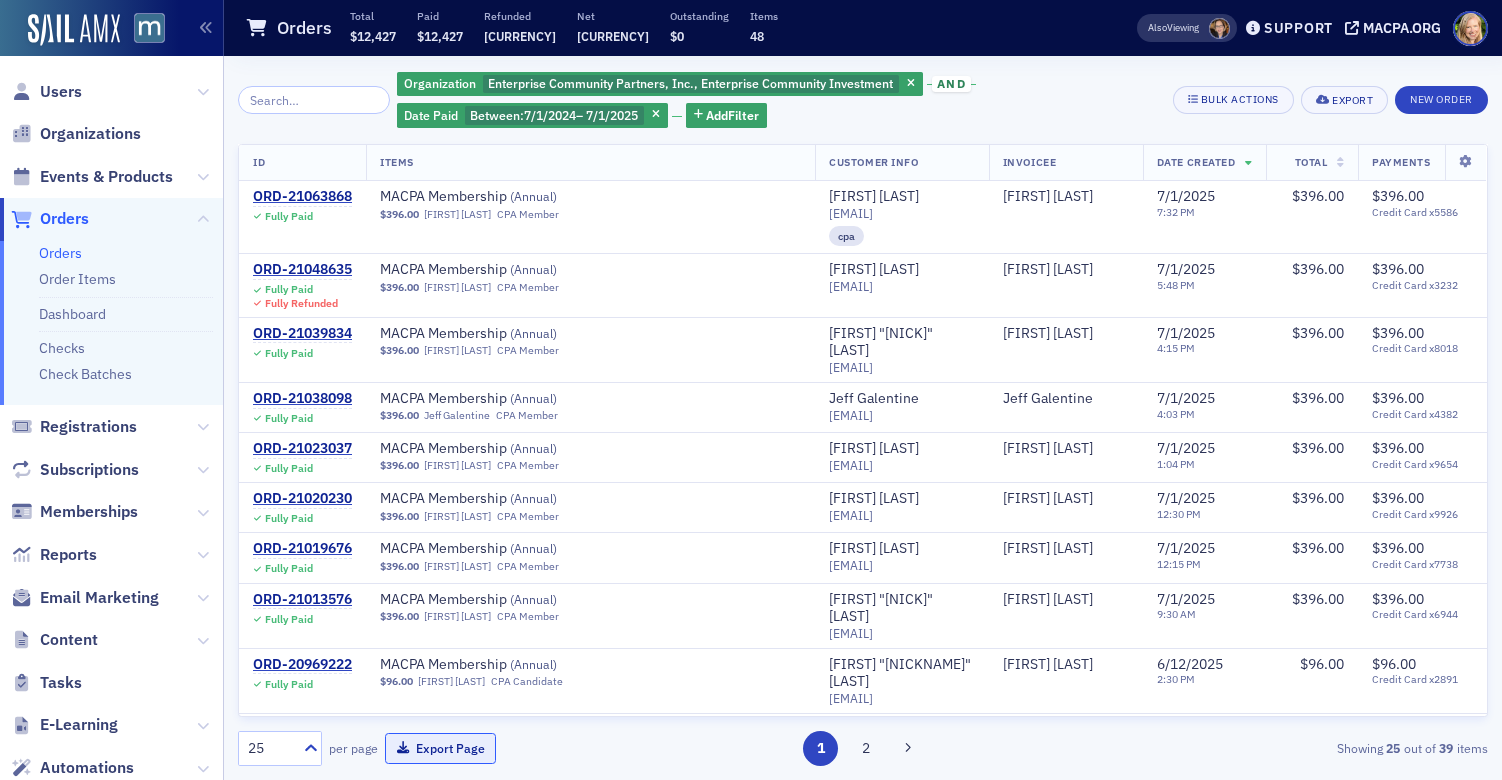 click on "Export Page" 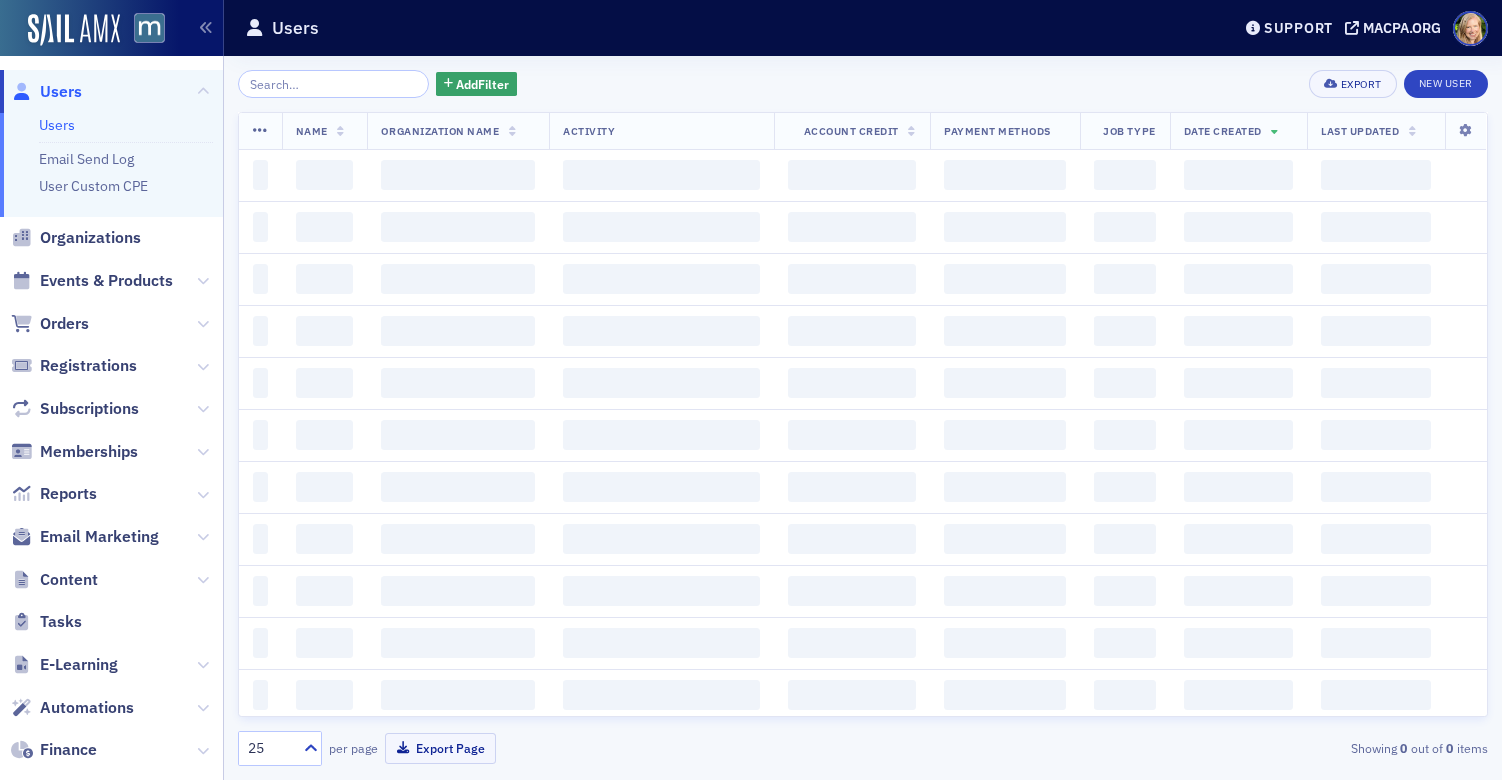 scroll, scrollTop: 0, scrollLeft: 0, axis: both 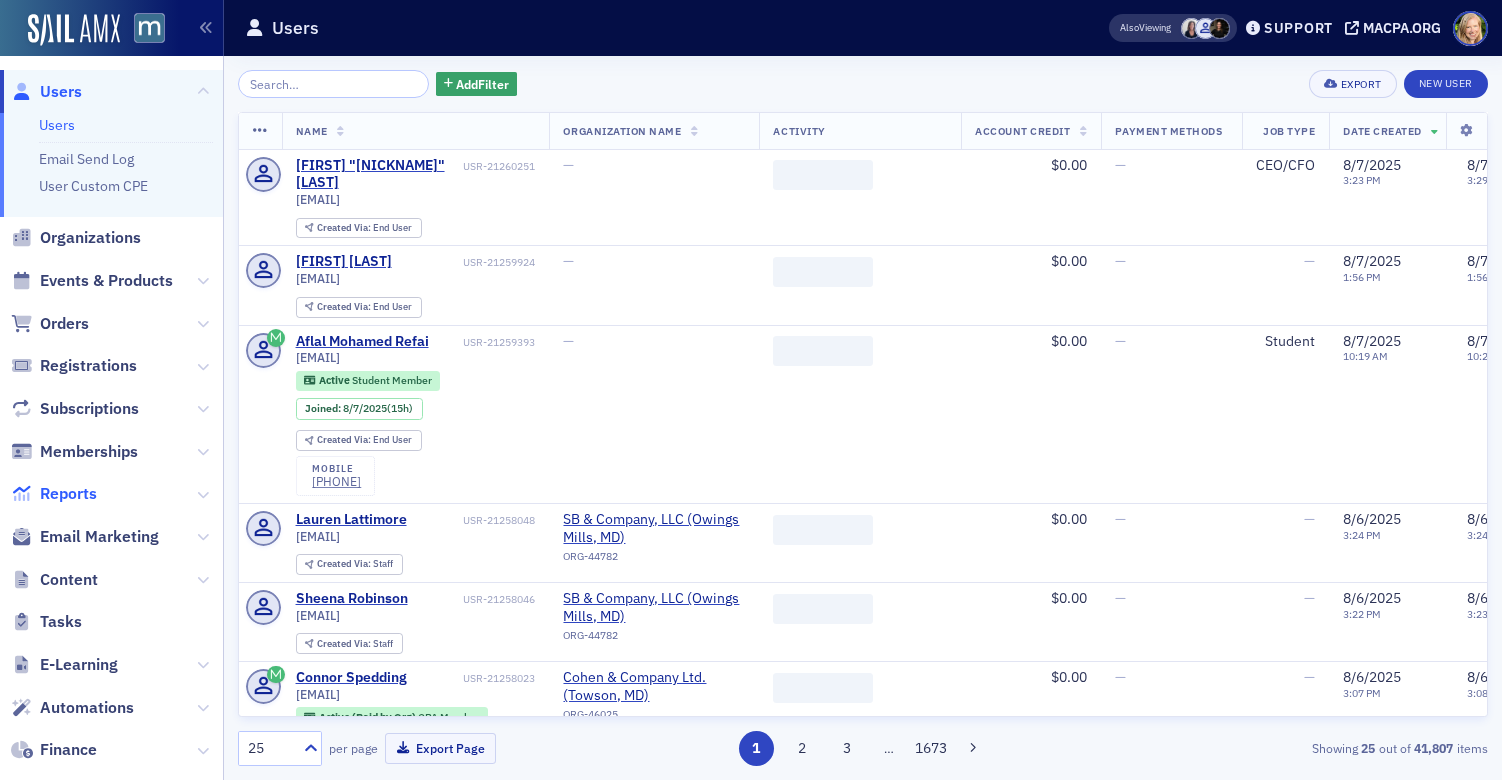 click on "Reports" 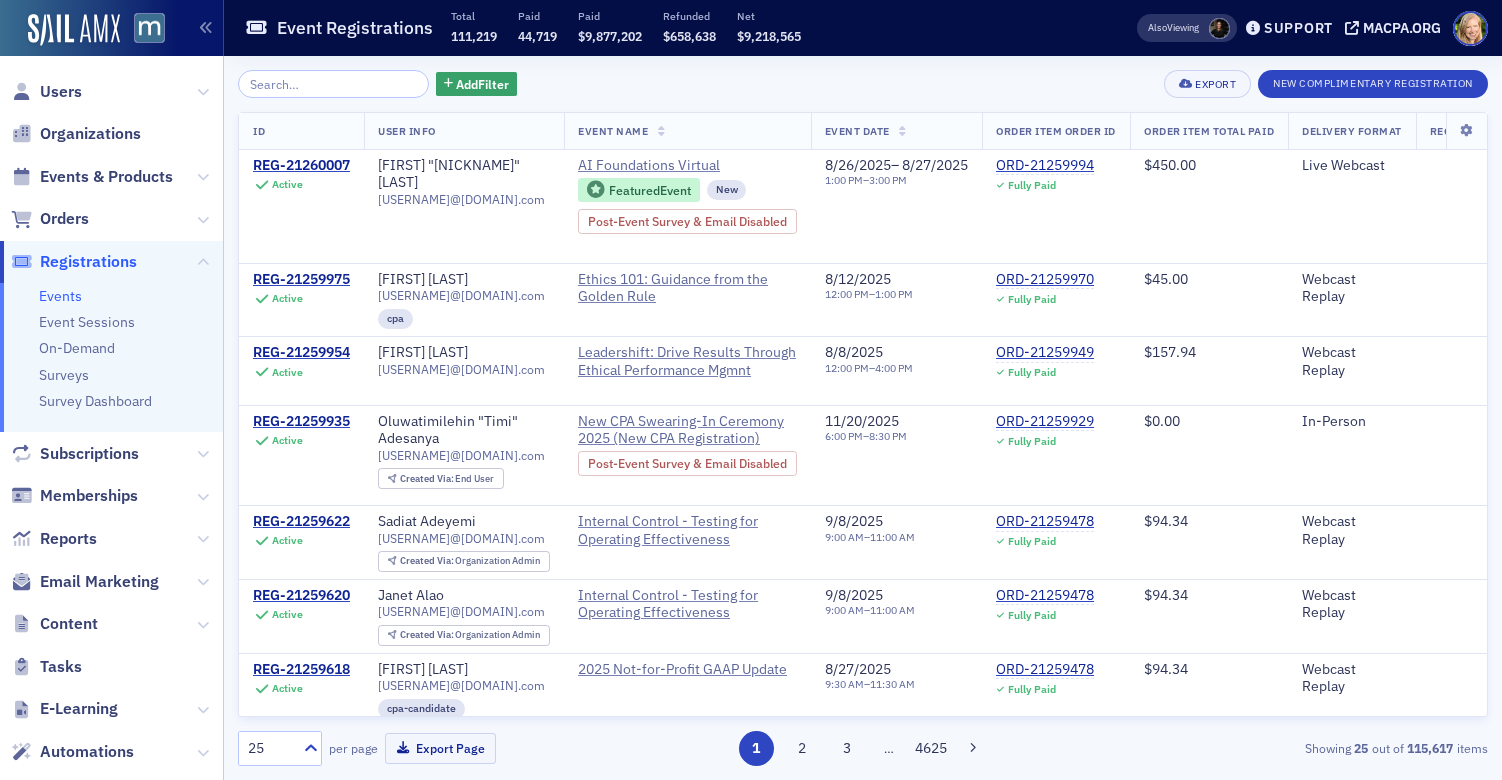 scroll, scrollTop: 0, scrollLeft: 0, axis: both 